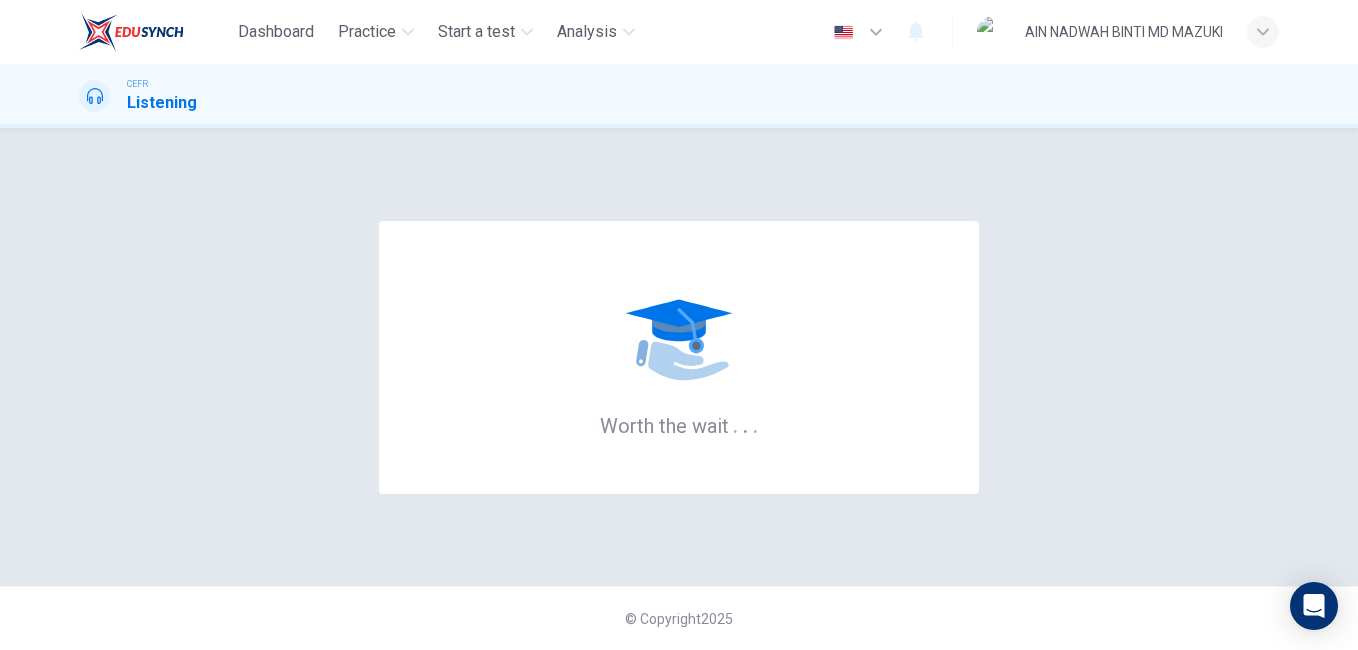 scroll, scrollTop: 0, scrollLeft: 0, axis: both 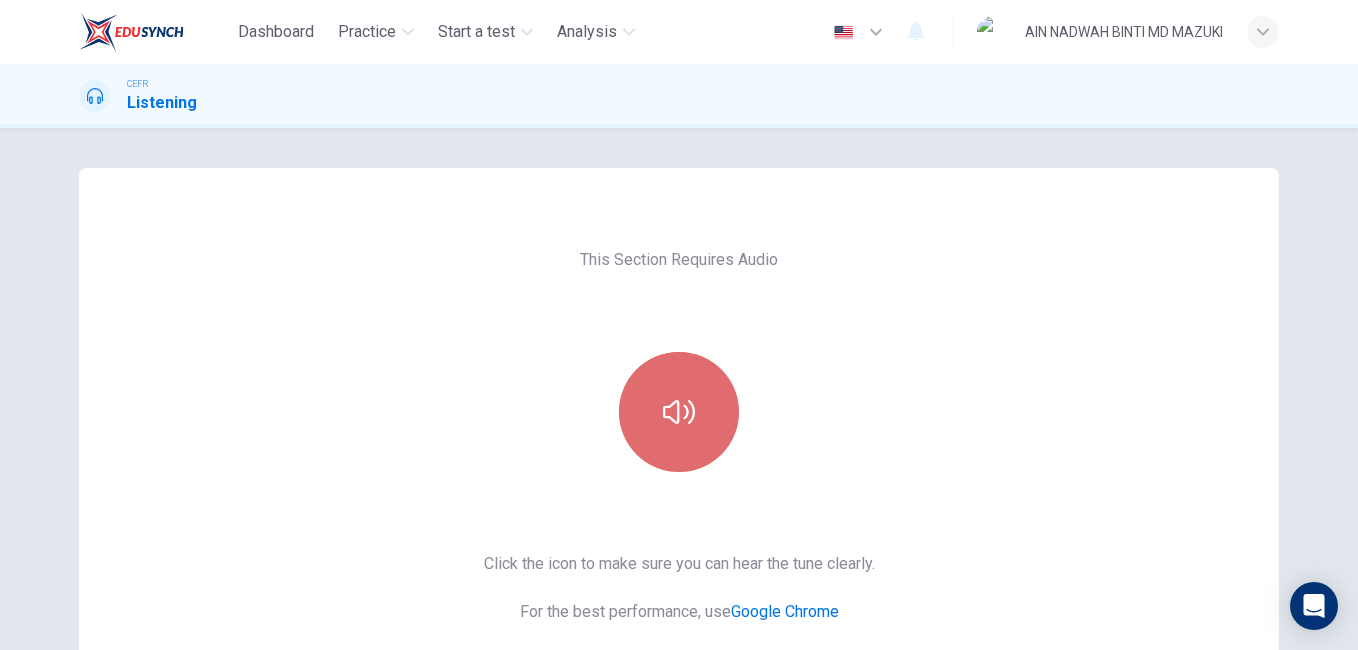 click at bounding box center [679, 412] 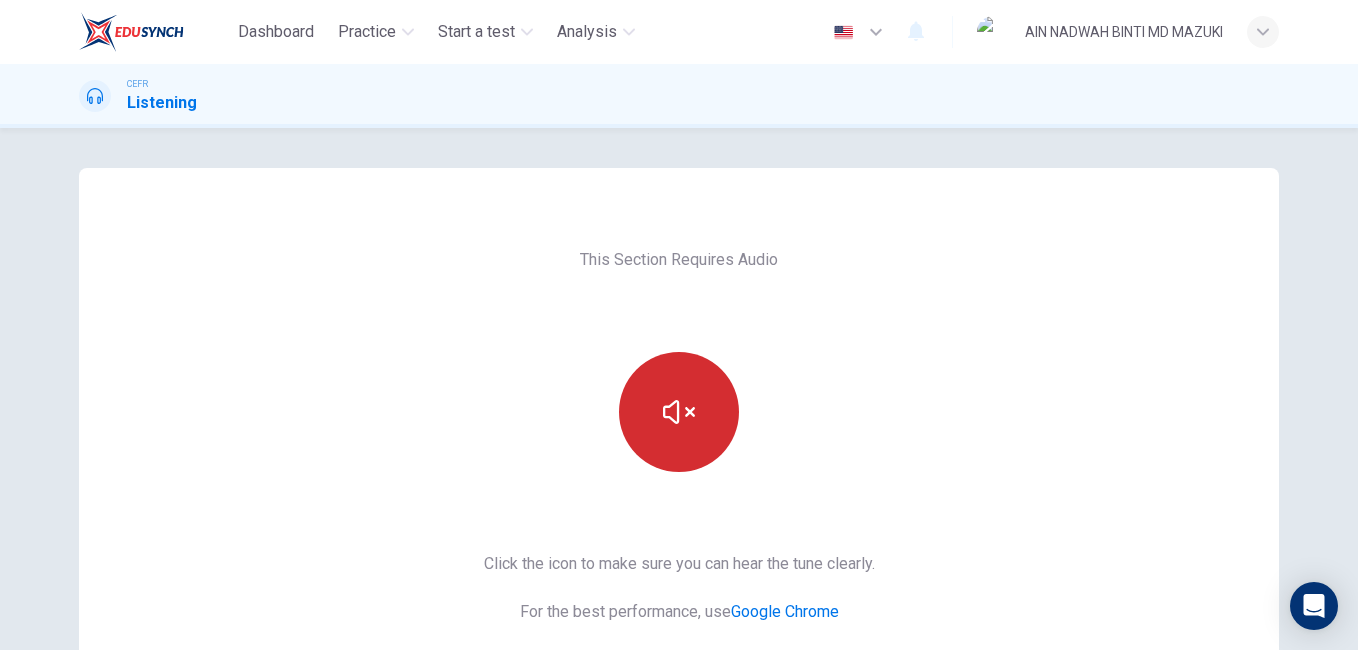 scroll, scrollTop: 173, scrollLeft: 0, axis: vertical 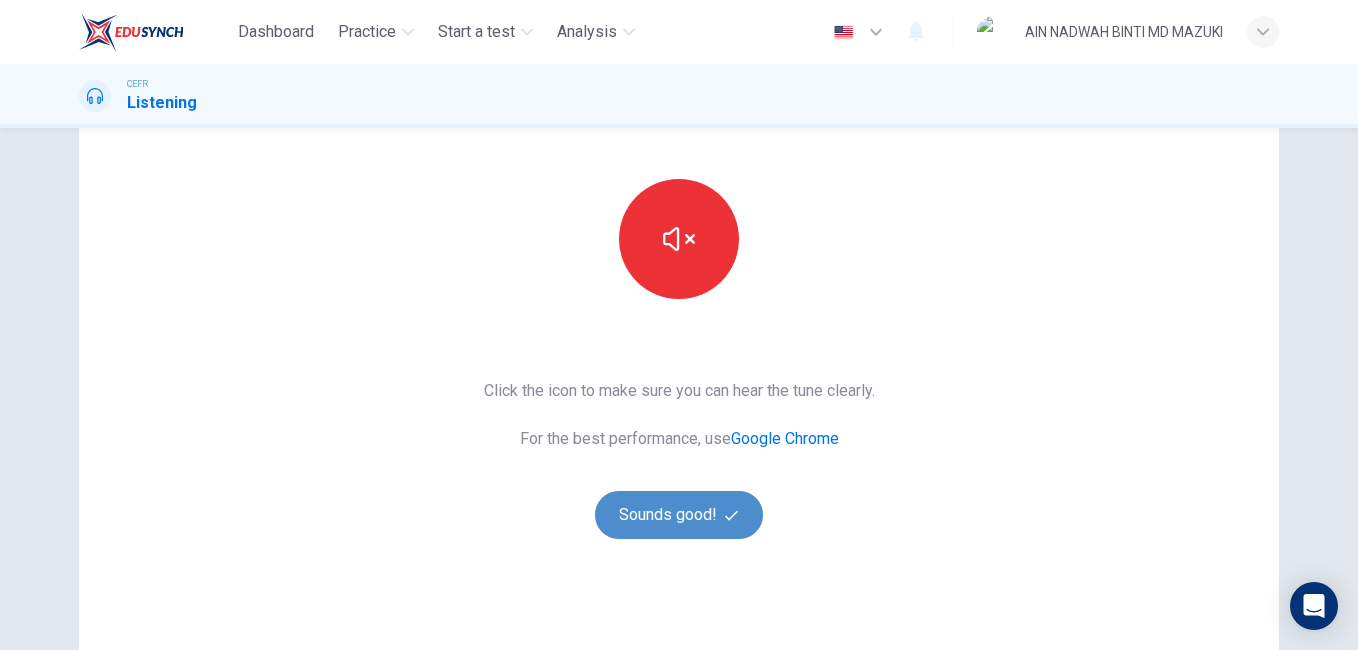 click on "Sounds good!" at bounding box center (679, 515) 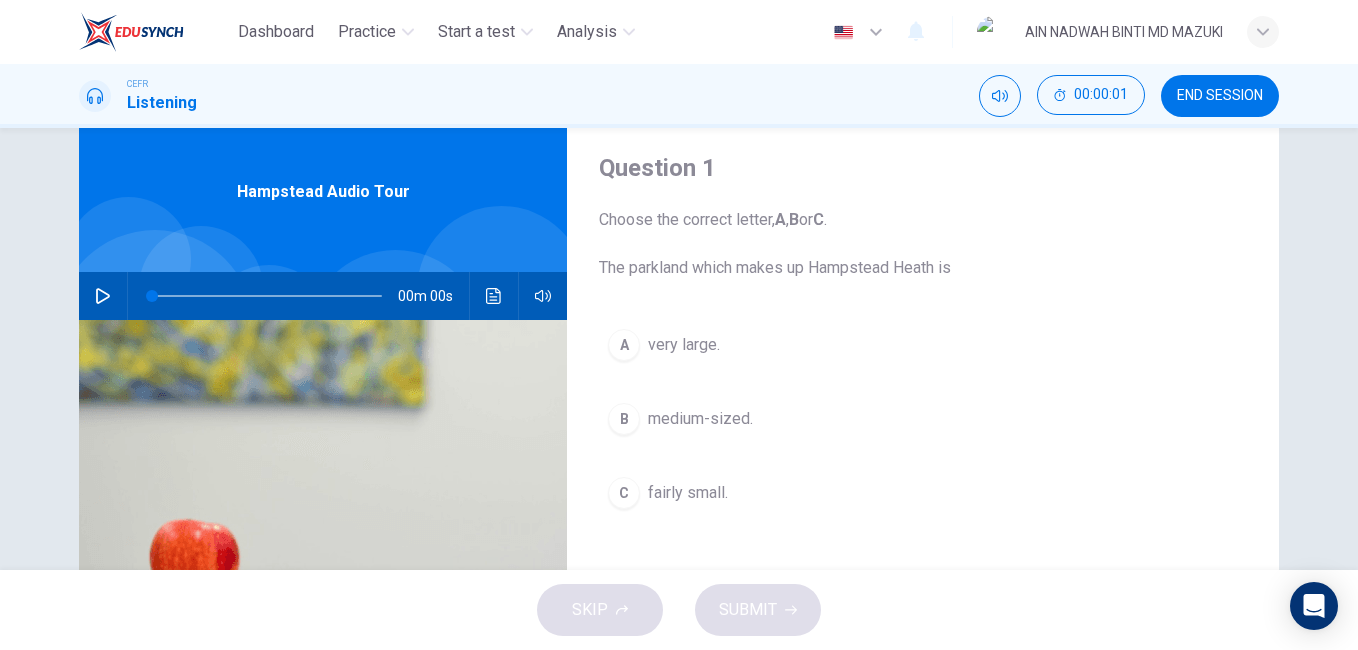scroll, scrollTop: 55, scrollLeft: 0, axis: vertical 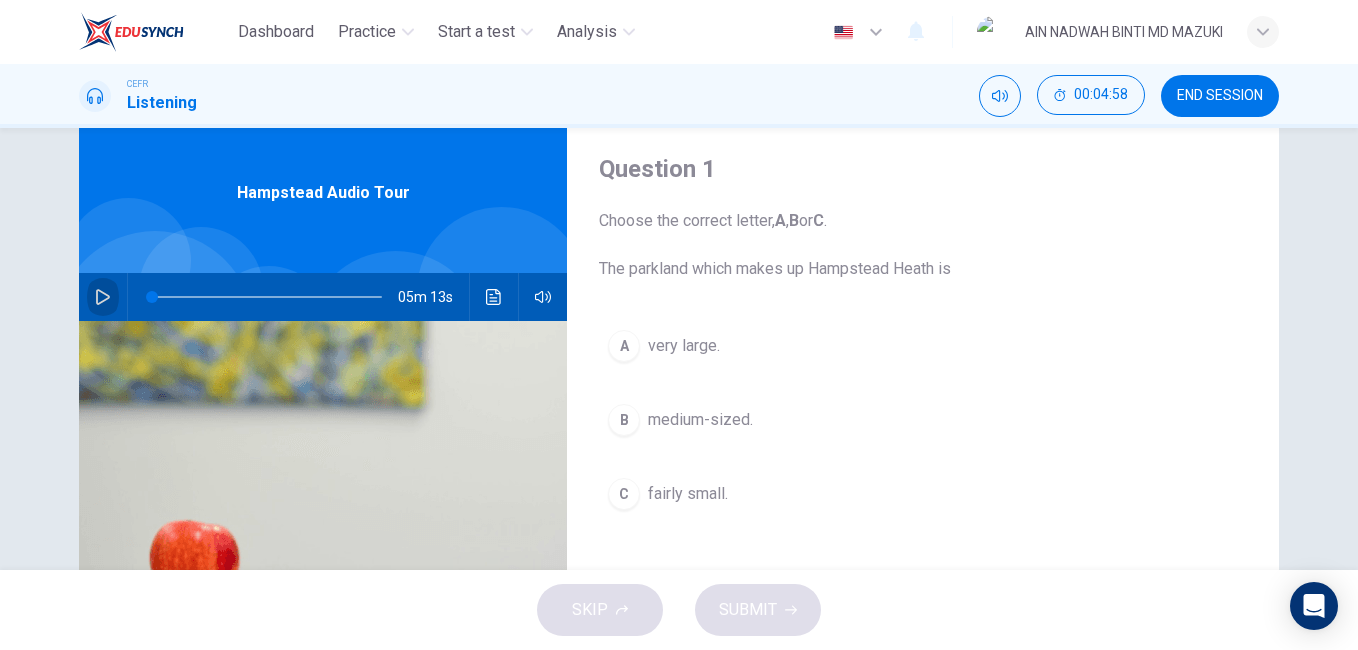 click at bounding box center (103, 297) 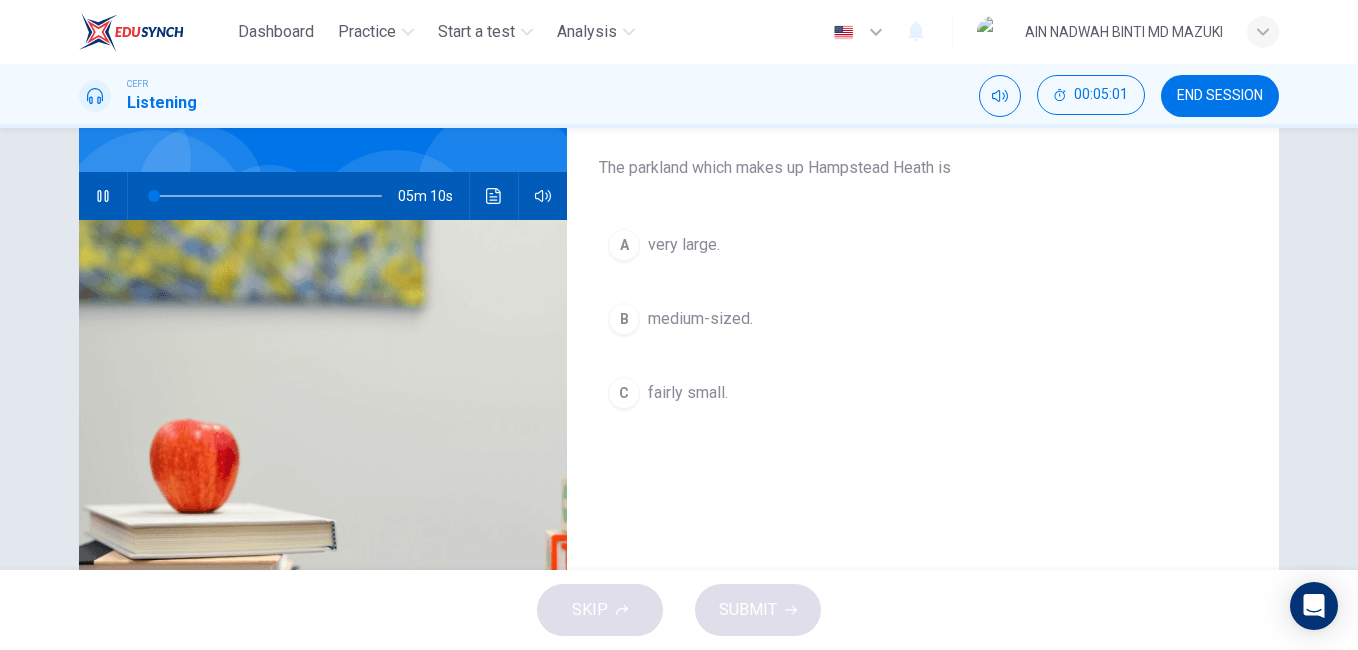 scroll, scrollTop: 157, scrollLeft: 0, axis: vertical 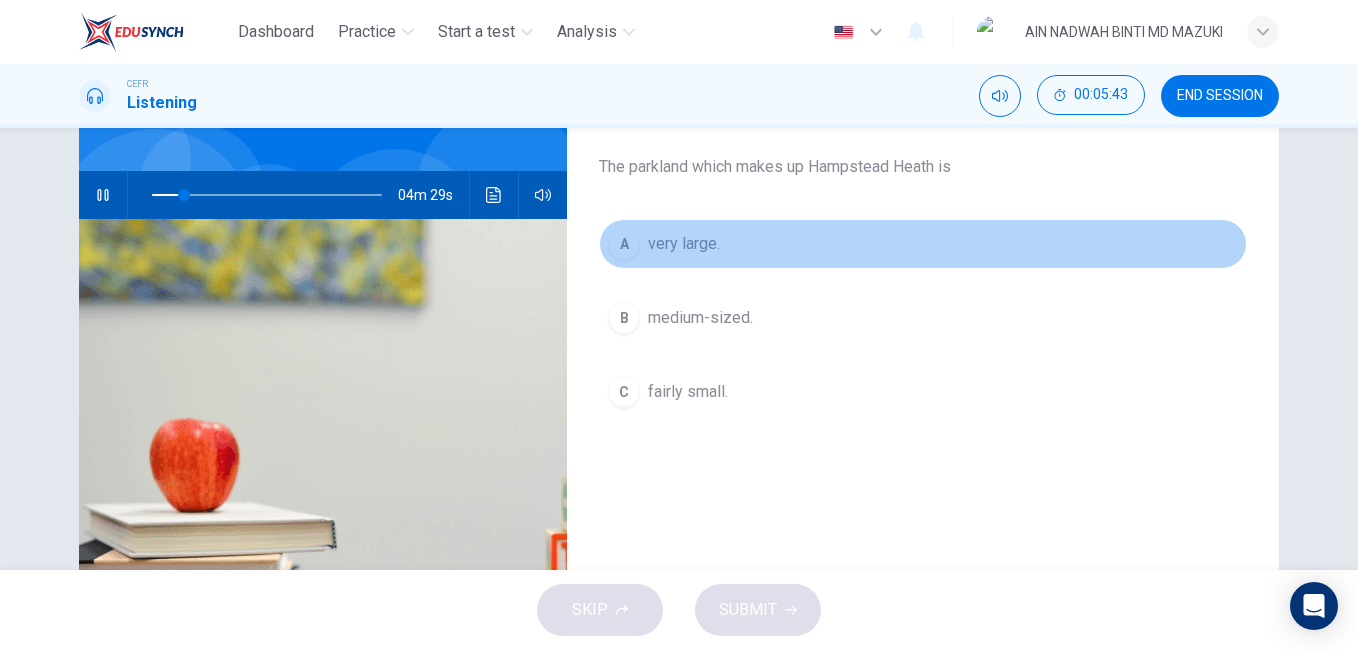 click on "very large." at bounding box center (684, 244) 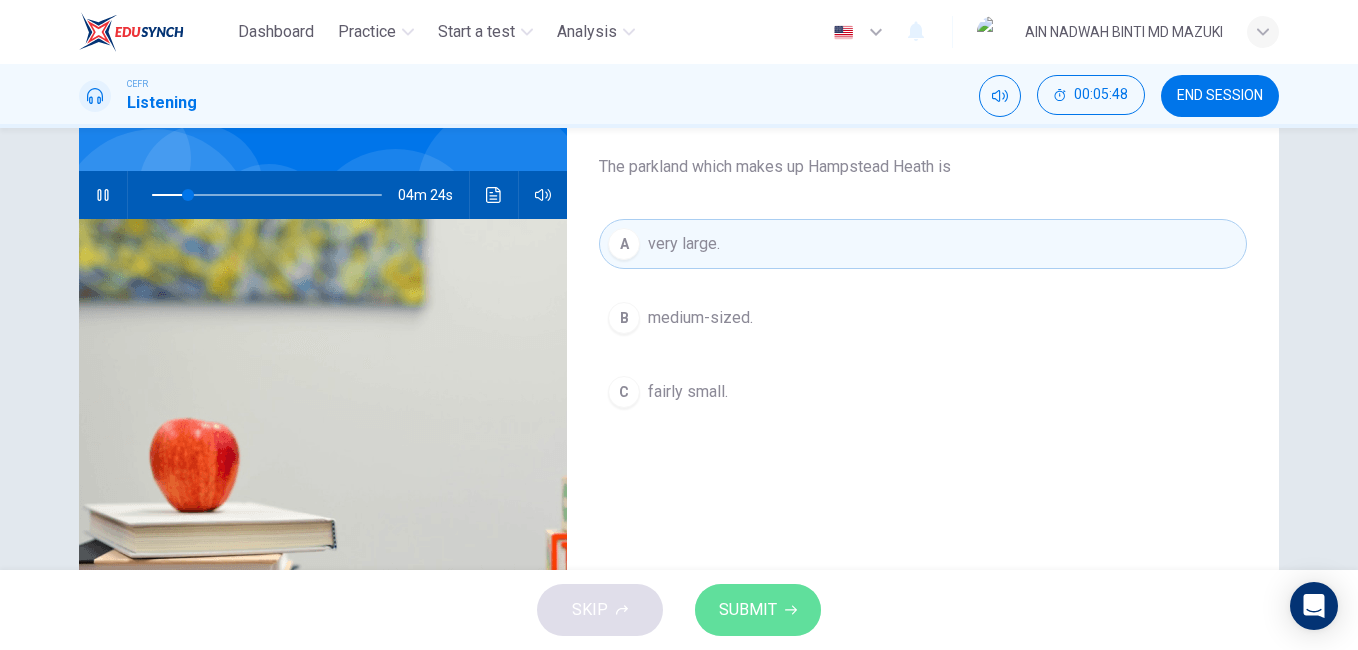 click on "SUBMIT" at bounding box center [748, 610] 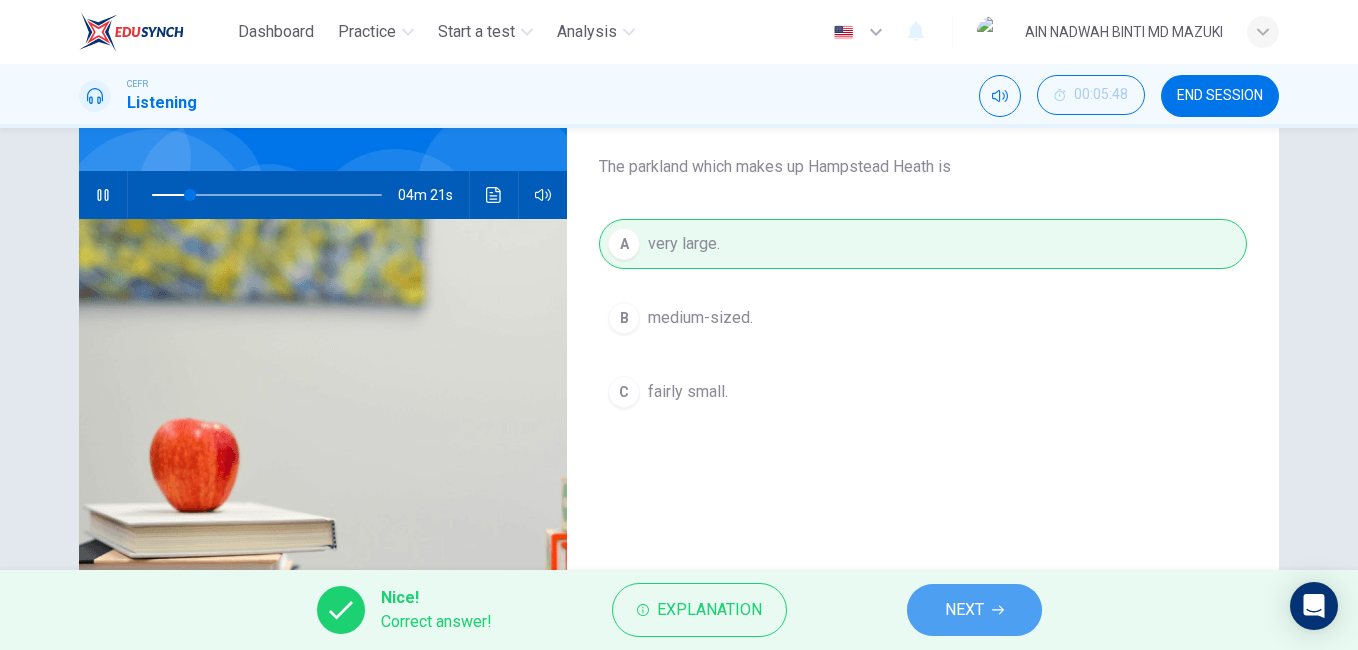 click on "NEXT" at bounding box center (974, 610) 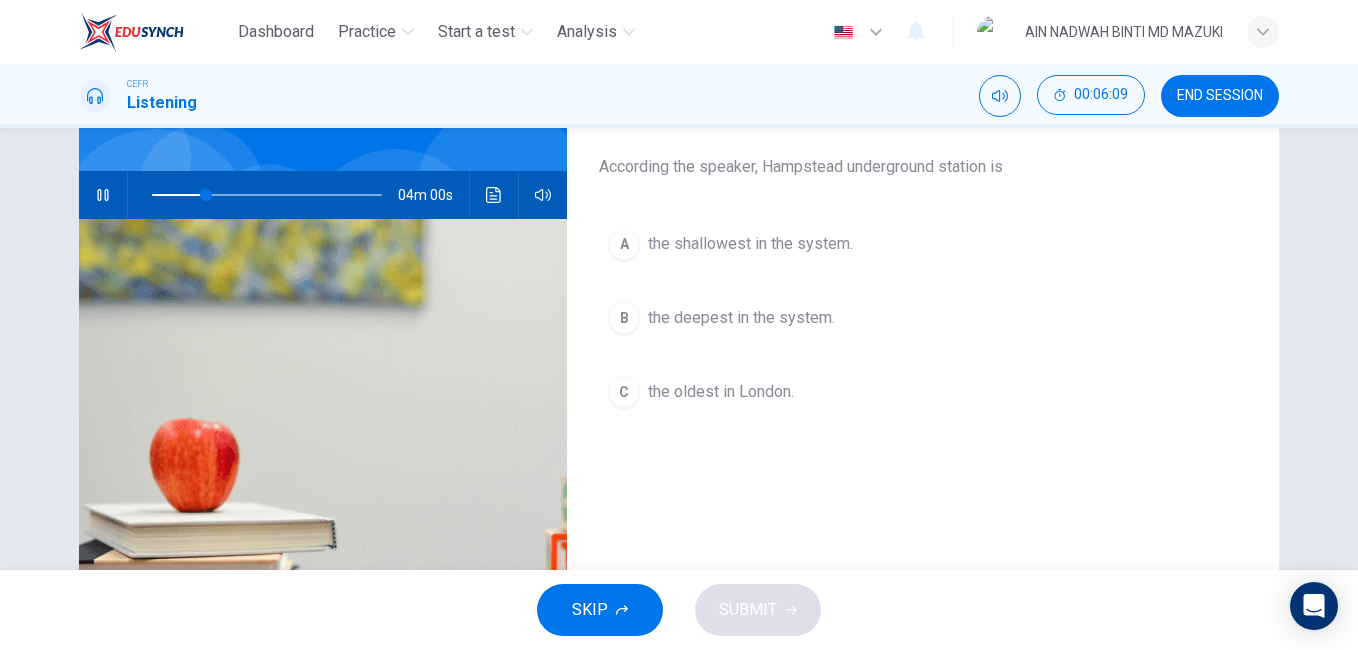 click on "the deepest in the system." at bounding box center (750, 244) 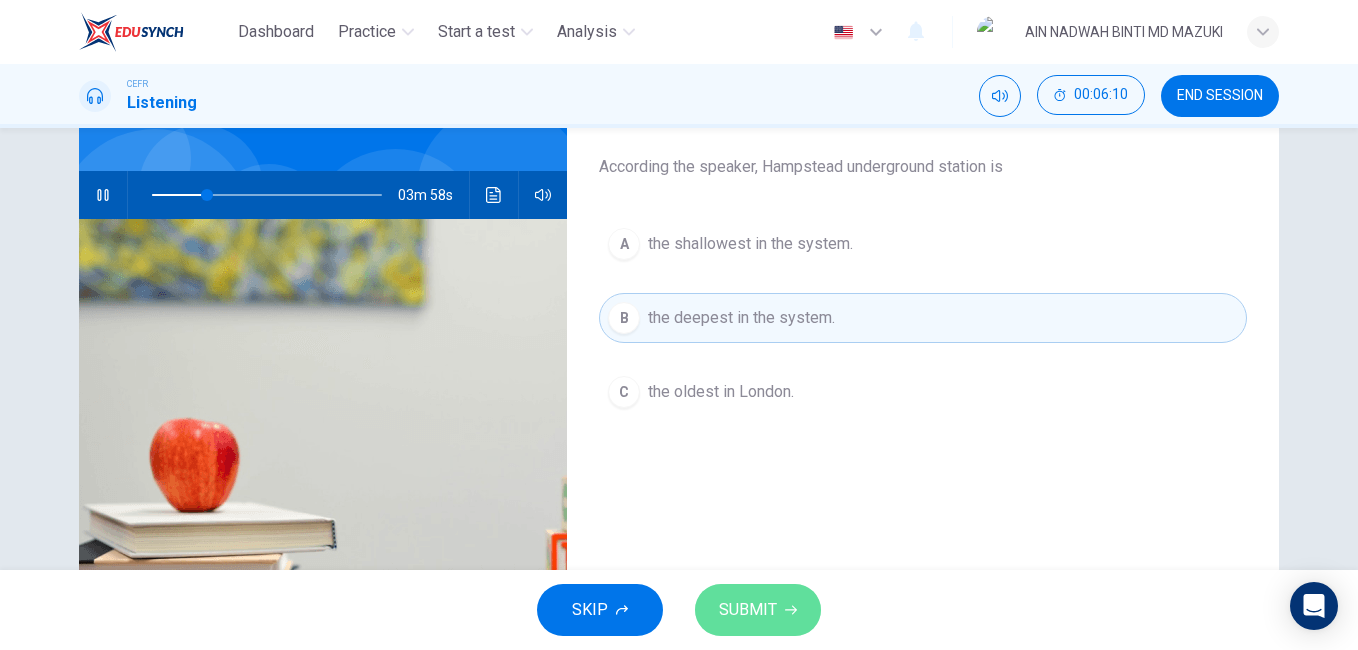 click on "SUBMIT" at bounding box center (758, 610) 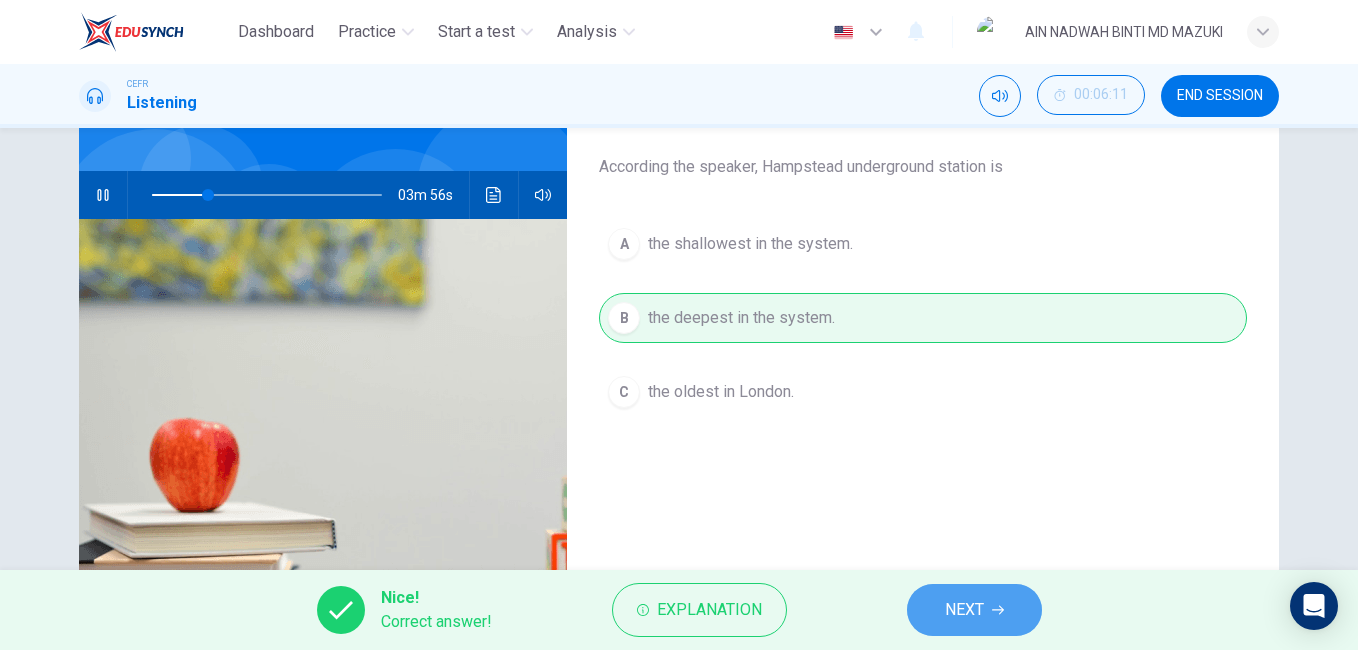 click on "NEXT" at bounding box center (974, 610) 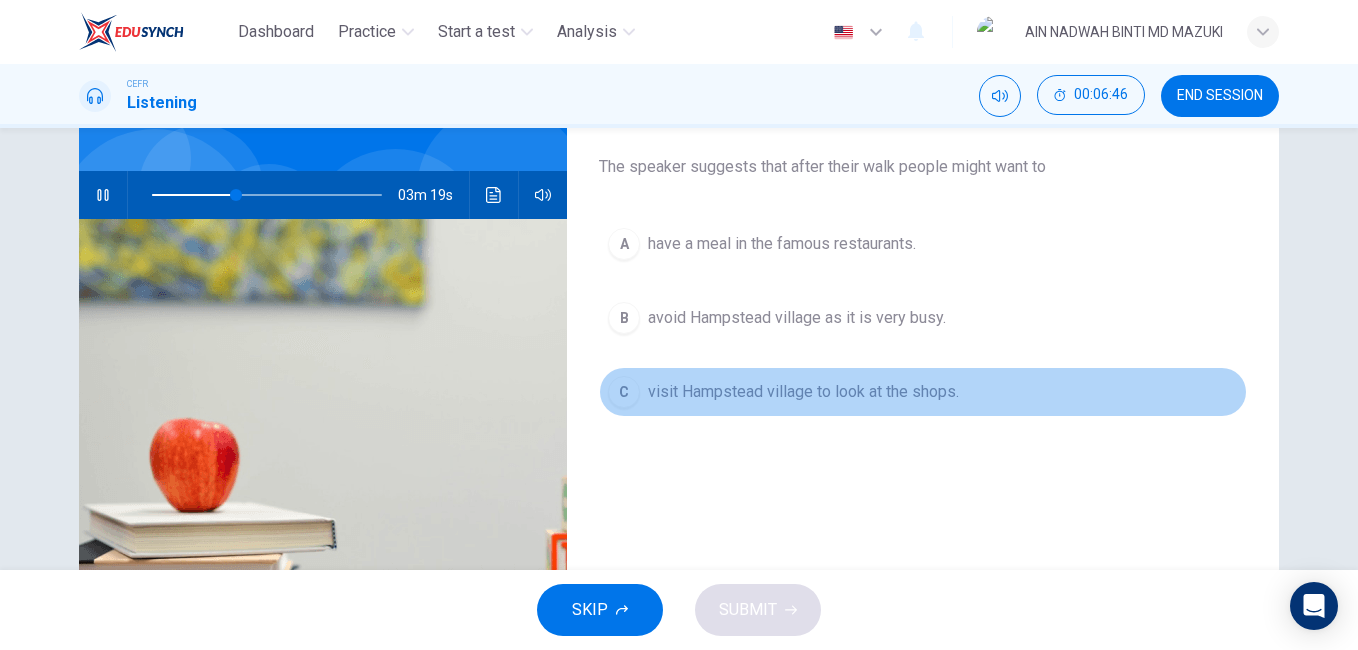 click on "C visit Hampstead village to look at the shops." at bounding box center (923, 392) 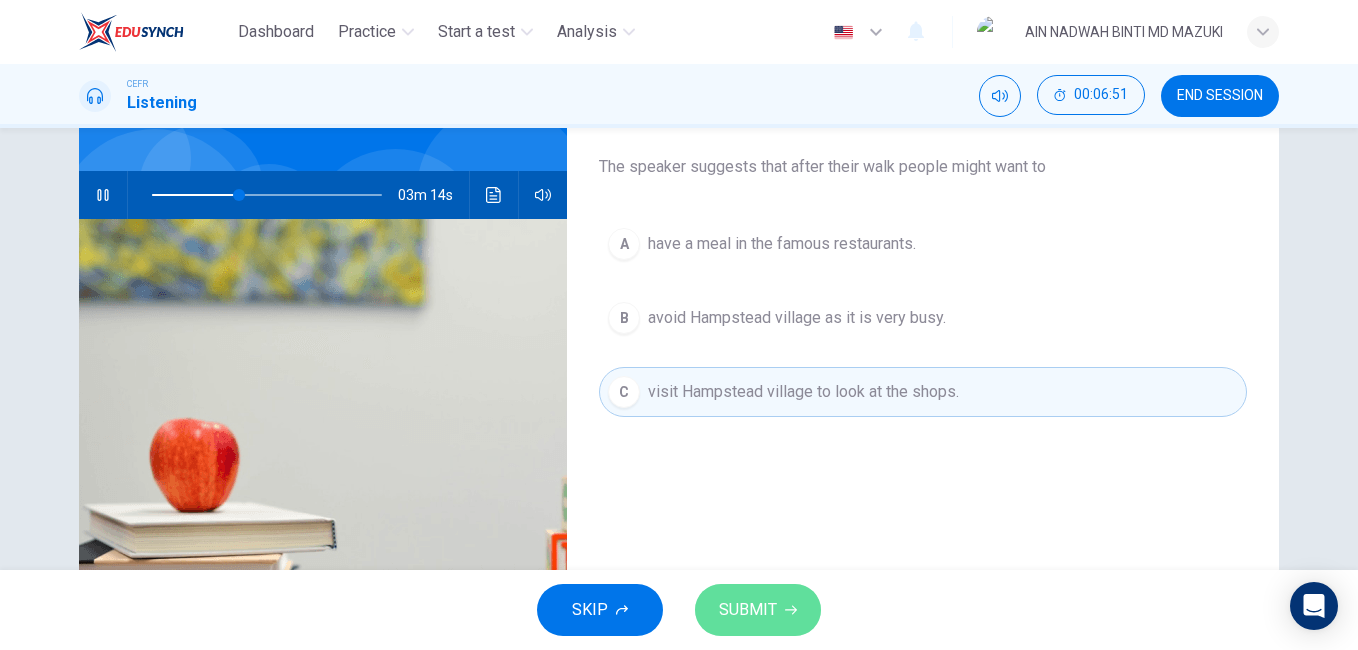 click on "SUBMIT" at bounding box center [758, 610] 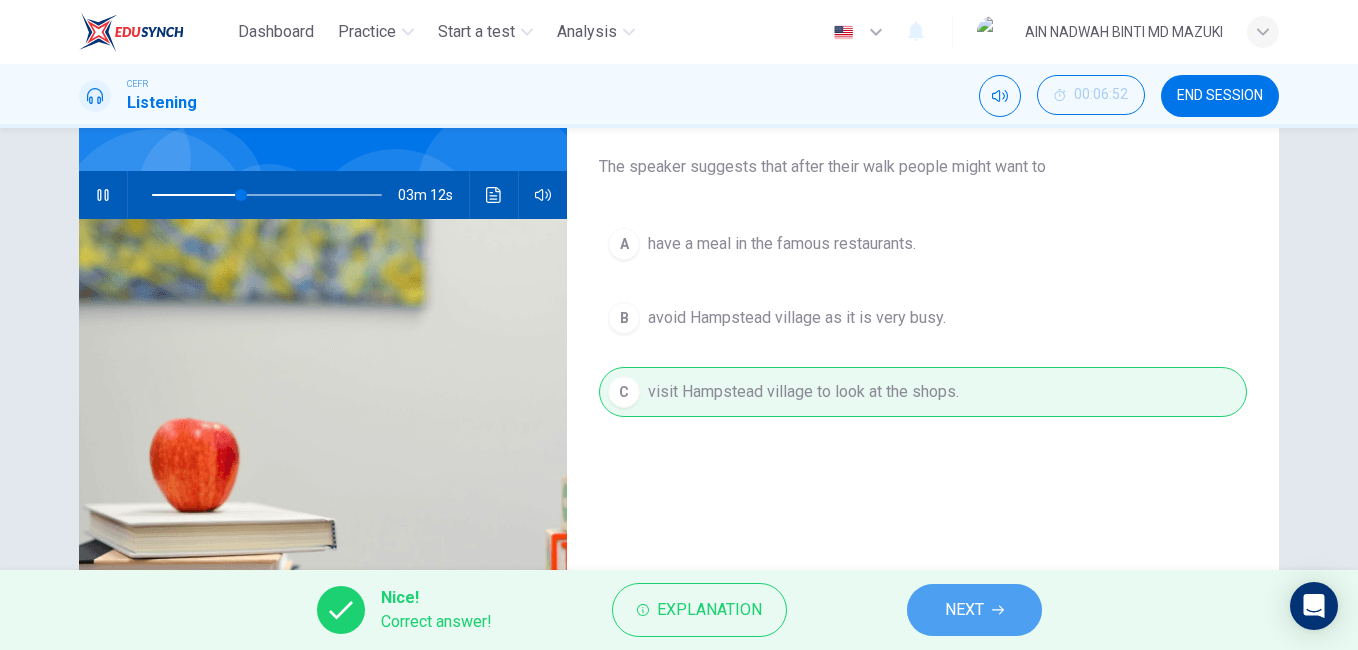 click at bounding box center [998, 610] 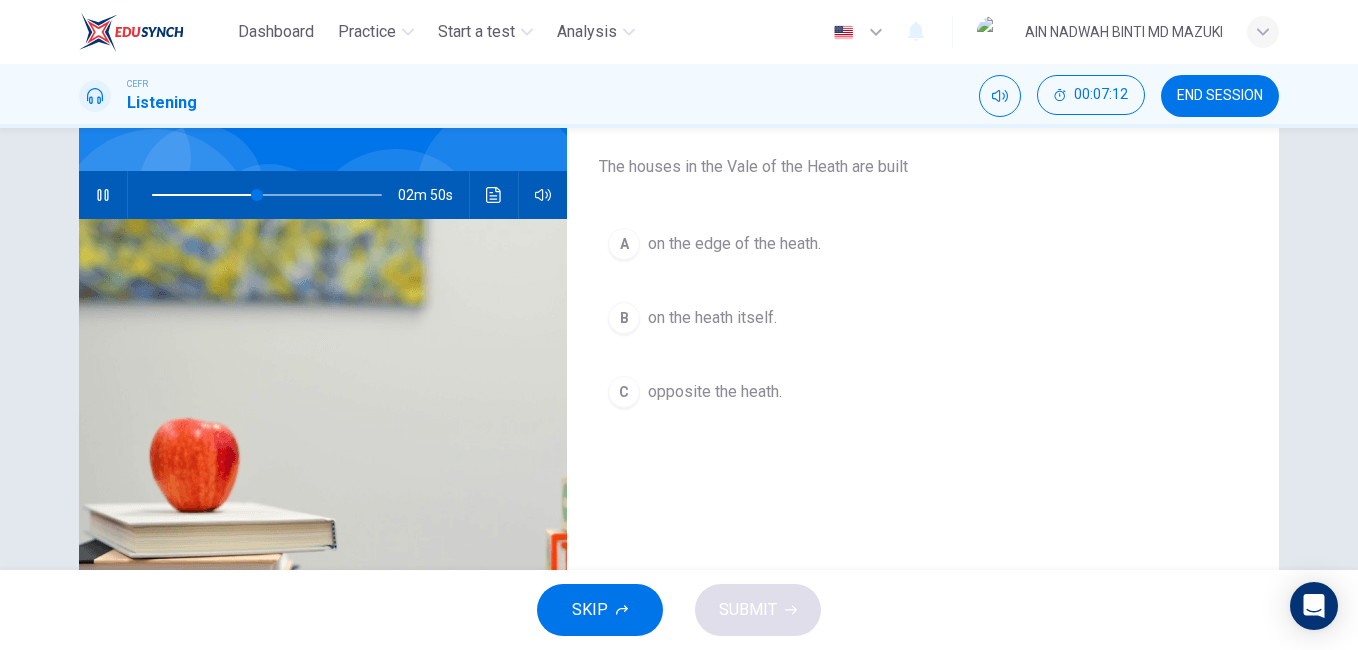 click on "on the heath itself." at bounding box center [734, 244] 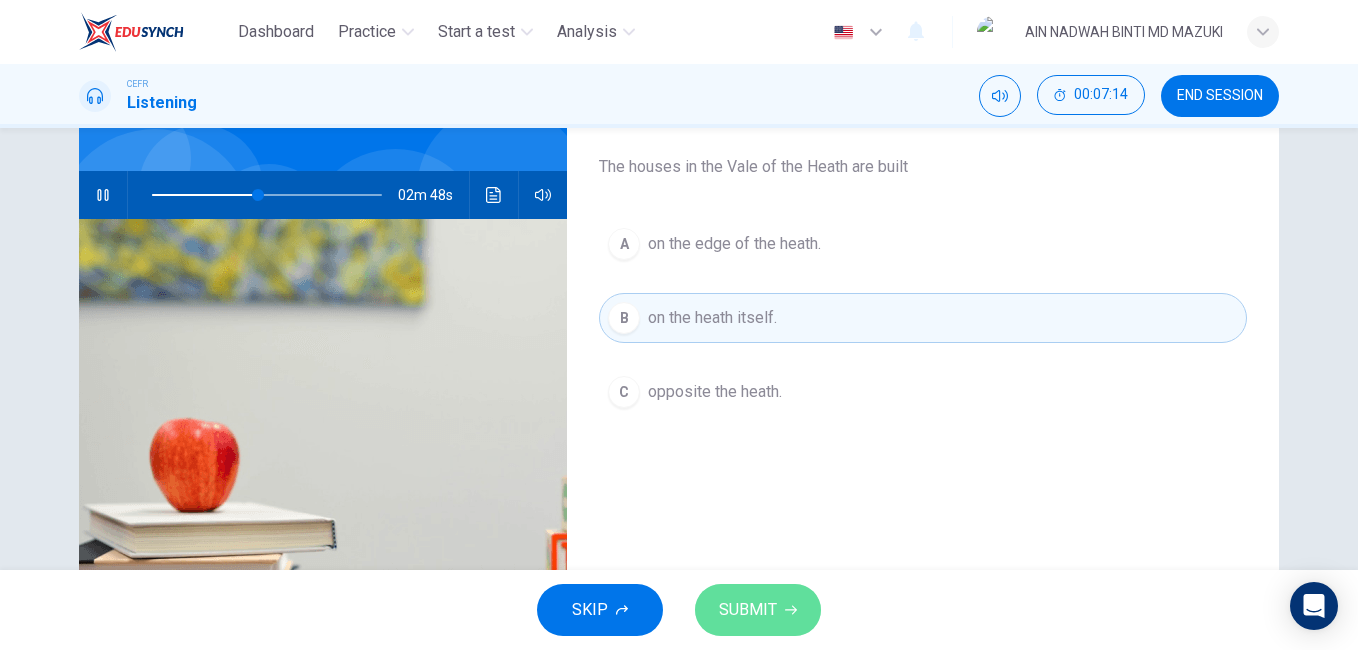 click on "SUBMIT" at bounding box center [748, 610] 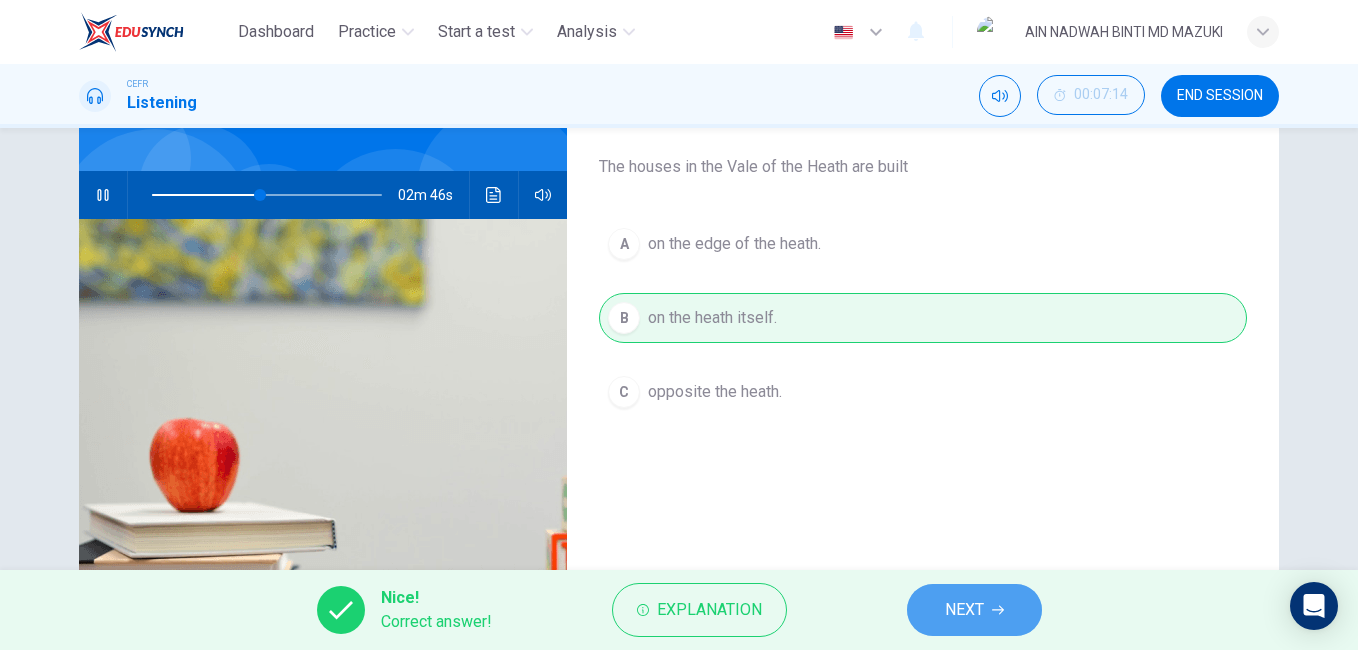 click on "NEXT" at bounding box center (964, 610) 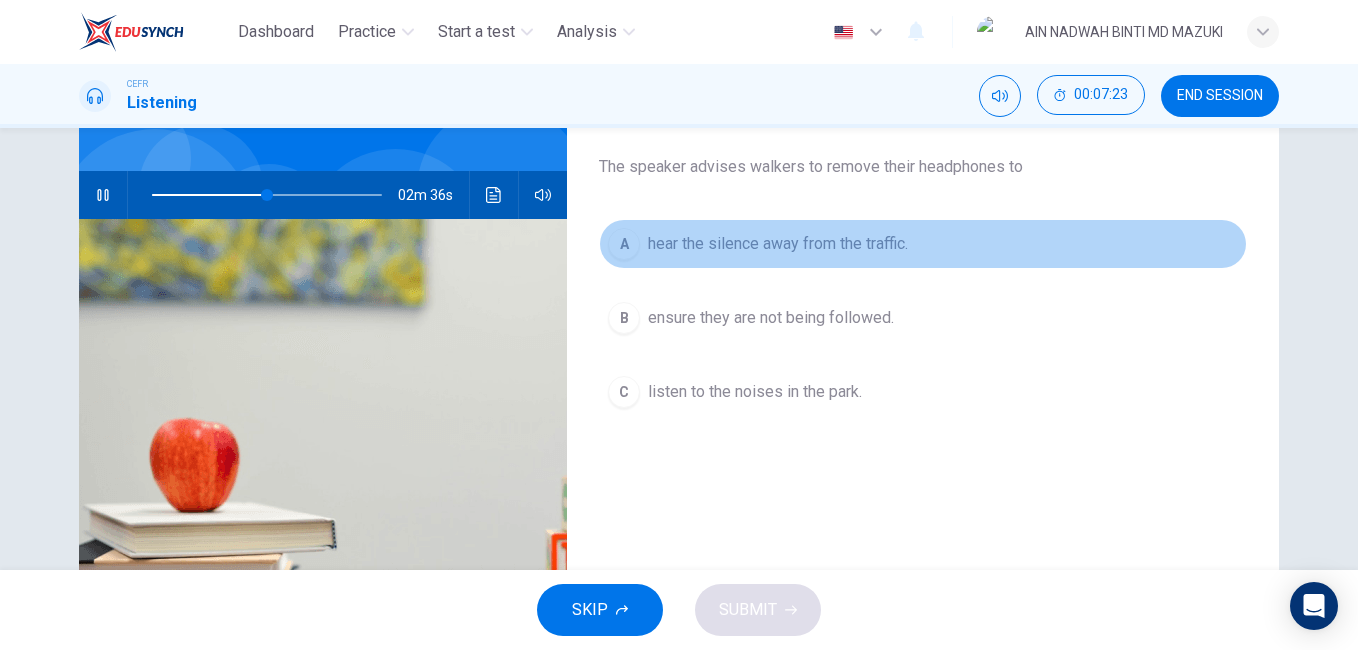 click on "hear the silence away from the traffic." at bounding box center [778, 244] 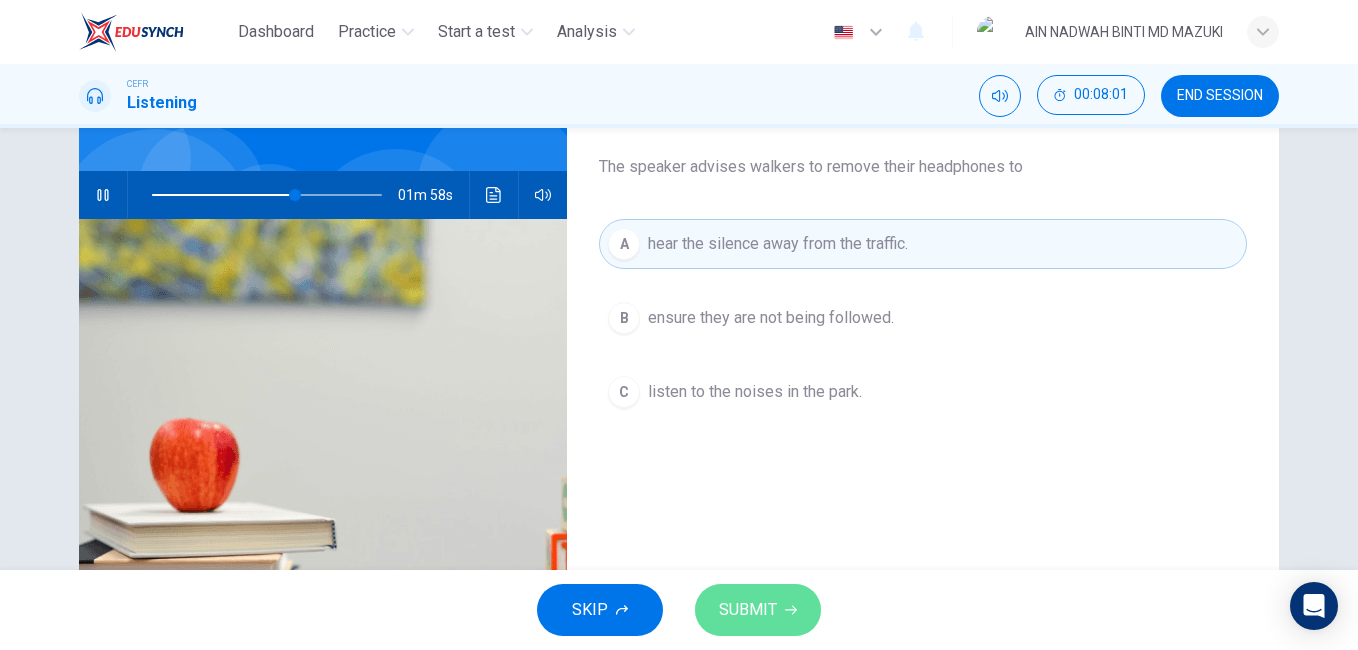 click on "SUBMIT" at bounding box center (748, 610) 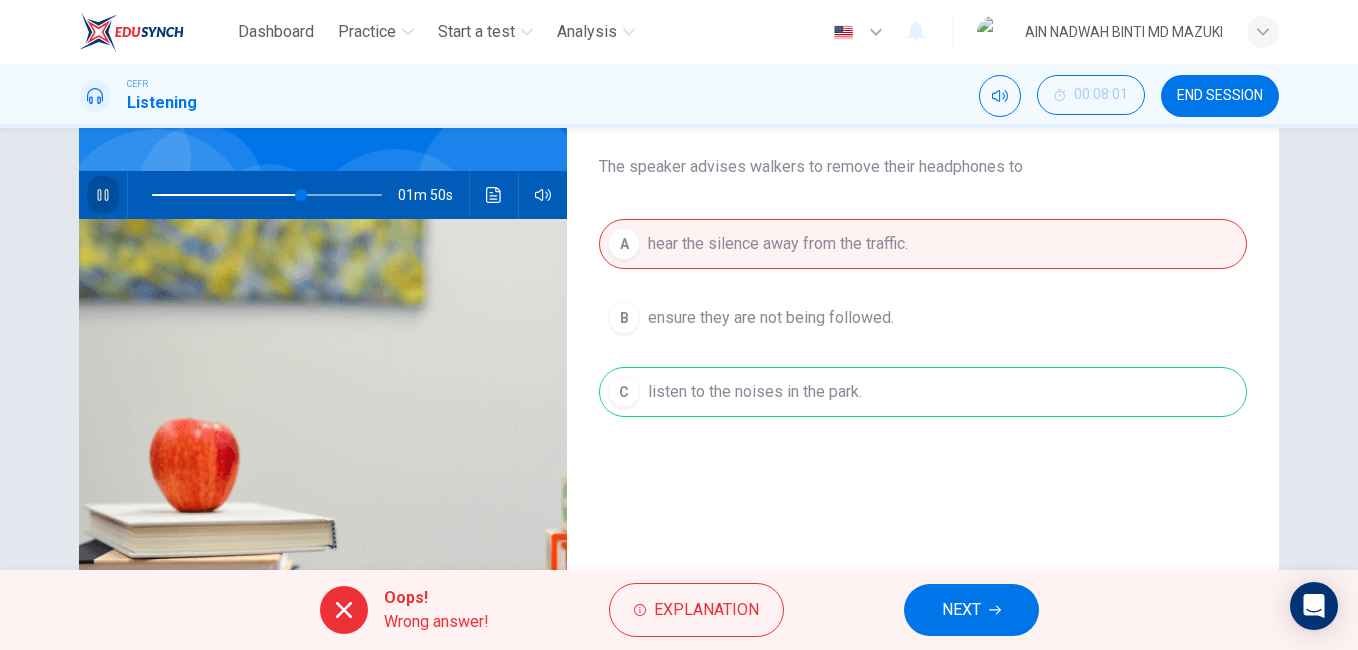 click at bounding box center [103, 195] 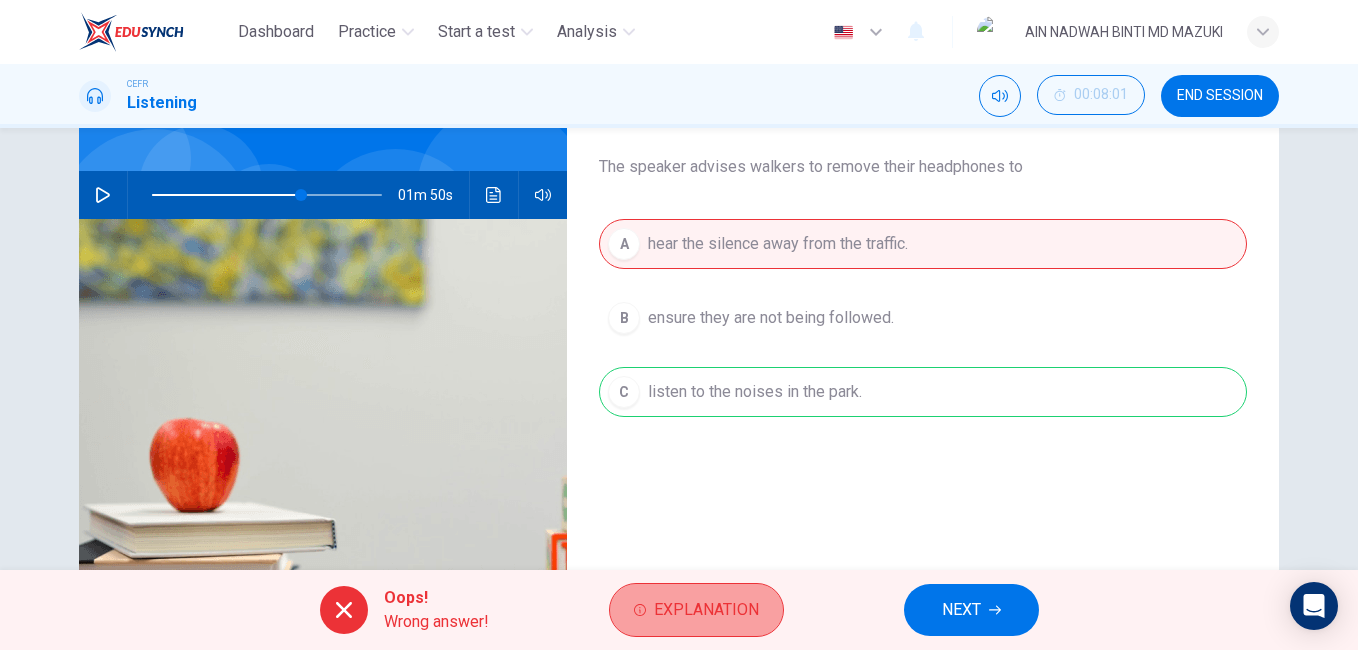 click on "Explanation" at bounding box center (706, 610) 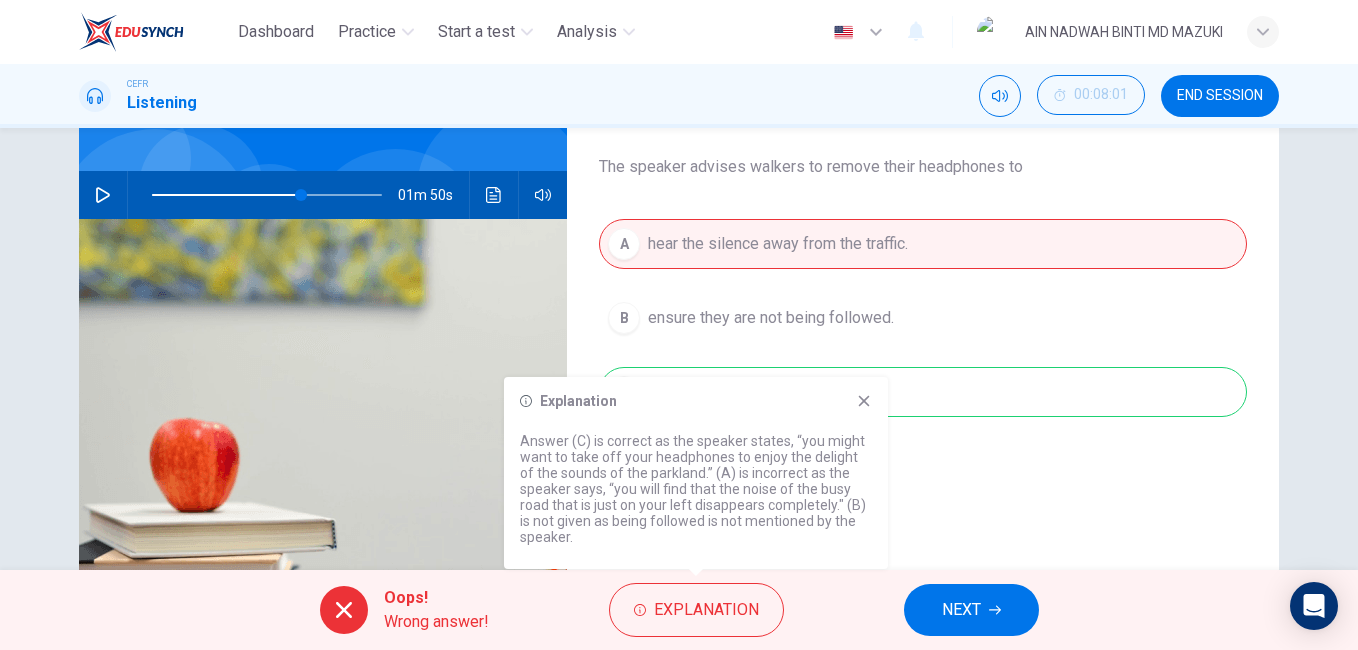 click on "Question 5 Choose the correct letter,  A ,  B  or  C . The speaker advises walkers to remove their headphones to A hear the silence away from the traffic. B ensure they are not being followed. C  listen to the noises in the park." at bounding box center (923, 358) 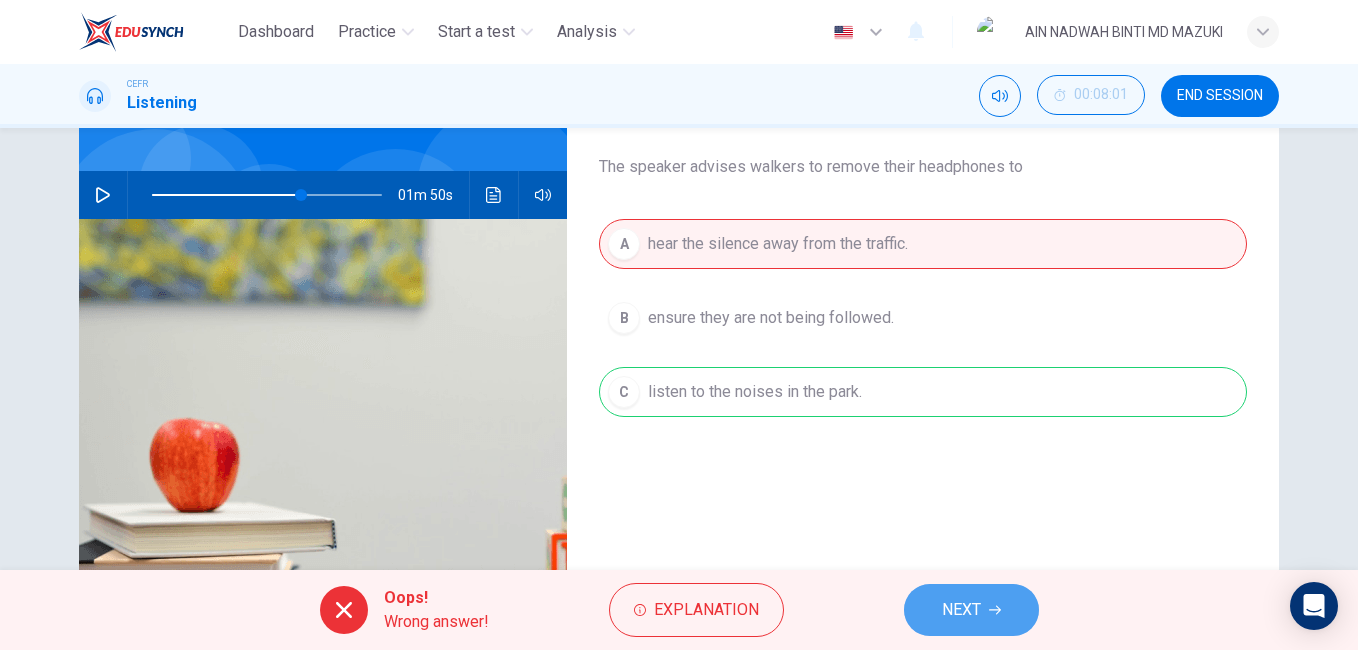 click on "NEXT" at bounding box center [961, 610] 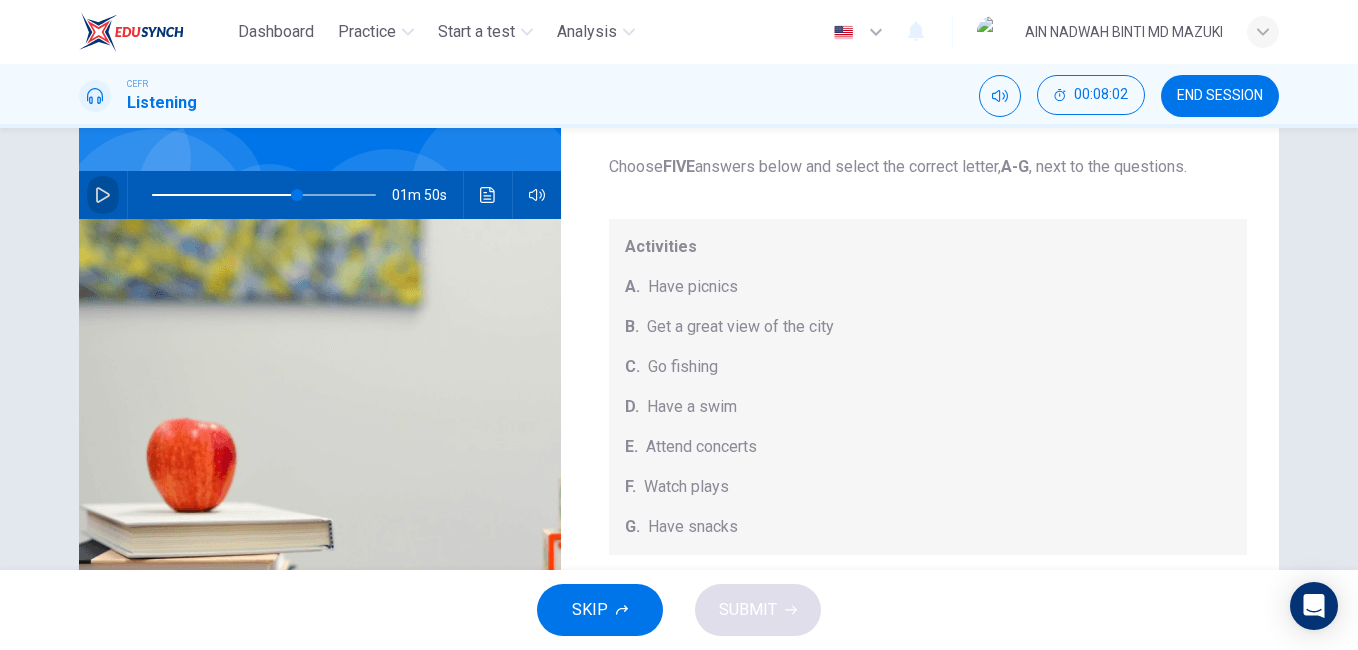click at bounding box center [103, 195] 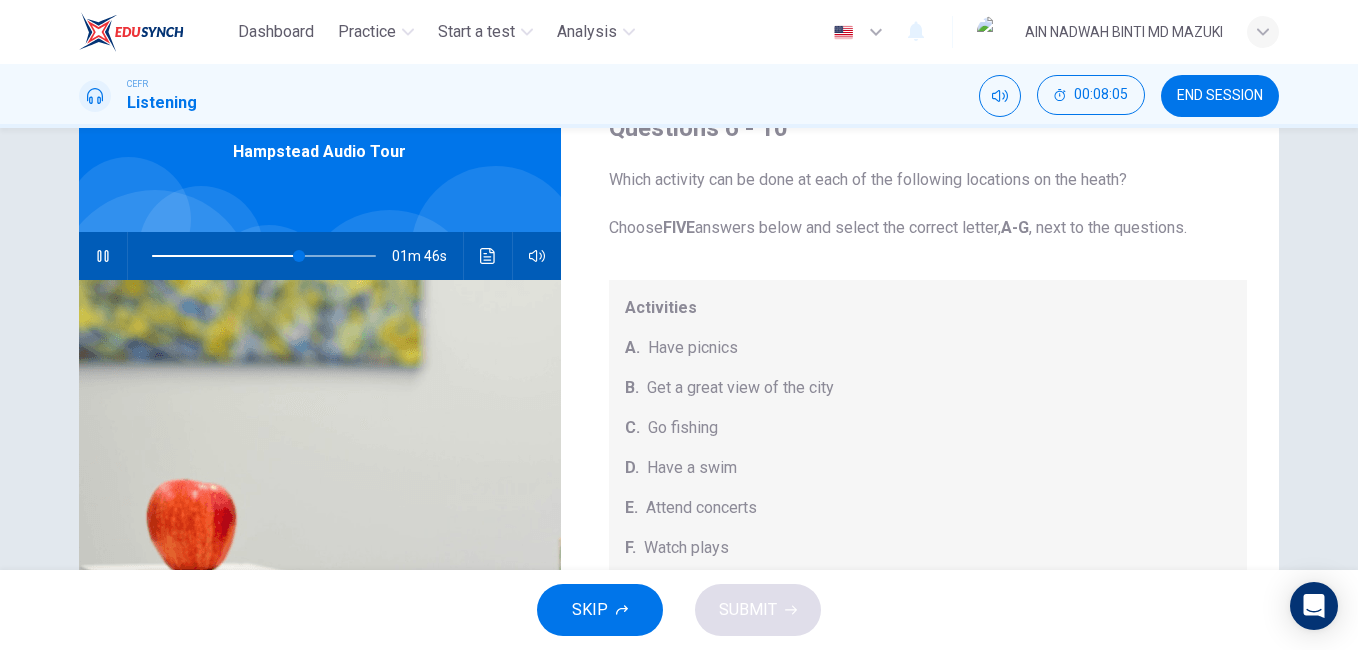scroll, scrollTop: 98, scrollLeft: 0, axis: vertical 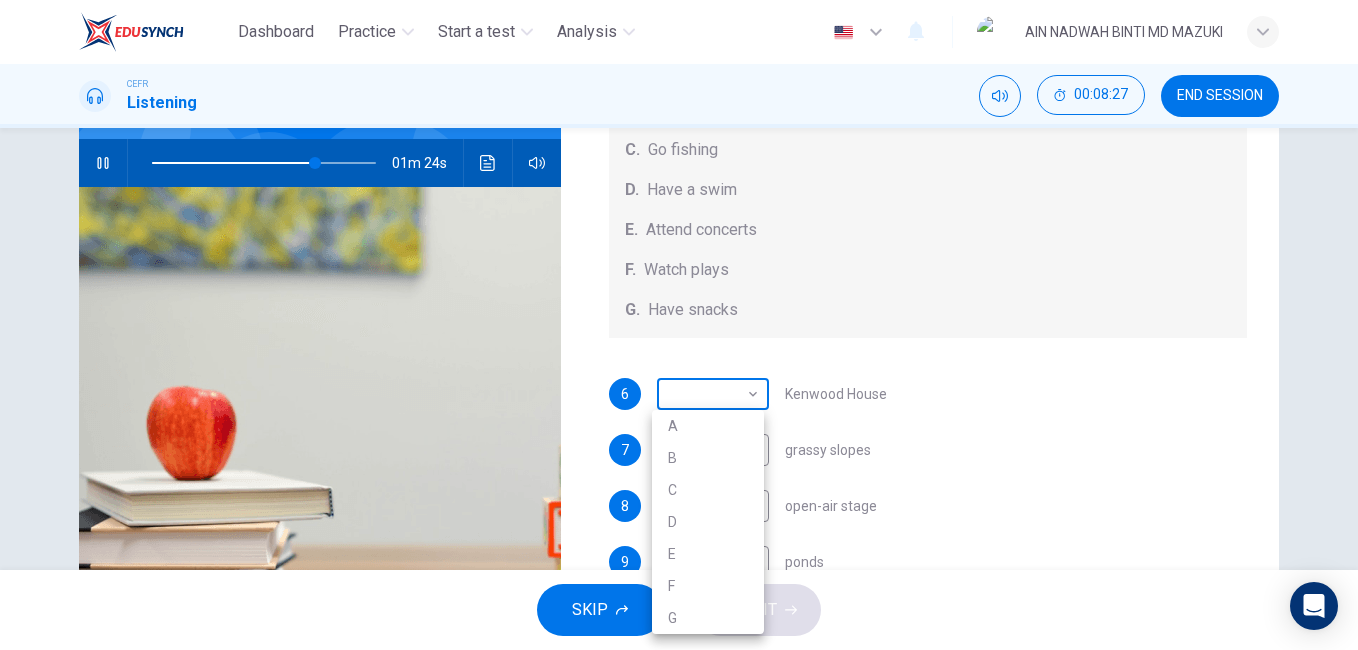 click on "Dashboard Practice Start a test Analysis English en ​ [FULL_NAME] CEFR Listening 00:08:27 END SESSION Questions 6 - 10 Which activity can be done at each of the following locations on the heath? Choose  FIVE  answers below and select the correct letter,  A-G , next to the questions. Activities A. Have picnics B. Get a great view of the city C. Go fishing D. Have a swim E. Attend concerts F. Watch plays G. Have snacks 6 ​ ​ Kenwood House 7 ​ ​ grassy slopes 8 ​ ​ open-air stage 9 ​ ​ ponds 10 ​ ​ Parliament Hill Hampstead Audio Tour 01m 24s SKIP SUBMIT EduSynch - Online Language Proficiency Testing
Dashboard Practice Start a test Analysis Notifications © Copyright  2025 A B C D E F G" at bounding box center [679, 325] 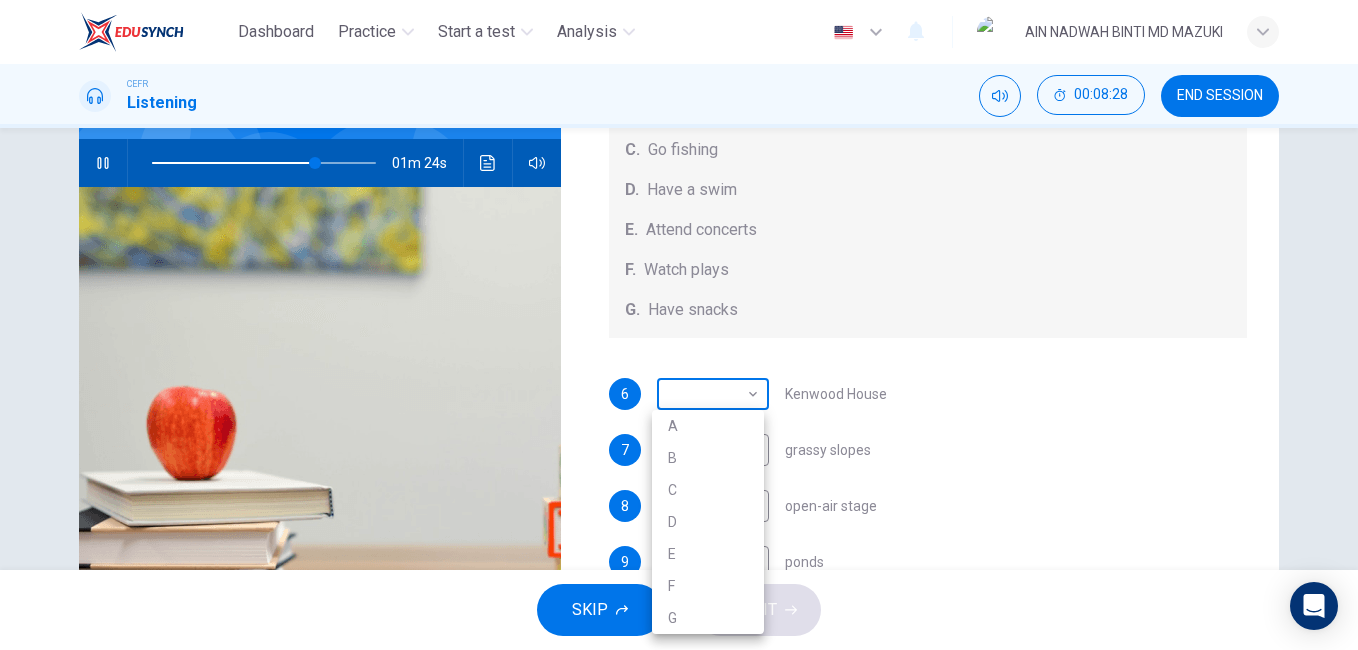 click at bounding box center (679, 325) 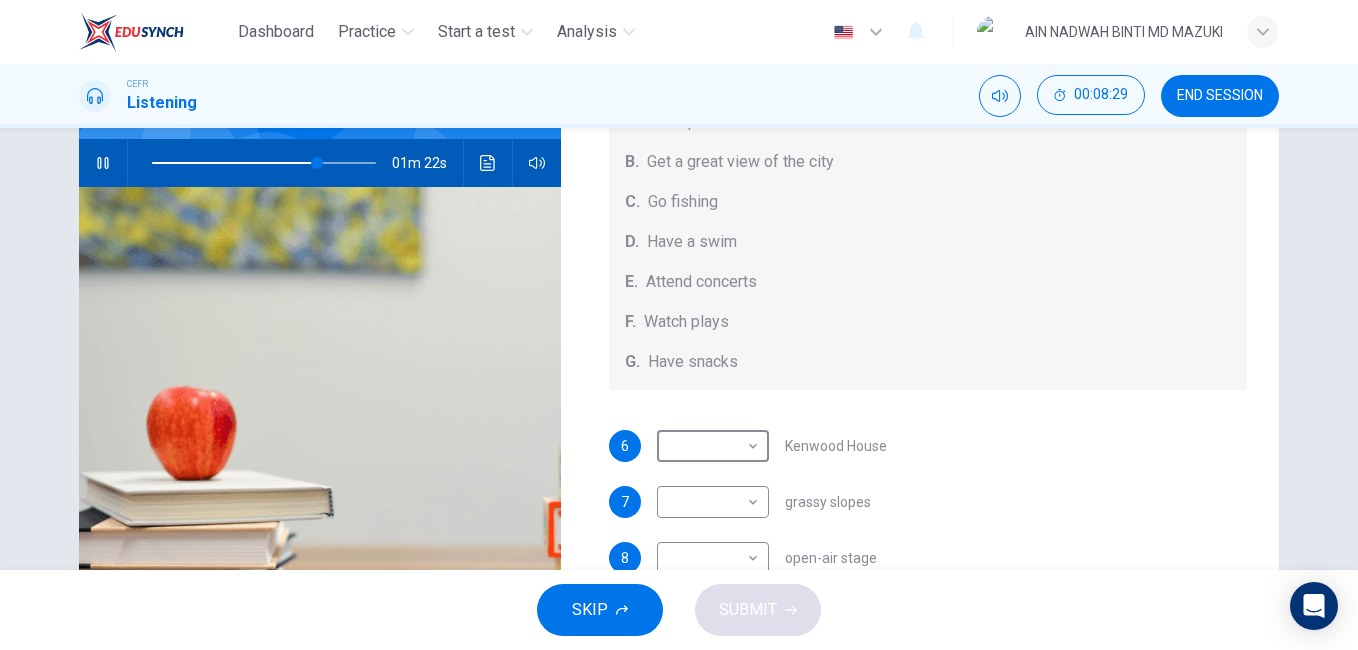 scroll, scrollTop: 86, scrollLeft: 0, axis: vertical 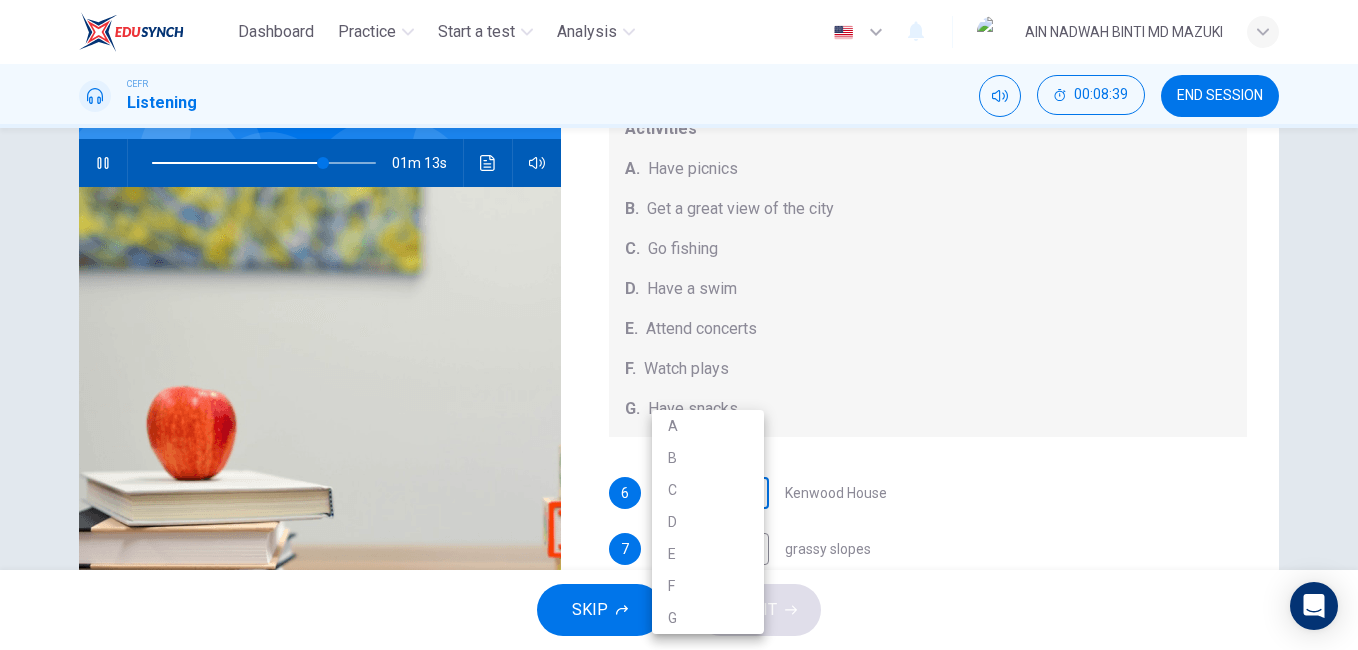 click on "Dashboard Practice Start a test Analysis English en ​ [FULL_NAME] CEFR Listening 00:08:39 END SESSION Questions 6 - 10 Which activity can be done at each of the following locations on the heath? Choose  FIVE  answers below and select the correct letter,  A-G , next to the questions. Activities A. Have picnics B. Get a great view of the city C. Go fishing D. Have a swim E. Attend concerts F. Watch plays G. Have snacks 6 ​ ​ Kenwood House 7 ​ ​ grassy slopes 8 ​ ​ open-air stage 9 ​ ​ ponds 10 ​ ​ Parliament Hill Hampstead Audio Tour 01m 13s SKIP SUBMIT EduSynch - Online Language Proficiency Testing
Dashboard Practice Start a test Analysis Notifications © Copyright  2025 A B C D E F G" at bounding box center (679, 325) 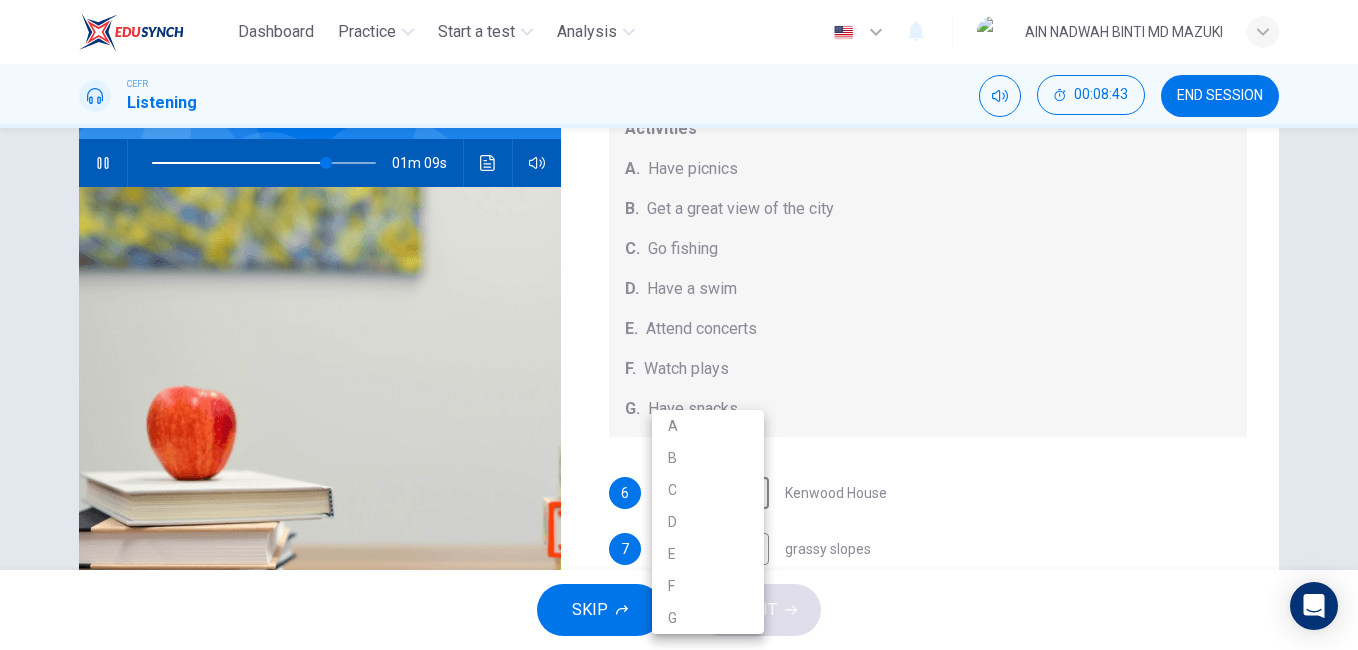 click at bounding box center [679, 325] 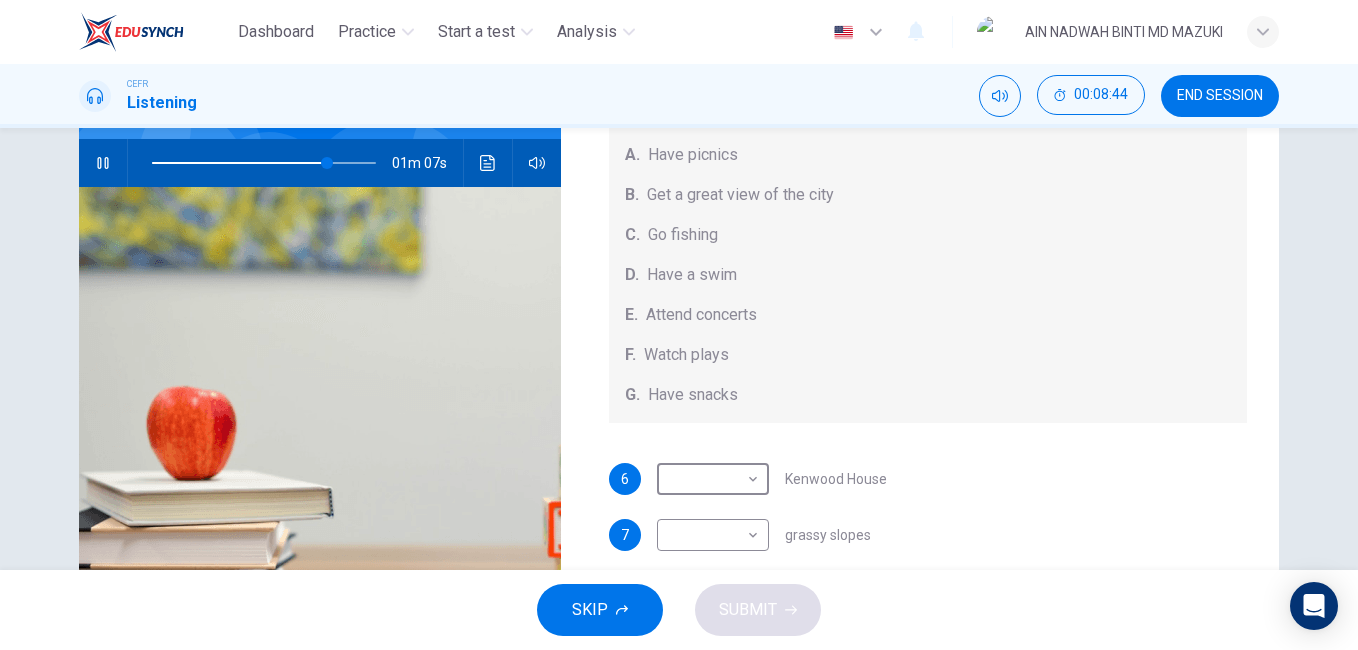 scroll, scrollTop: 101, scrollLeft: 0, axis: vertical 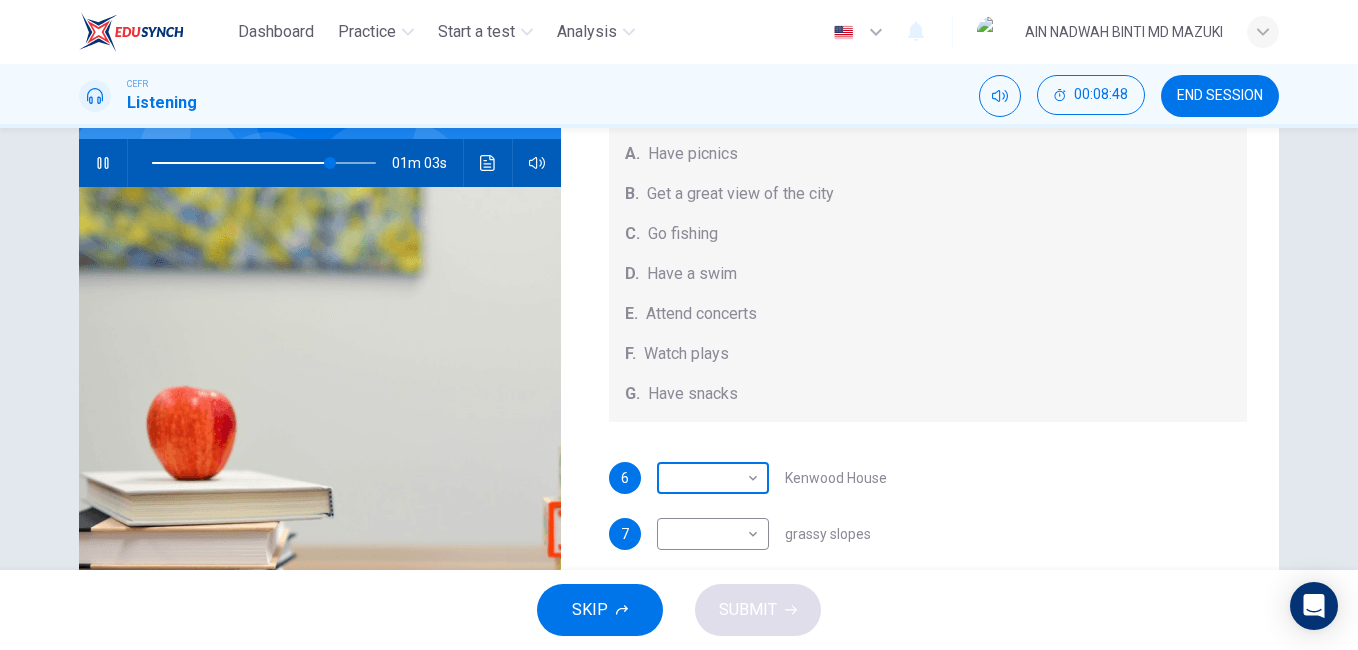 click on "Dashboard Practice Start a test Analysis English en ​ [FULL_NAME] CEFR Listening 00:08:48 END SESSION Questions 6 - 10 Which activity can be done at each of the following locations on the heath? Choose  FIVE  answers below and select the correct letter,  A-G , next to the questions. Activities A. Have picnics B. Get a great view of the city C. Go fishing D. Have a swim E. Attend concerts F. Watch plays G. Have snacks 6 ​ ​ Kenwood House 7 ​ ​ grassy slopes 8 ​ ​ open-air stage 9 ​ ​ ponds 10 ​ ​ Parliament Hill Hampstead Audio Tour 01m 03s SKIP SUBMIT EduSynch - Online Language Proficiency Testing
Dashboard Practice Start a test Analysis Notifications © Copyright  2025" at bounding box center (679, 325) 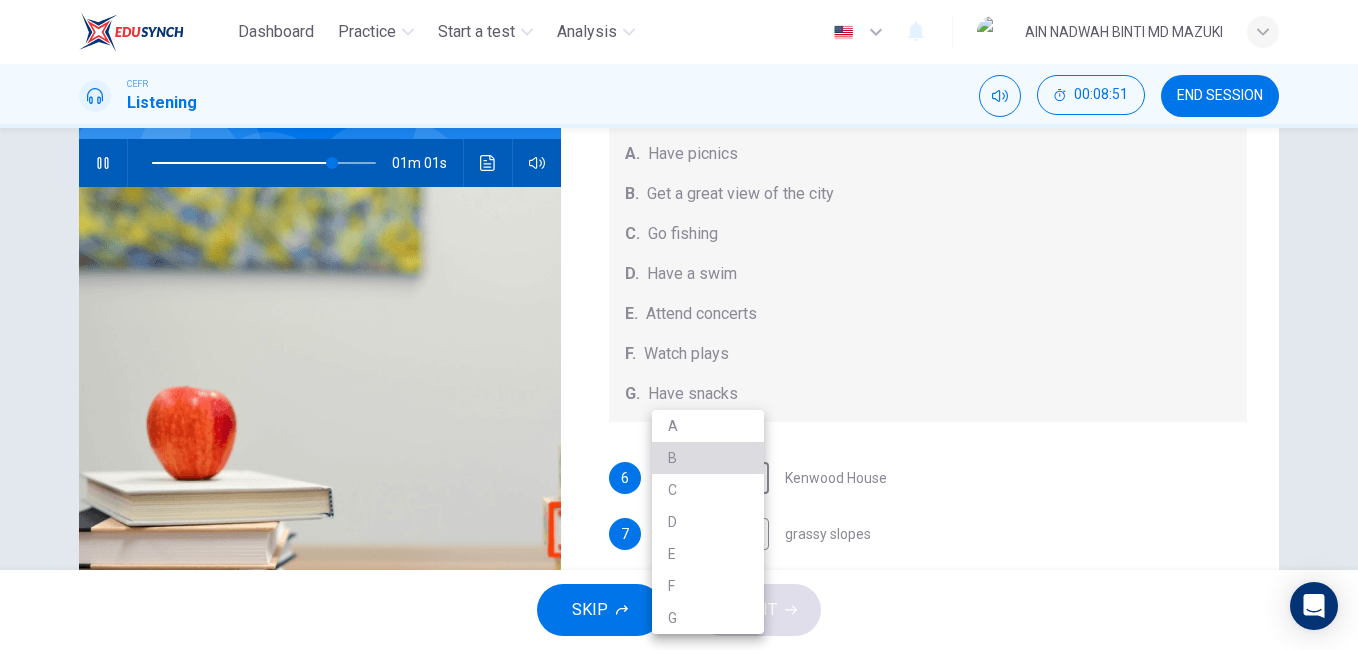 click on "B" at bounding box center [708, 458] 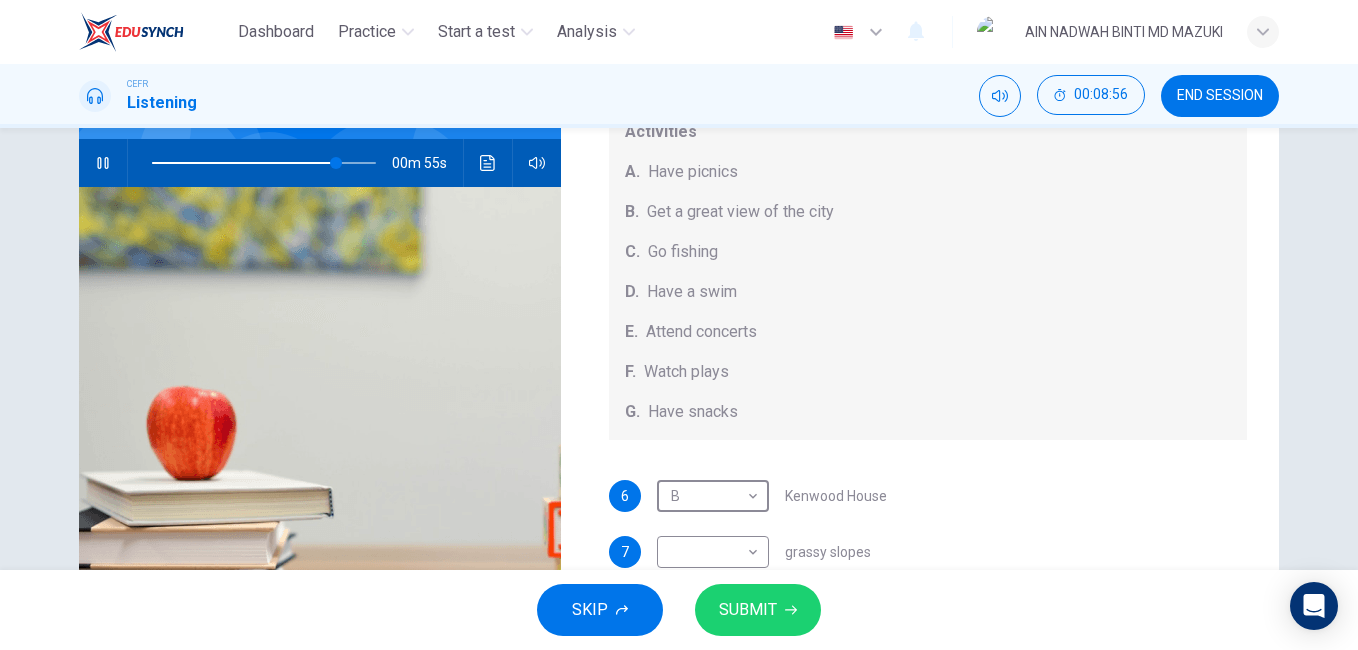 scroll, scrollTop: 86, scrollLeft: 0, axis: vertical 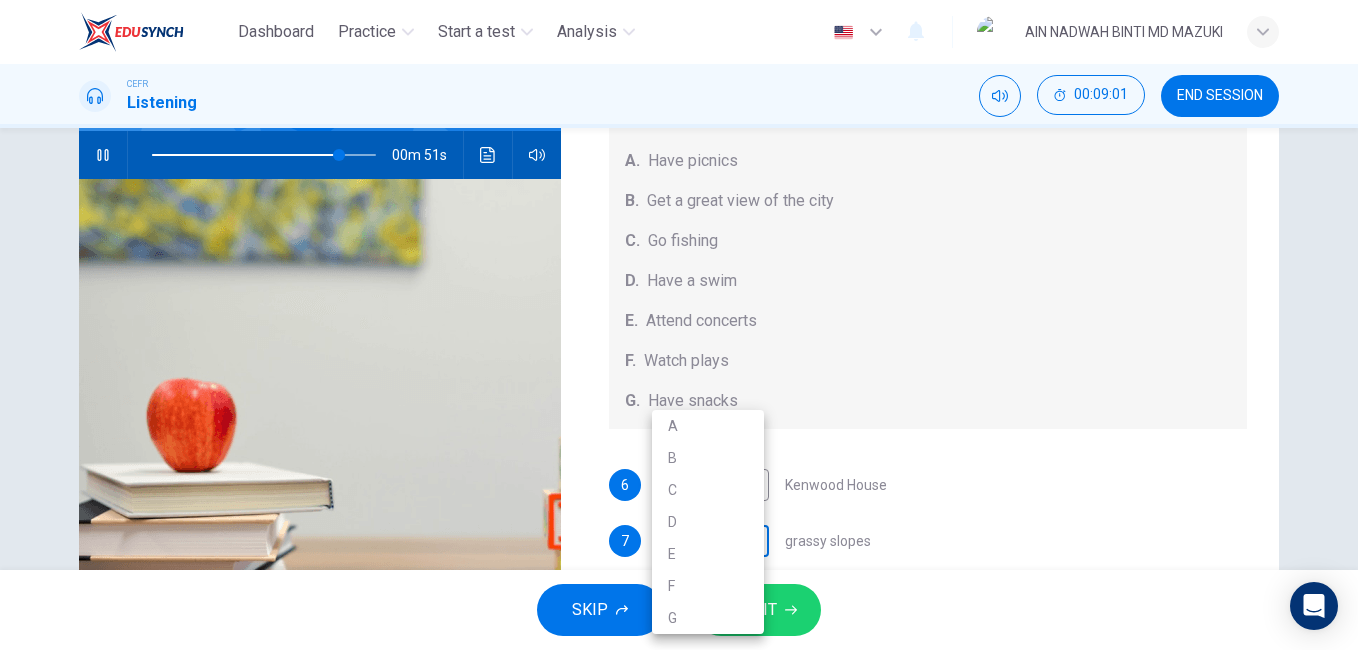 click on "Dashboard Practice Start a test Analysis English en ​ [FULL_NAME] CEFR Listening 00:09:01 END SESSION Questions 6 - 10 Which activity can be done at each of the following locations on the heath? Choose  FIVE  answers below and select the correct letter,  A-G , next to the questions. Activities A. Have picnics B. Get a great view of the city C. Go fishing D. Have a swim E. Attend concerts F. Watch plays G. Have snacks 6 B B ​ Kenwood House 7 ​ ​ grassy slopes 8 ​ ​ open-air stage 9 ​ ​ ponds 10 ​ ​ Parliament Hill Hampstead Audio Tour 00m 51s SKIP SUBMIT EduSynch - Online Language Proficiency Testing
Dashboard Practice Start a test Analysis Notifications © Copyright  2025 A B C D E F G" at bounding box center (679, 325) 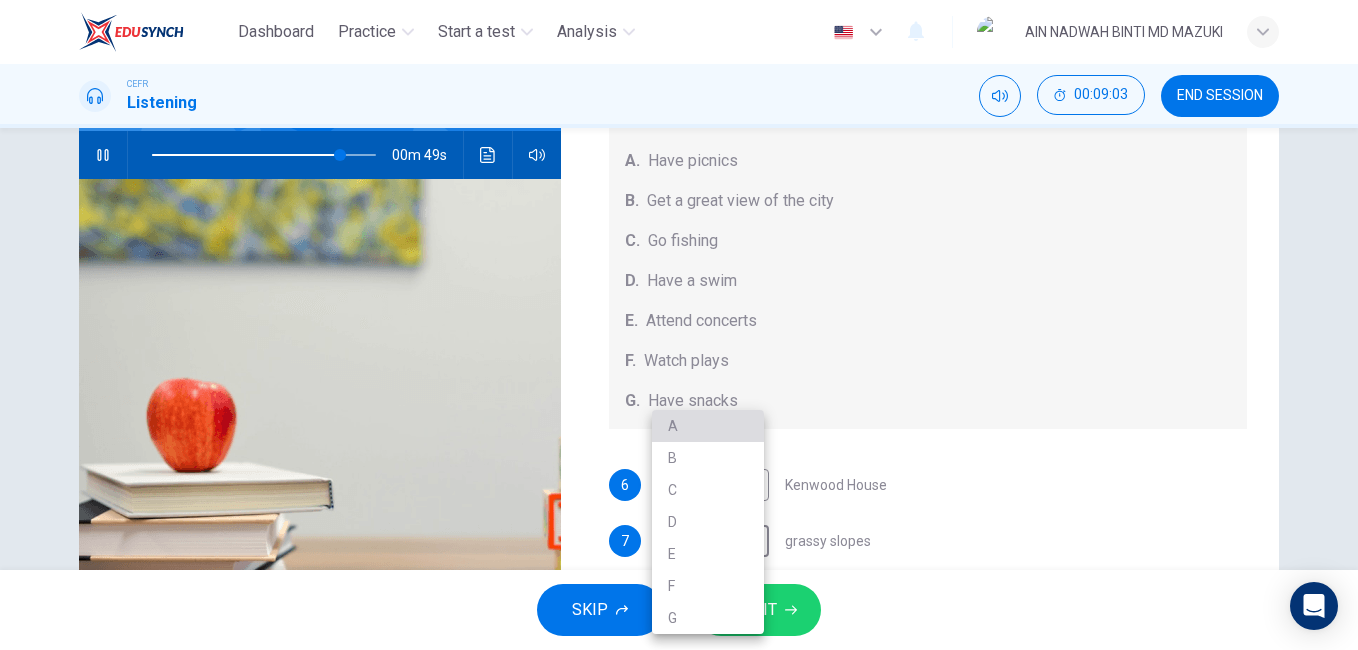 click on "A" at bounding box center [708, 426] 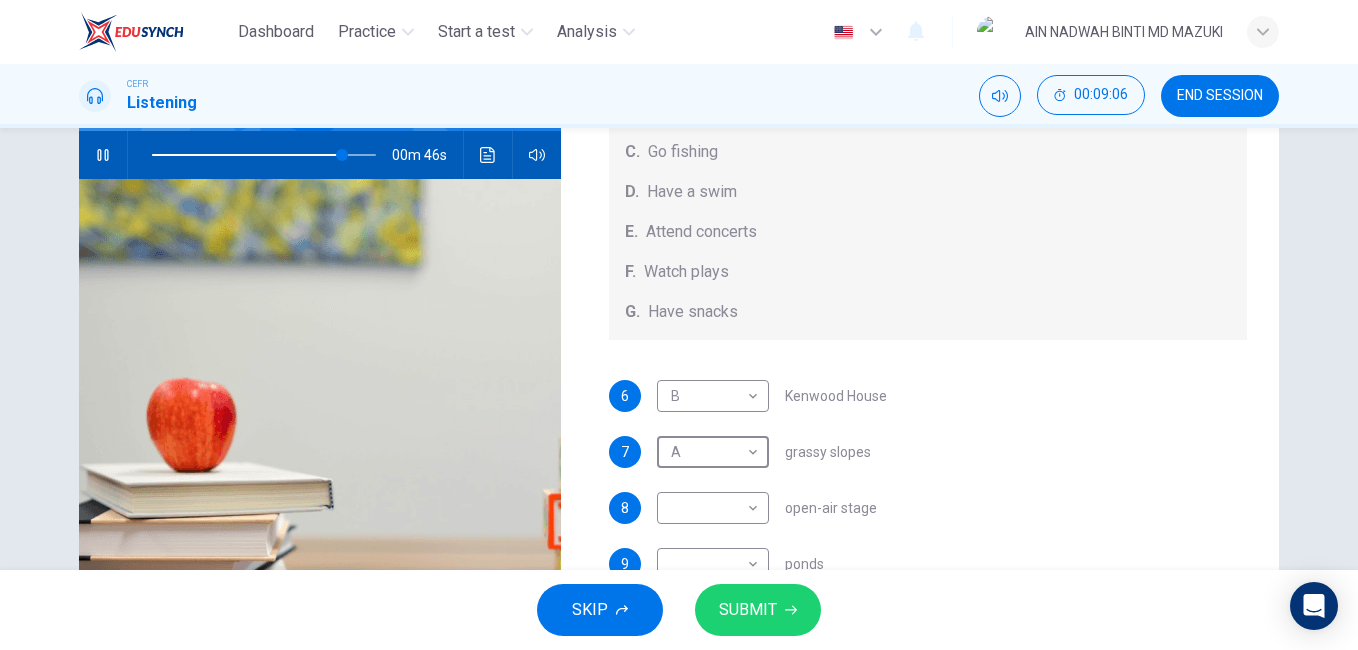 scroll, scrollTop: 176, scrollLeft: 0, axis: vertical 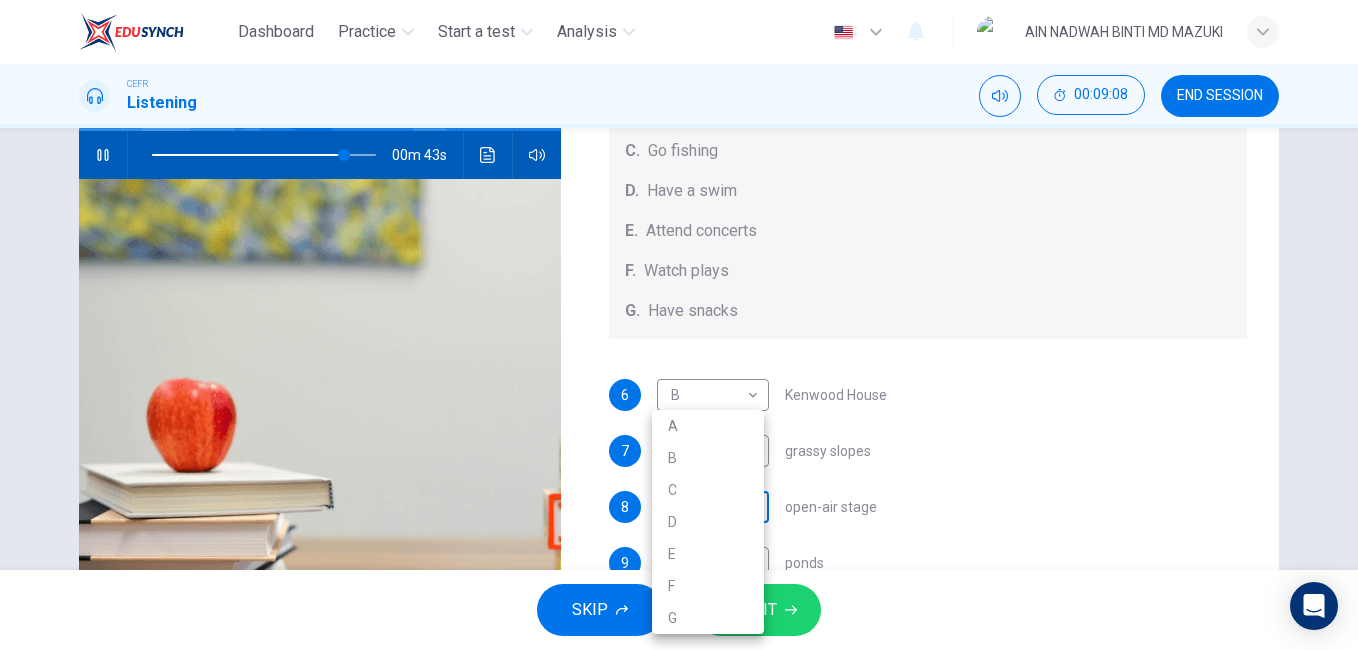 click on "Dashboard Practice Start a test Analysis English en ​ [FULL_NAME] CEFR Listening 00:09:08 END SESSION Questions 6 - 10 Which activity can be done at each of the following locations on the heath? Choose  FIVE  answers below and select the correct letter,  A-G , next to the questions. Activities A. Have picnics B. Get a great view of the city C. Go fishing D. Have a swim E. Attend concerts F. Watch plays G. Have snacks 6 B B ​ Kenwood House 7 ​ ​ grassy slopes 8 ​ ​ open-air stage 9 ​ ​ ponds 10 ​ ​ Parliament Hill Hampstead Audio Tour 00m 43s SKIP SUBMIT EduSynch - Online Language Proficiency Testing
Dashboard Practice Start a test Analysis Notifications © Copyright  2025 A B C D E F G" at bounding box center [679, 325] 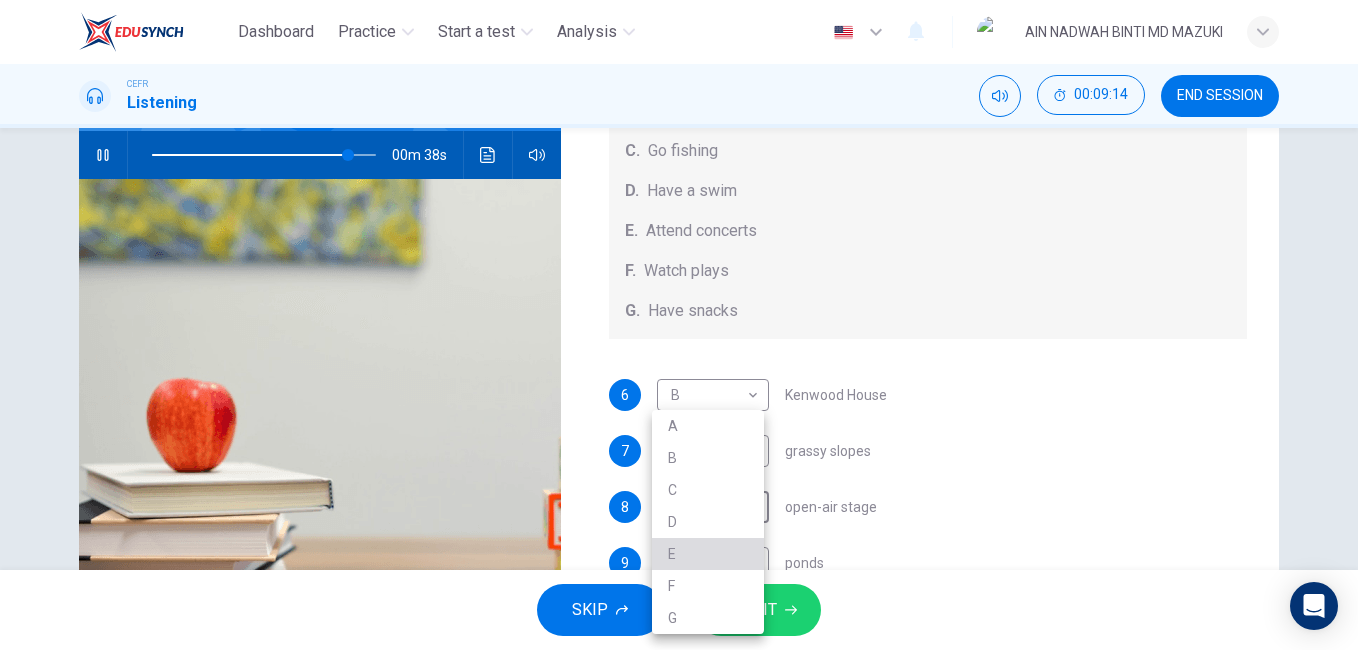 click on "E" at bounding box center (708, 554) 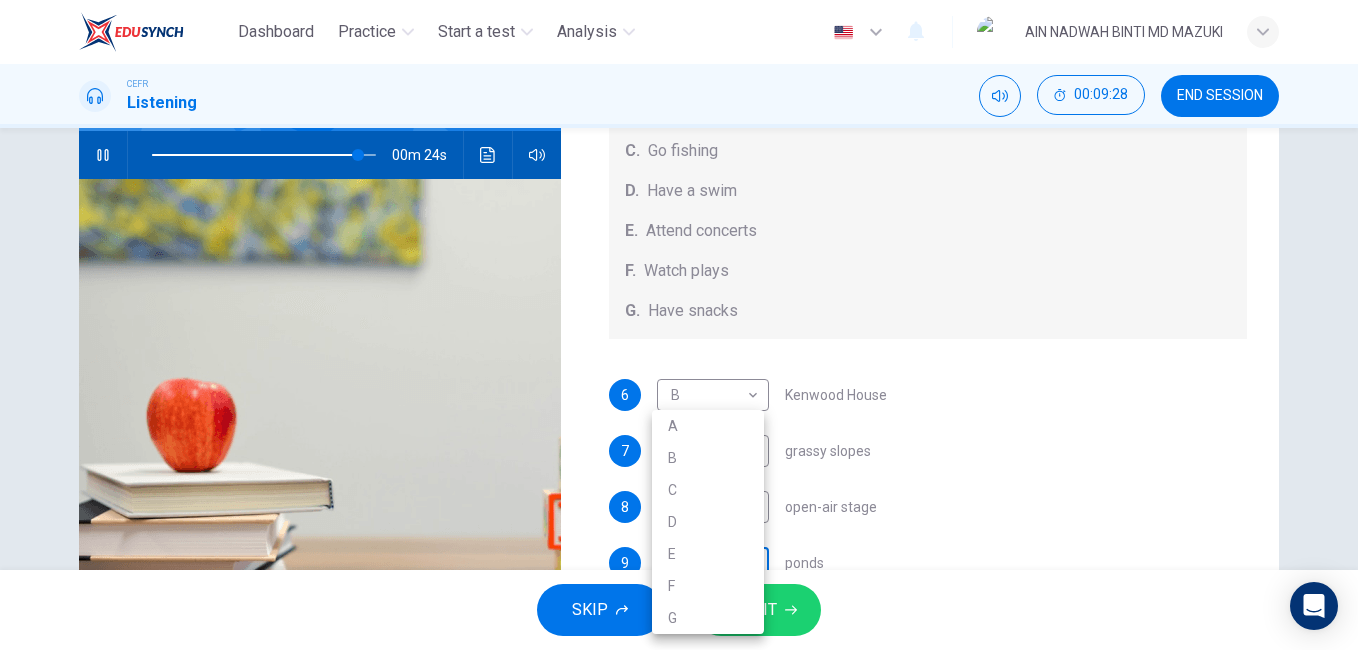scroll, scrollTop: 219, scrollLeft: 0, axis: vertical 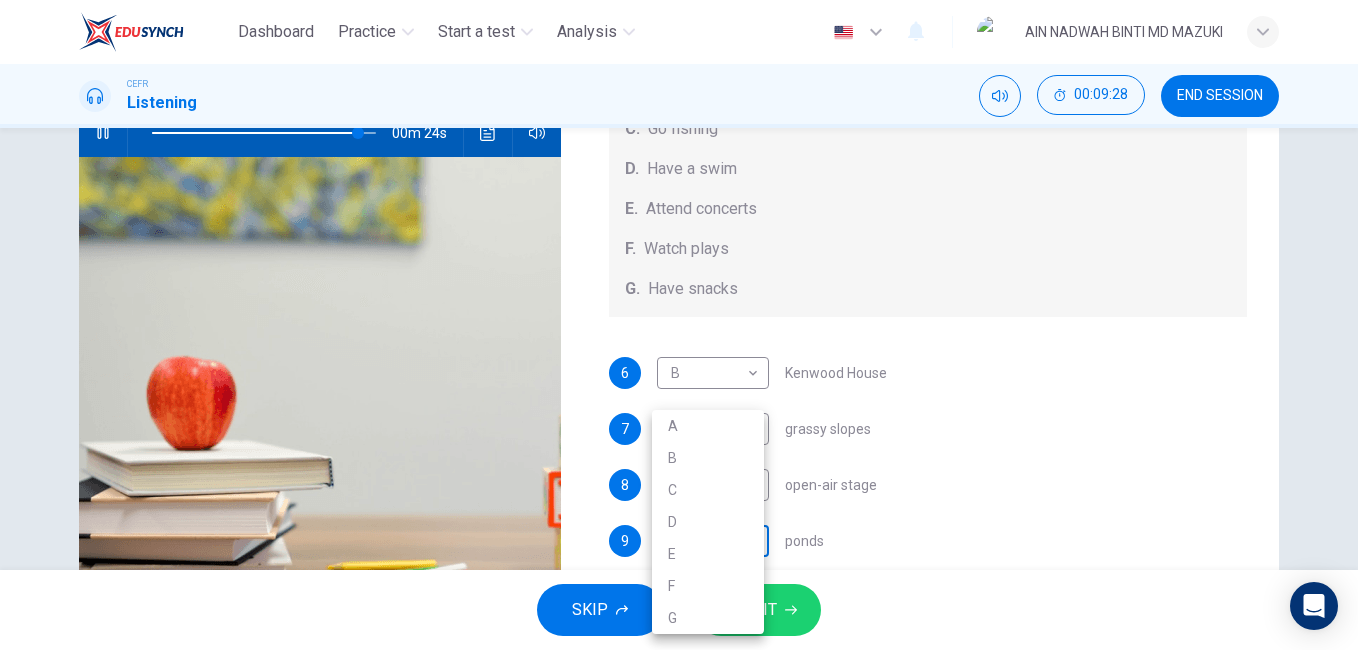 click on "Dashboard Practice Start a test Analysis English en ​ [FULL_NAME] CEFR Listening 00:09:28 END SESSION Questions 6 - 10 Which activity can be done at each of the following locations on the heath? Choose  FIVE  answers below and select the correct letter,  A-G , next to the questions. Activities A. Have picnics B. Get a great view of the city C. Go fishing D. Have a swim E. Attend concerts F. Watch plays G. Have snacks 6 B B ​ Kenwood House 7 A A ​ grassy slopes 8 E E ​ open-air stage 9 ​ ​ ponds 10 ​ ​ Parliament Hill Hampstead Audio Tour 00m 24s SKIP SUBMIT EduSynch - Online Language Proficiency Testing
Dashboard Practice Start a test Analysis Notifications © Copyright  2025 A B C D E F G" at bounding box center [679, 325] 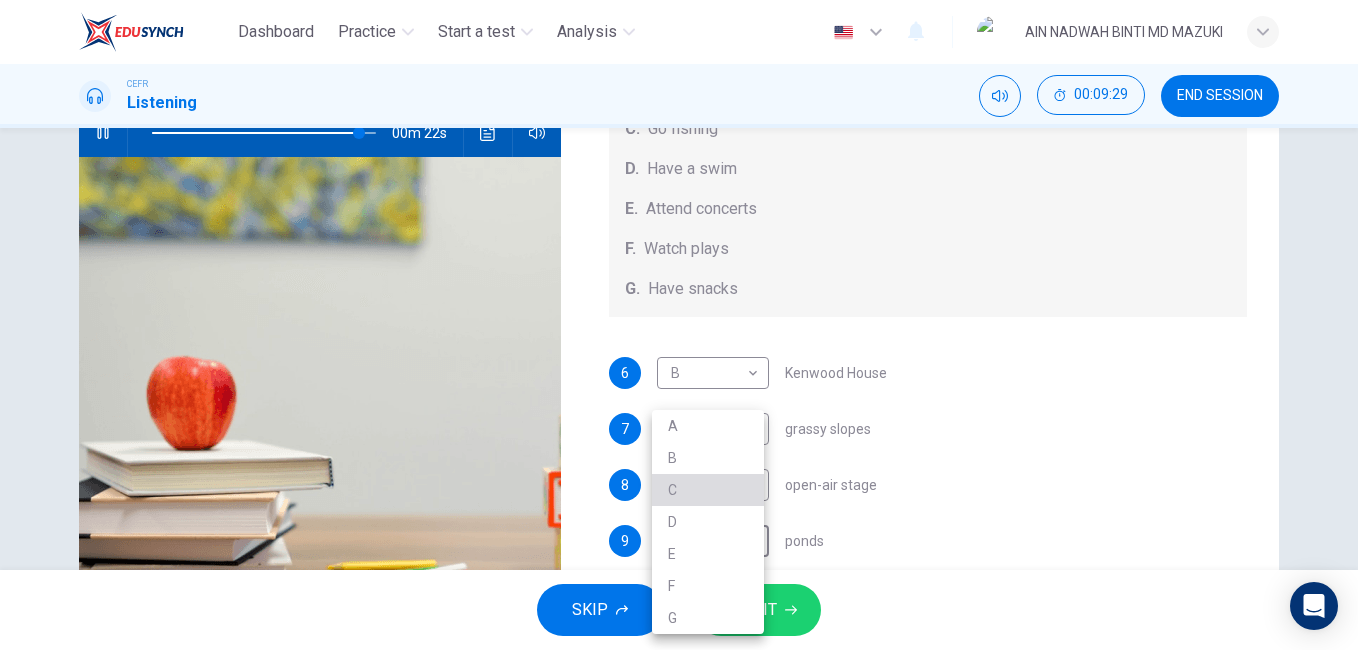 click on "C" at bounding box center [708, 490] 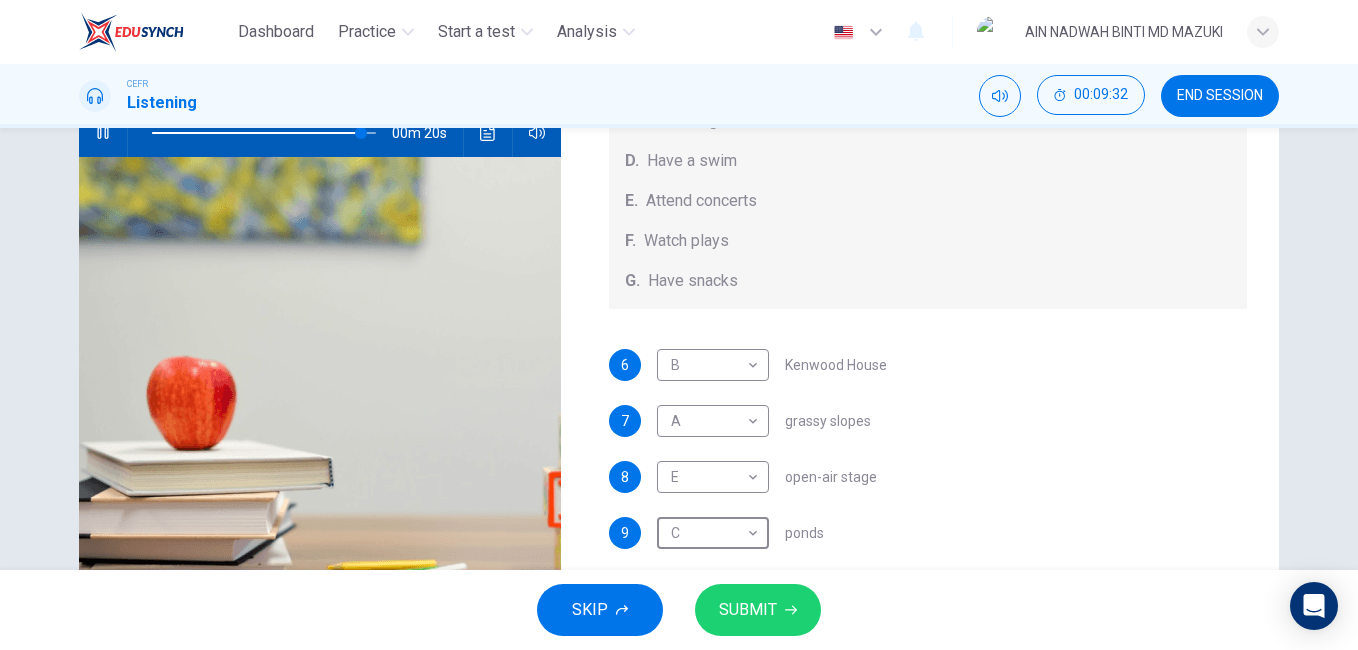 scroll, scrollTop: 185, scrollLeft: 0, axis: vertical 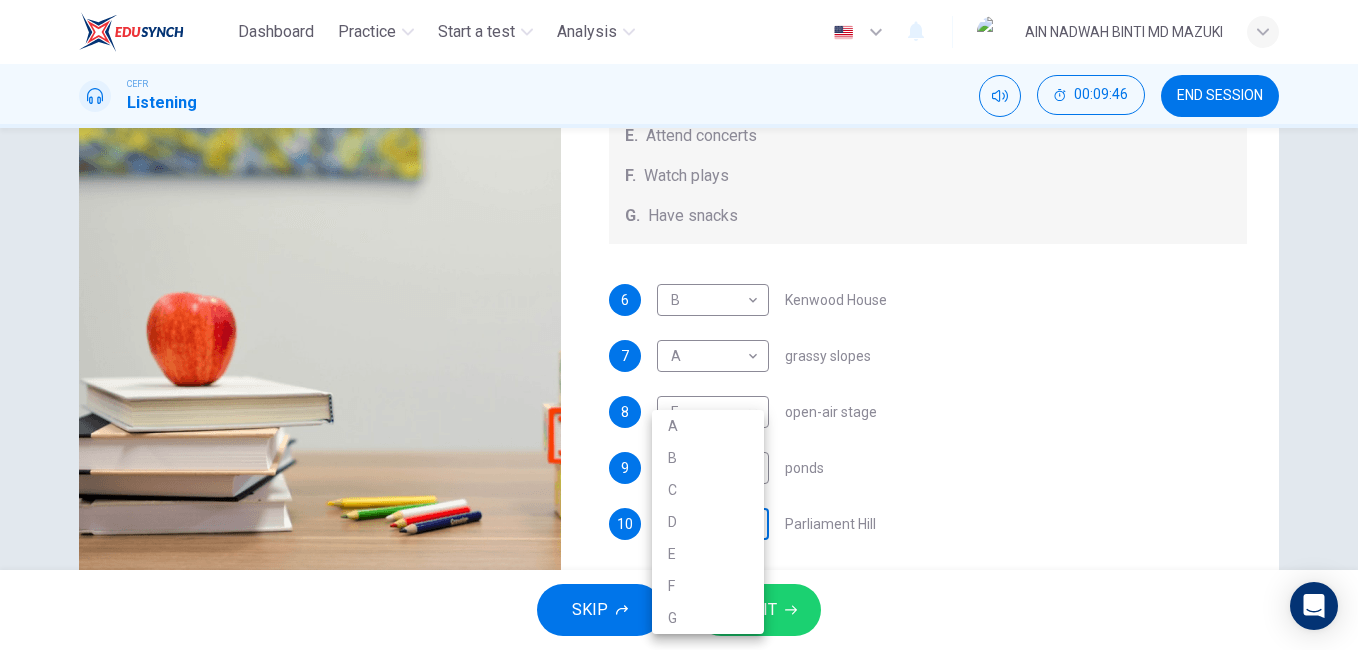 click on "Dashboard Practice Start a test Analysis English en ​ [FULL_NAME] CEFR Listening 00:09:46 END SESSION Questions 6 - 10 Which activity can be done at each of the following locations on the heath? Choose  FIVE  answers below and select the correct letter,  A-G , next to the questions. Activities A. Have picnics B. Get a great view of the city C. Go fishing D. Have a swim E. Attend concerts F. Watch plays G. Have snacks 6 B B ​ Kenwood House 7 A A ​ grassy slopes 8 E E ​ open-air stage 9 C C ​ ponds 10 ​ ​ Parliament Hill Hampstead Audio Tour 00m 06s SKIP SUBMIT EduSynch - Online Language Proficiency Testing
Dashboard Practice Start a test Analysis Notifications © Copyright  2025 A B C D E F G" at bounding box center [679, 325] 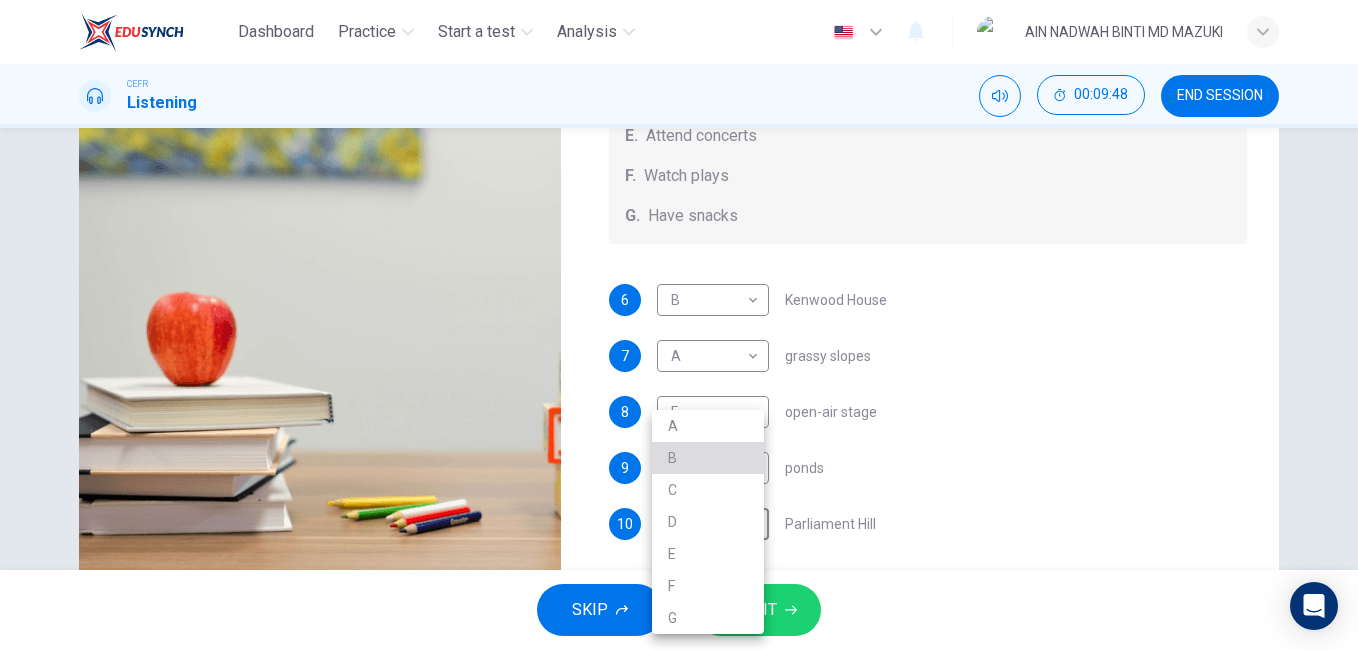 click on "B" at bounding box center [708, 458] 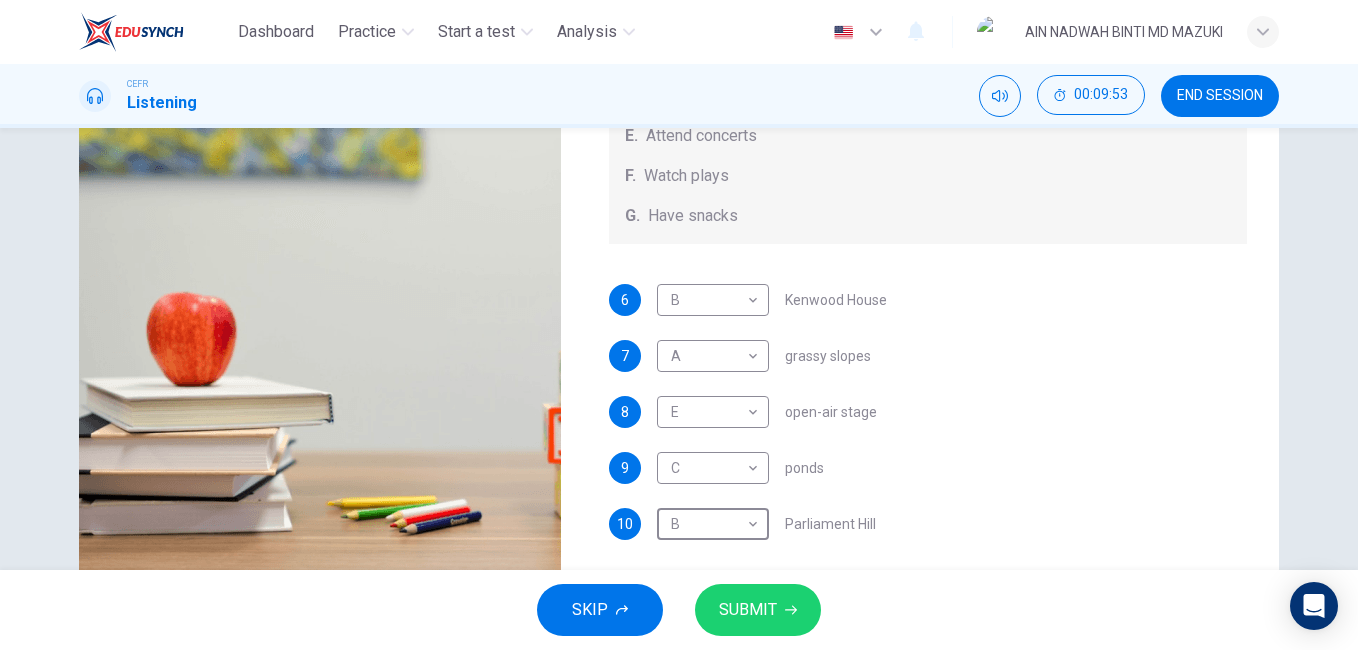 scroll, scrollTop: 0, scrollLeft: 0, axis: both 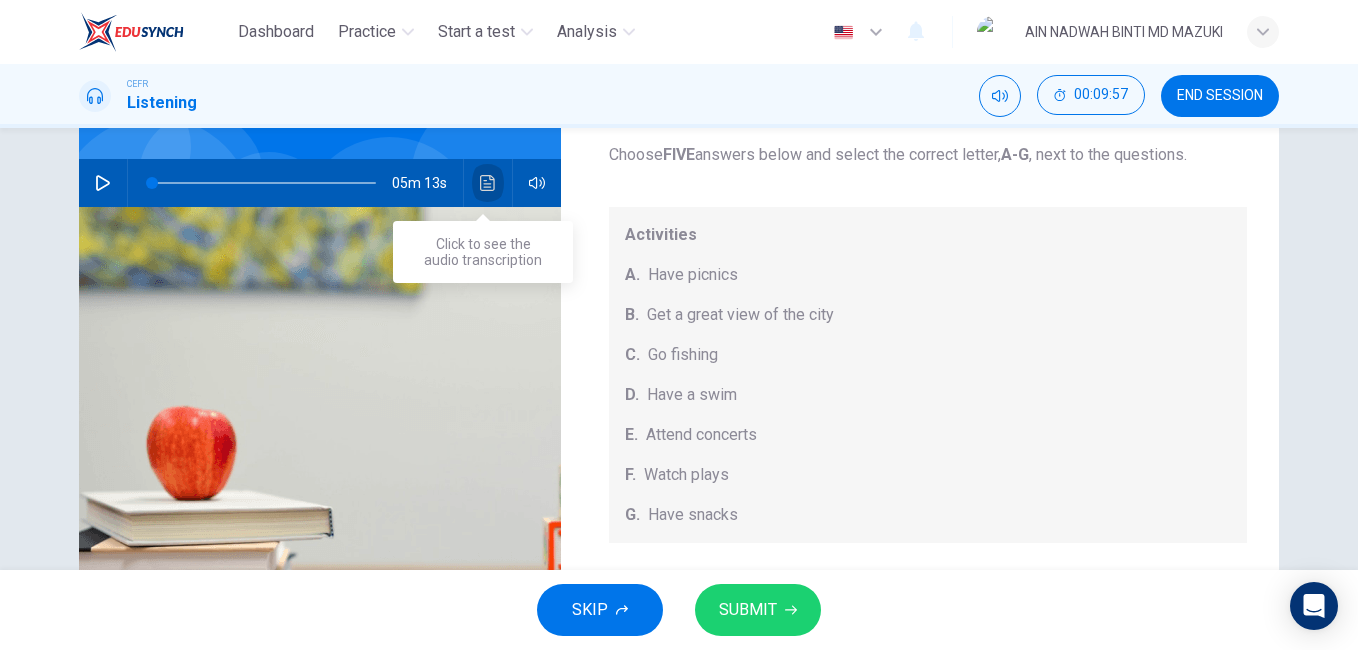 click at bounding box center (487, 183) 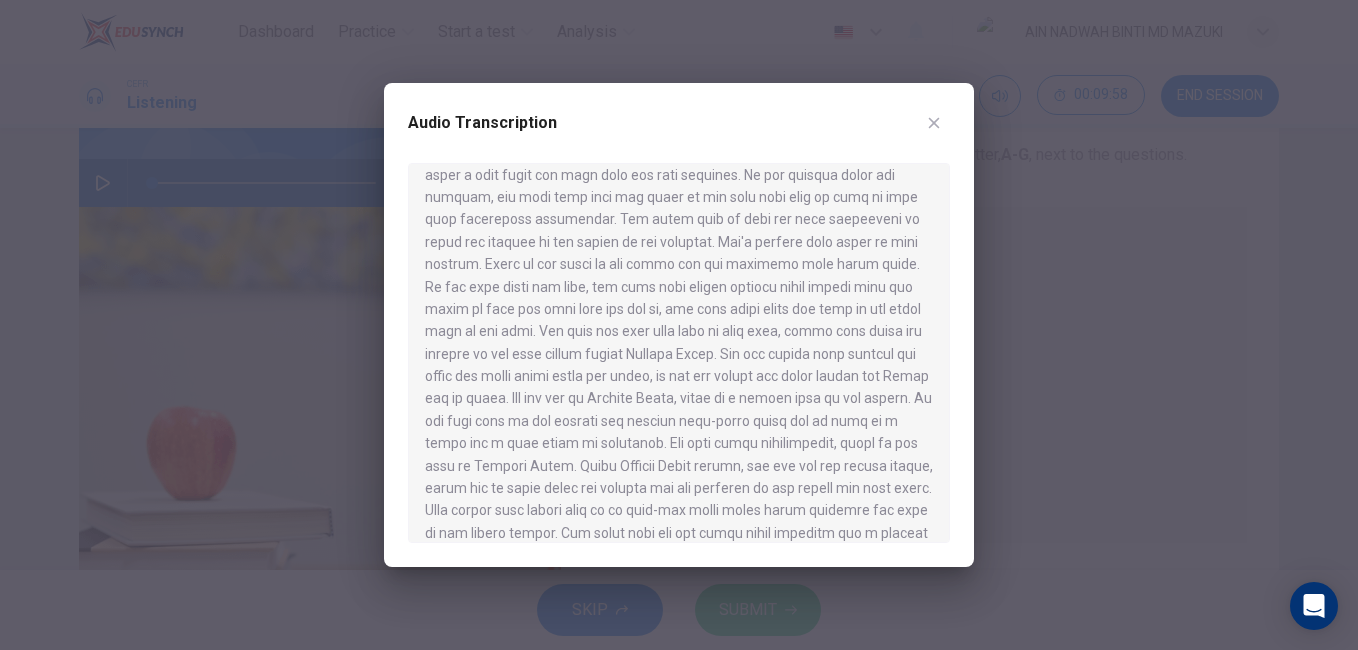 scroll, scrollTop: 796, scrollLeft: 0, axis: vertical 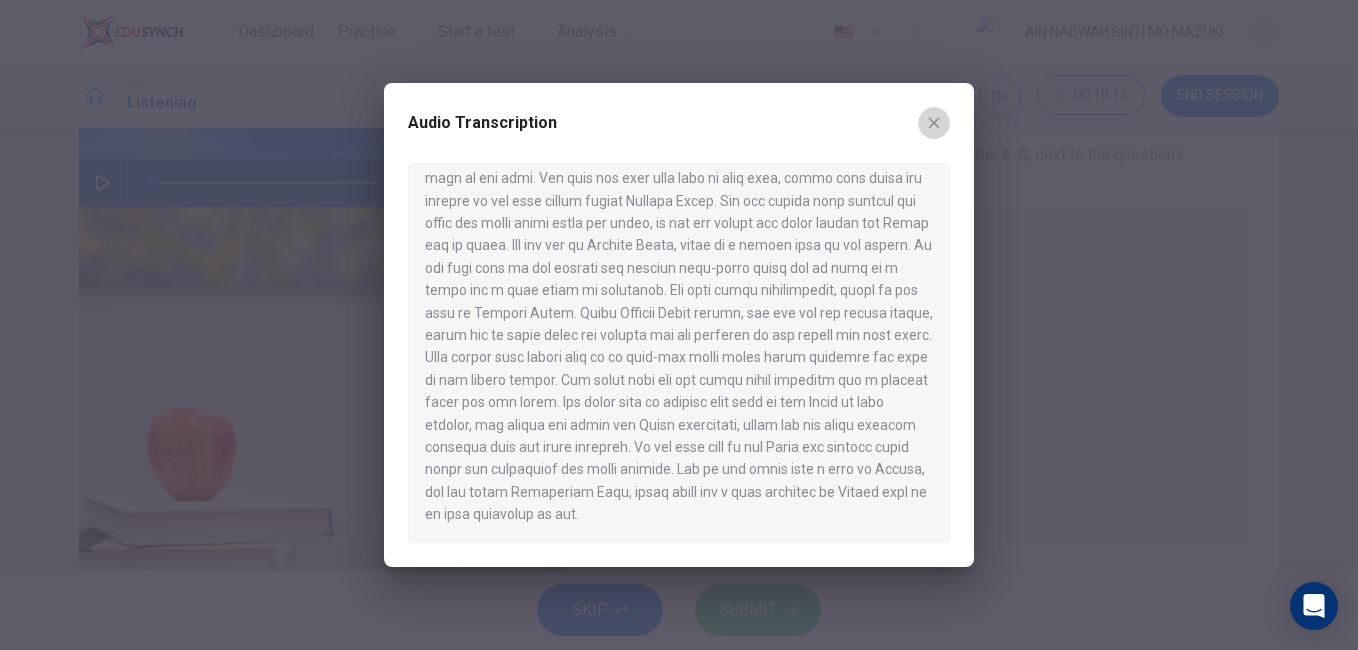 click at bounding box center (934, 123) 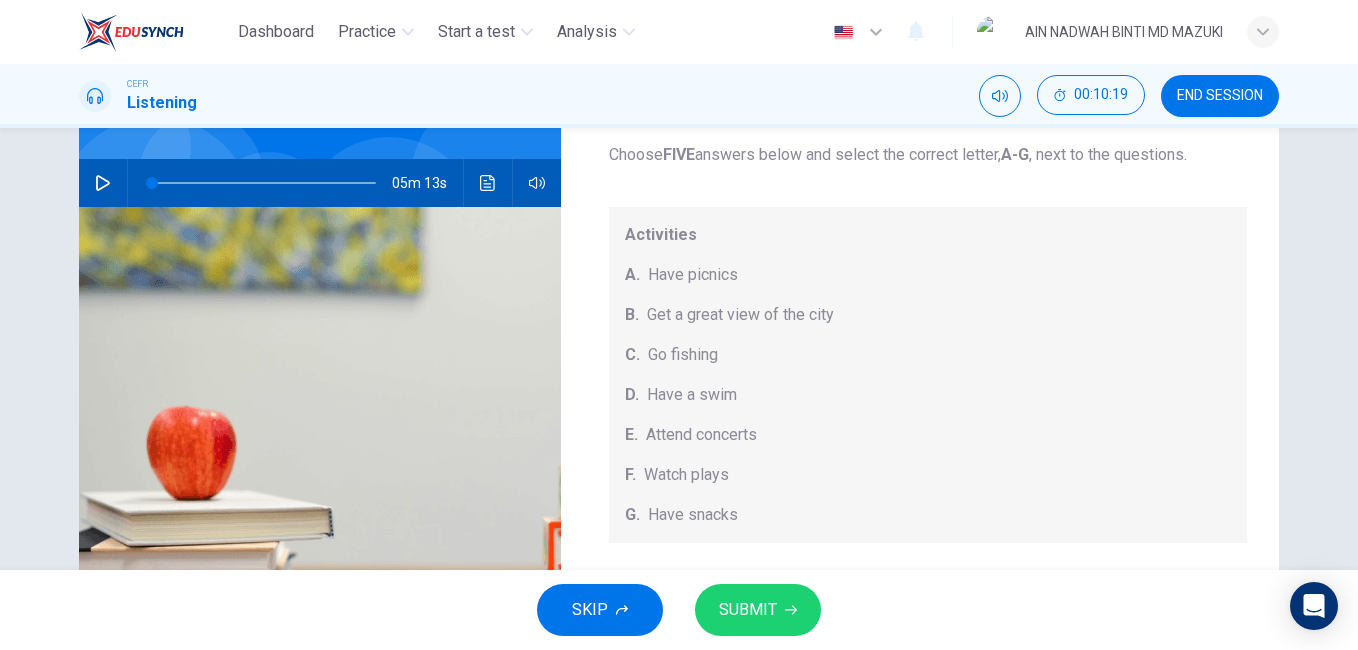 scroll, scrollTop: 185, scrollLeft: 0, axis: vertical 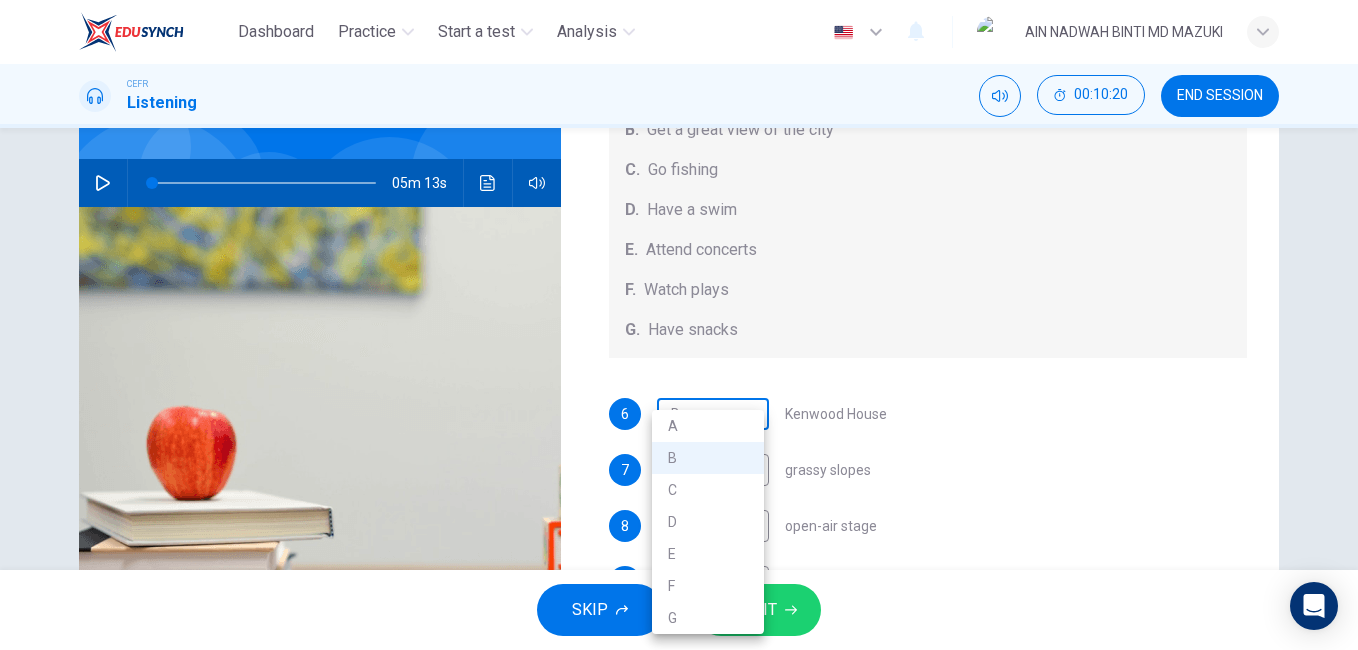 click on "Dashboard Practice Start a test Analysis English en ​ [FULL_NAME] CEFR Listening 00:10:20 END SESSION Questions 6 - 10 Which activity can be done at each of the following locations on the heath? Choose  FIVE  answers below and select the correct letter,  A-G , next to the questions. Activities A. Have picnics B. Get a great view of the city C. Go fishing D. Have a swim E. Attend concerts F. Watch plays G. Have snacks 6 B B ​ Kenwood House 7 A A ​ grassy slopes 8 E E ​ open-air stage 9 C C ​ ponds 10 B B ​ Parliament Hill Hampstead Audio Tour 05m 13s SKIP SUBMIT EduSynch - Online Language Proficiency Testing
Dashboard Practice Start a test Analysis Notifications © Copyright  2025 A B C D E F G" at bounding box center [679, 325] 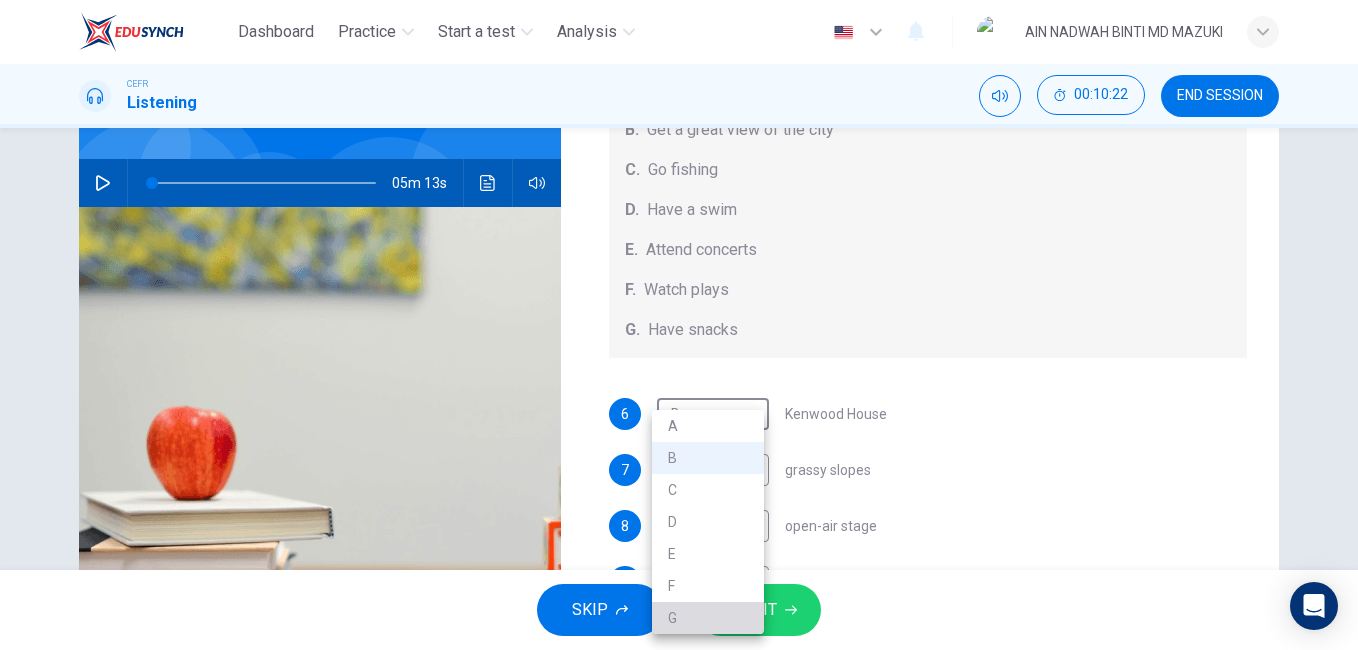 click on "G" at bounding box center (708, 618) 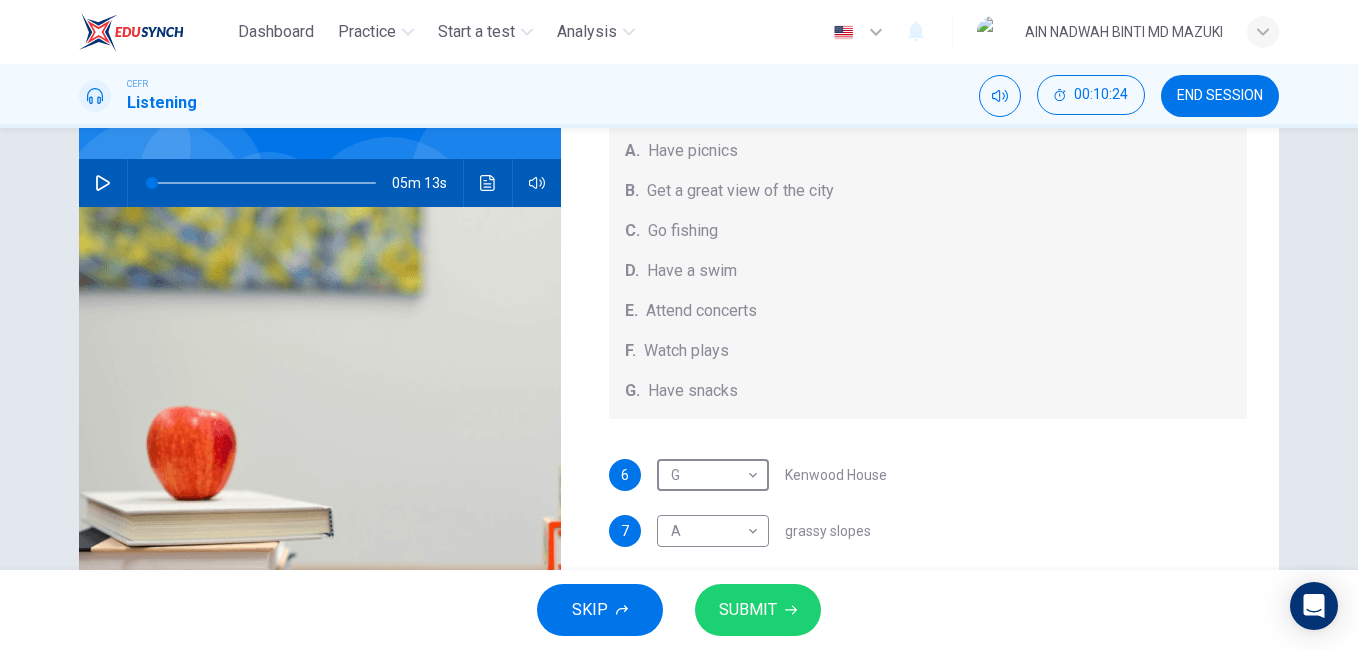 scroll, scrollTop: 185, scrollLeft: 0, axis: vertical 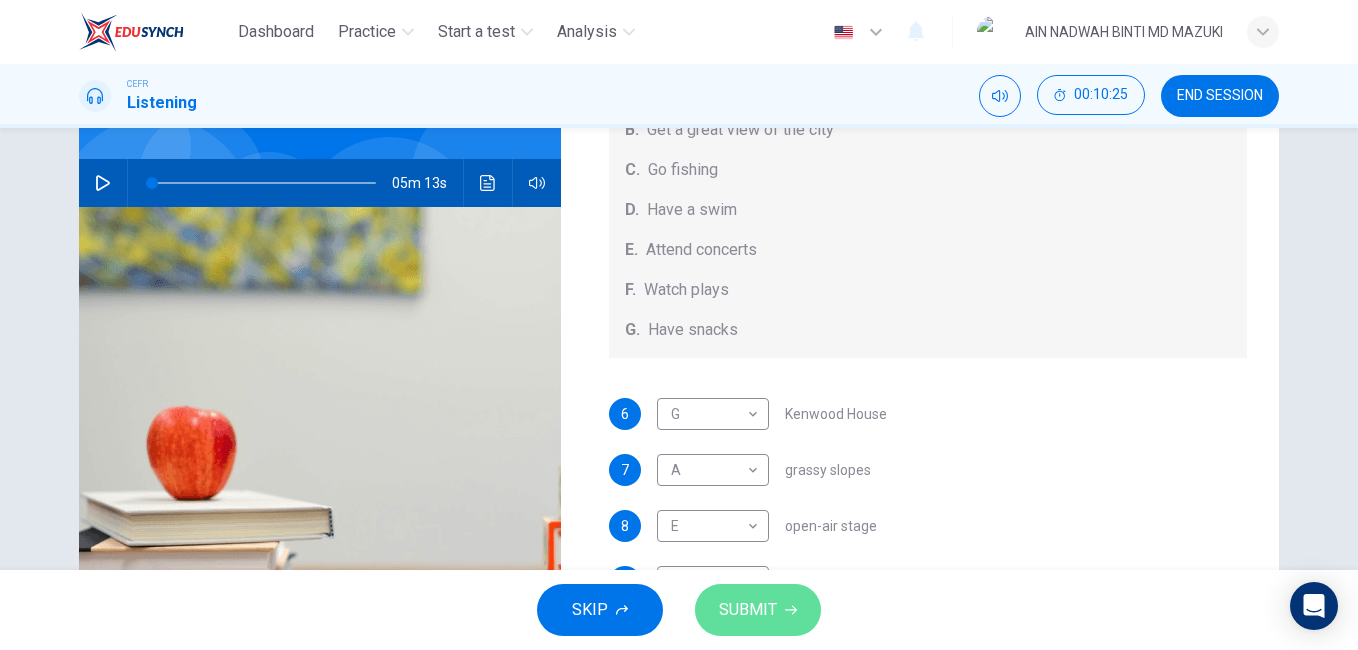 click on "SUBMIT" at bounding box center (748, 610) 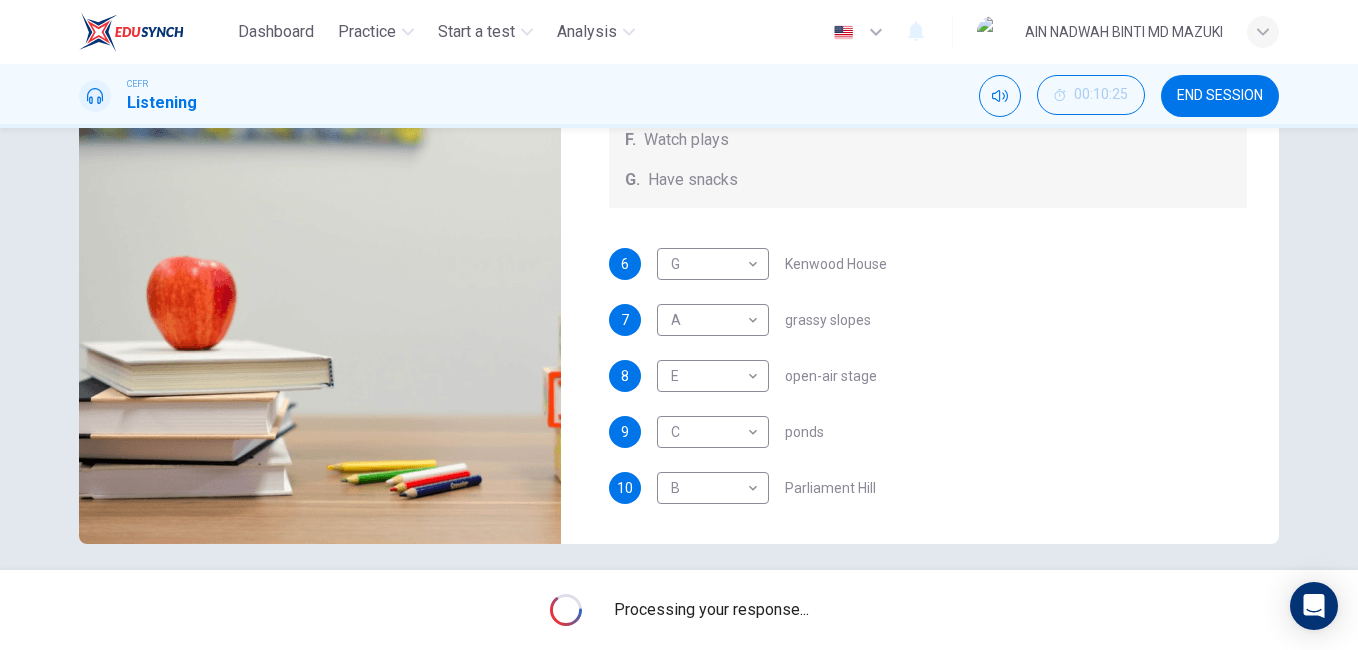 scroll, scrollTop: 333, scrollLeft: 0, axis: vertical 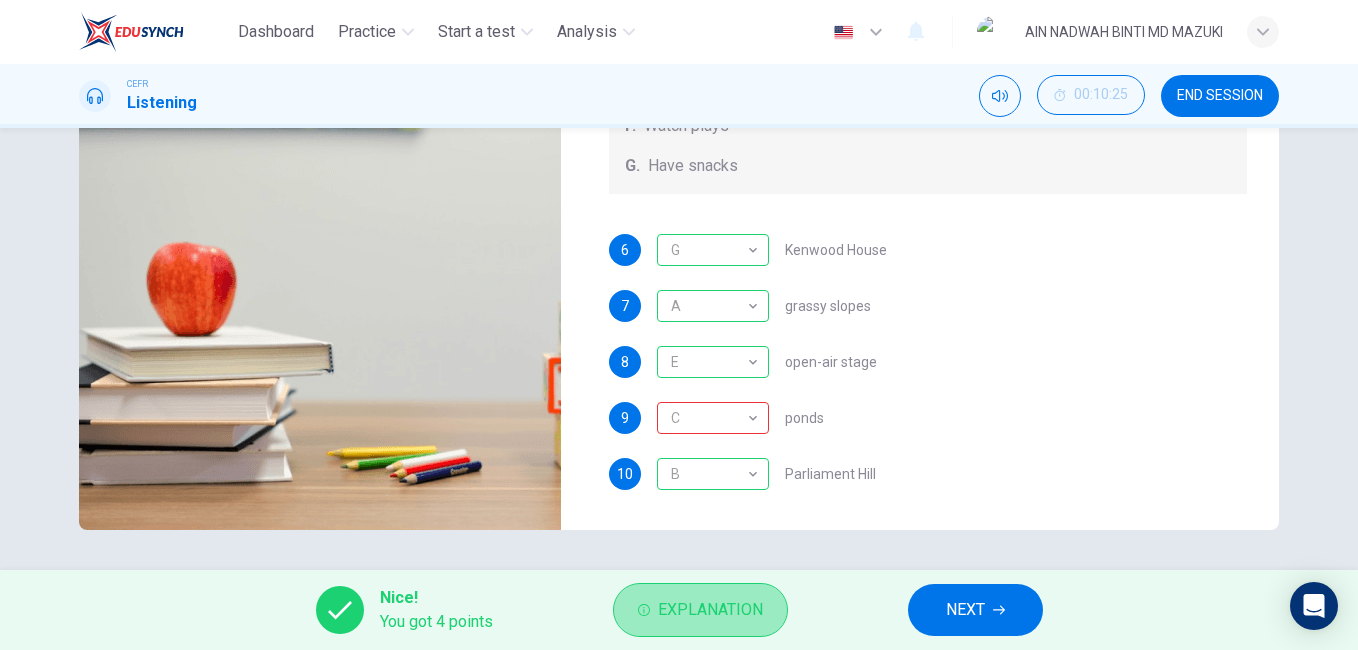 click on "Explanation" at bounding box center [710, 610] 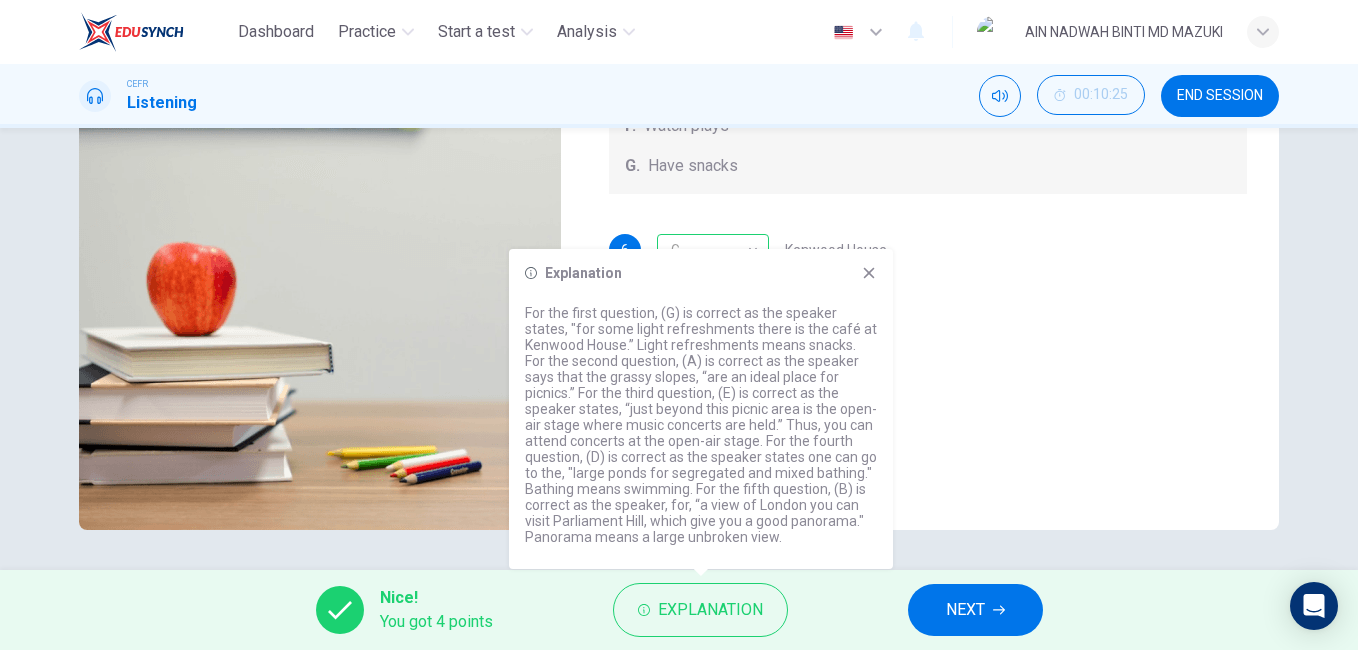 click on "Explanation For the first question, (G) is correct as the speaker states, "for some light refreshments there is the café at Kenwood House.” Light refreshments means snacks.
For the second question, (A) is correct as the speaker says that the grassy slopes, “are an ideal place for picnics.”
For the third question, (E) is correct as the speaker states, “just beyond this picnic area is the open-air stage where music concerts are held.” Thus, you can attend concerts at the open-air stage.
For the fourth question, (D) is correct as the speaker states one can go to the, "large ponds for segregated and mixed bathing." Bathing means swimming.
For the fifth question, (B) is correct as the speaker, for, “a view of London you can visit Parliament Hill, which give you a good panorama." Panorama means a large unbroken view." at bounding box center [701, 409] 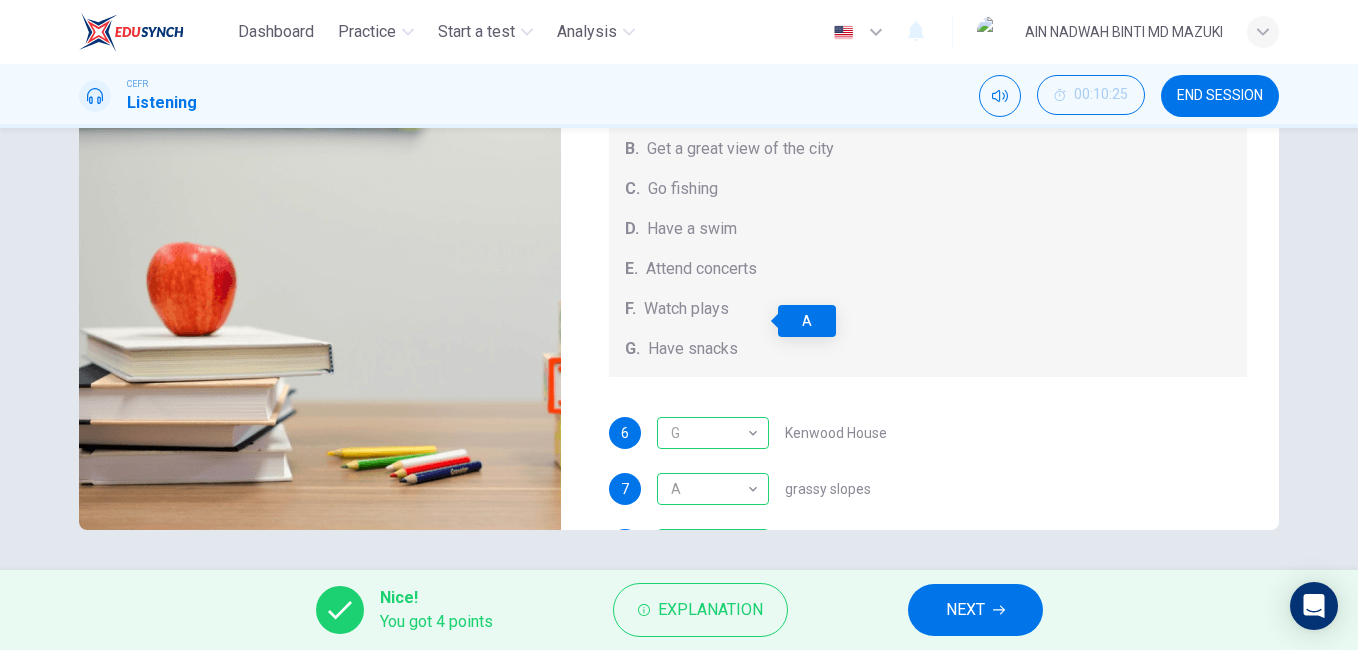 scroll, scrollTop: 185, scrollLeft: 0, axis: vertical 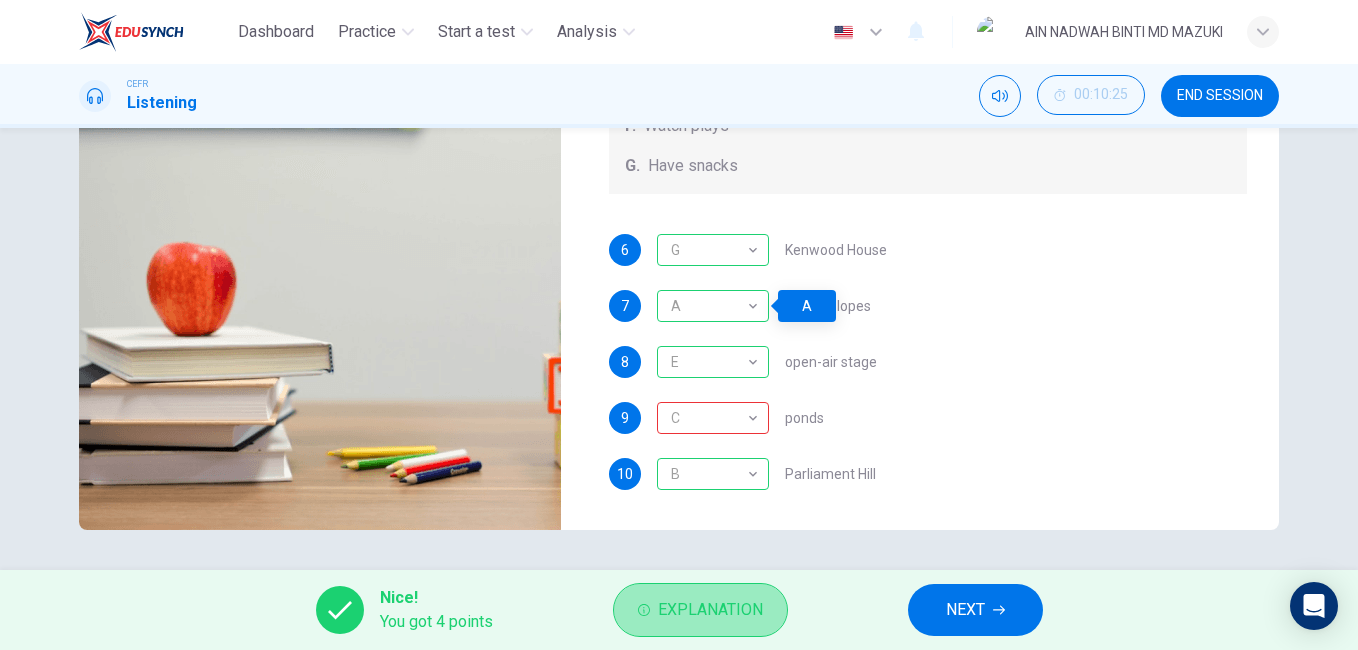 click on "Explanation" at bounding box center [710, 610] 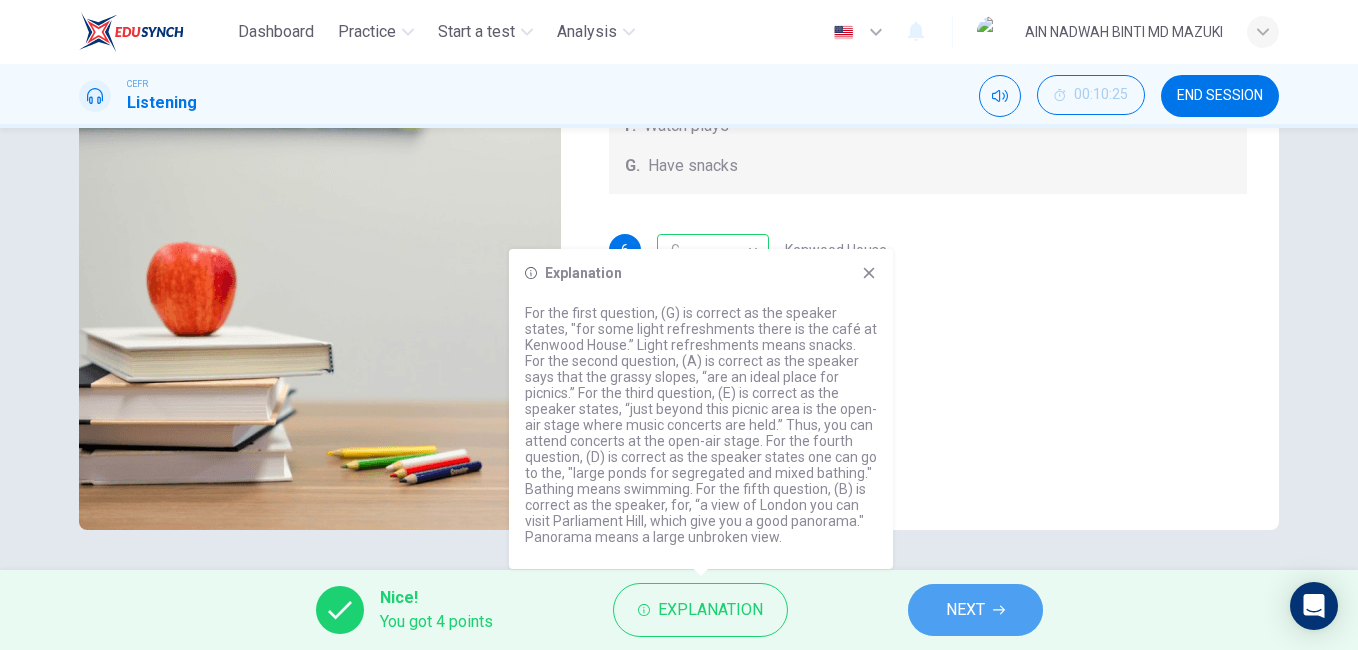click on "NEXT" at bounding box center (965, 610) 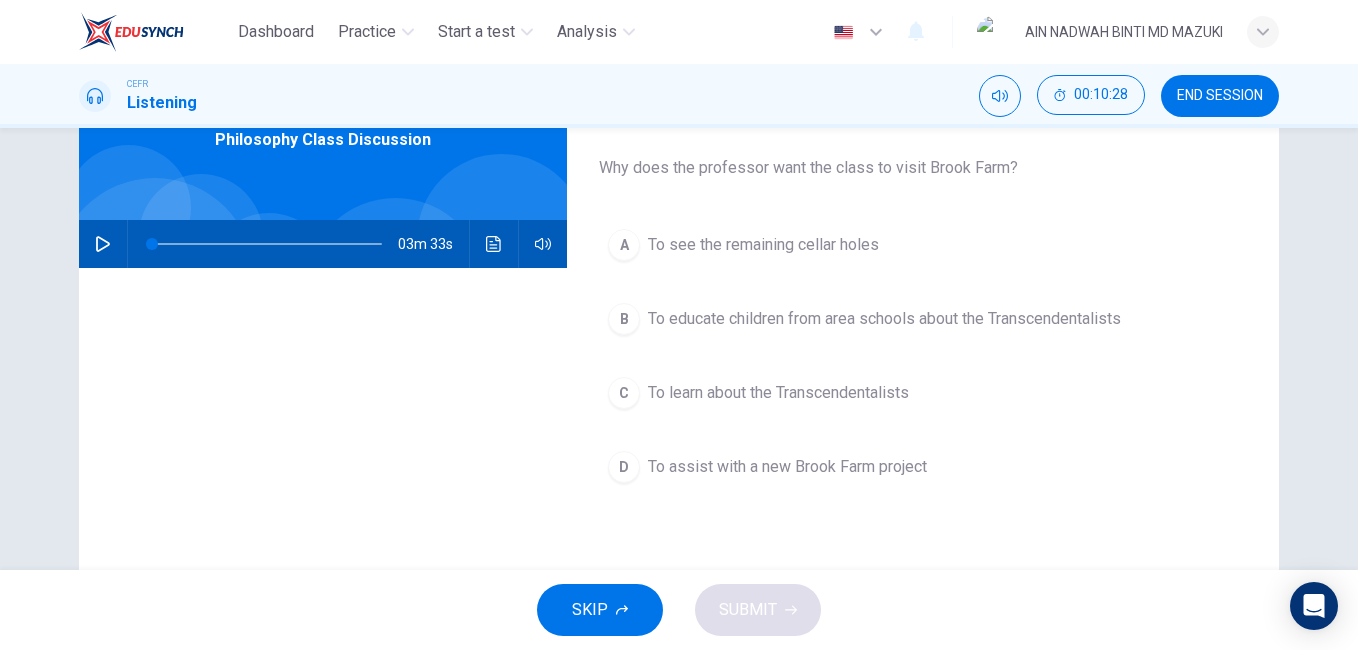 scroll, scrollTop: 109, scrollLeft: 0, axis: vertical 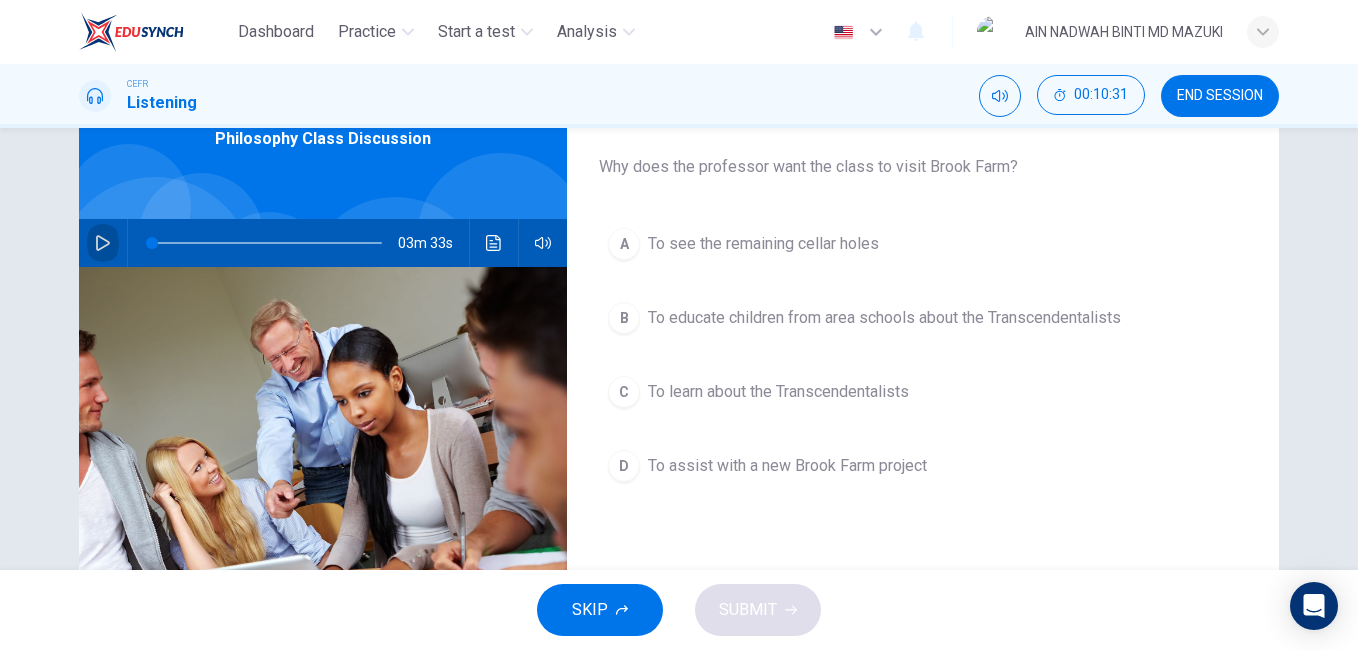 click at bounding box center (103, 243) 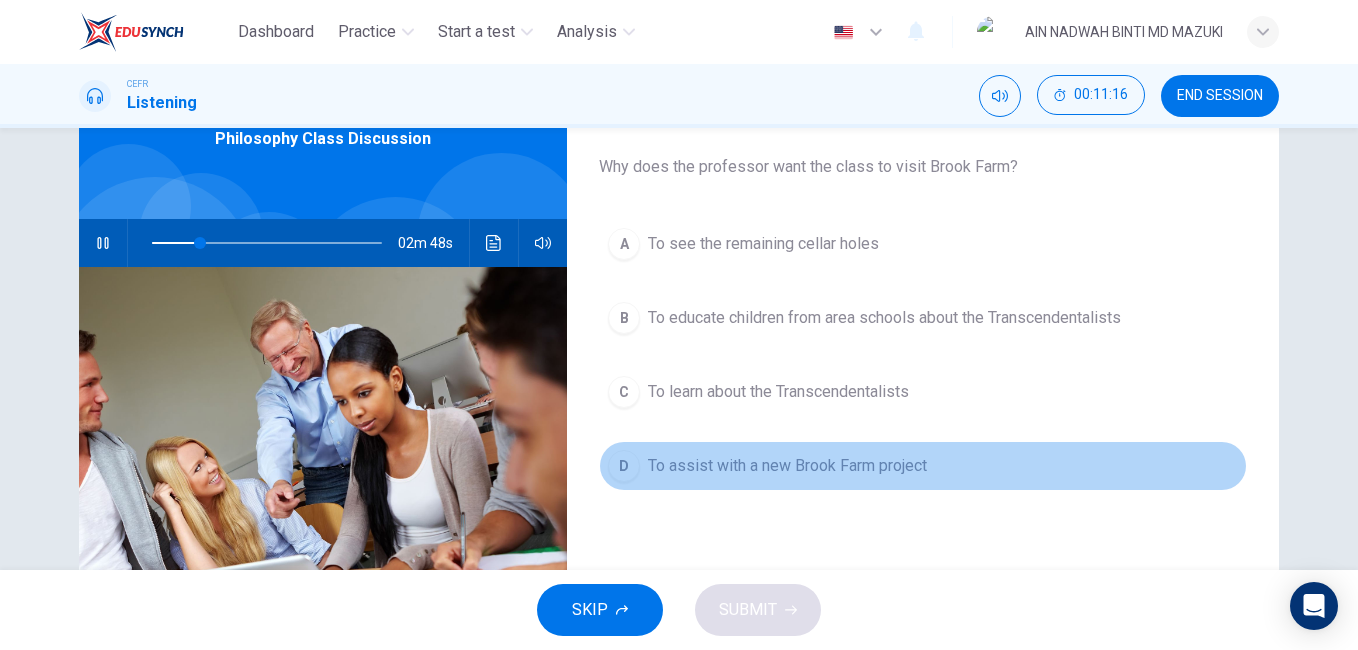 click on "To assist with a new Brook Farm project" at bounding box center (763, 244) 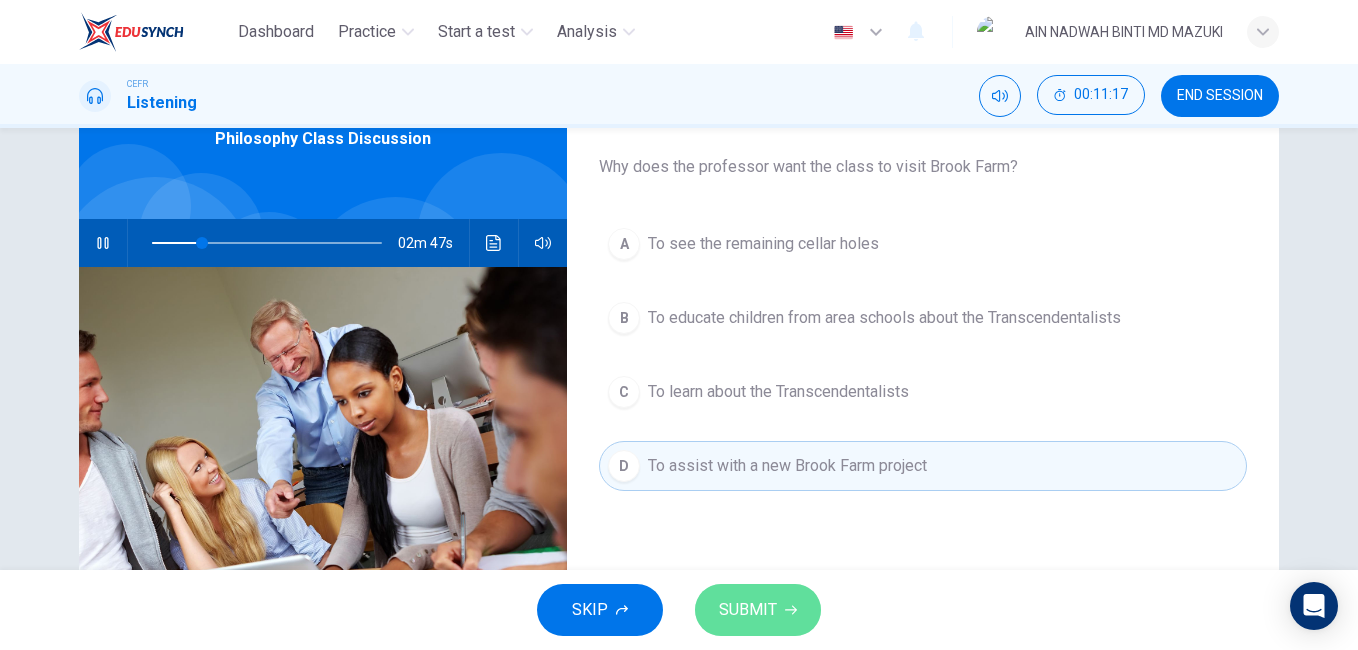 click on "SUBMIT" at bounding box center [748, 610] 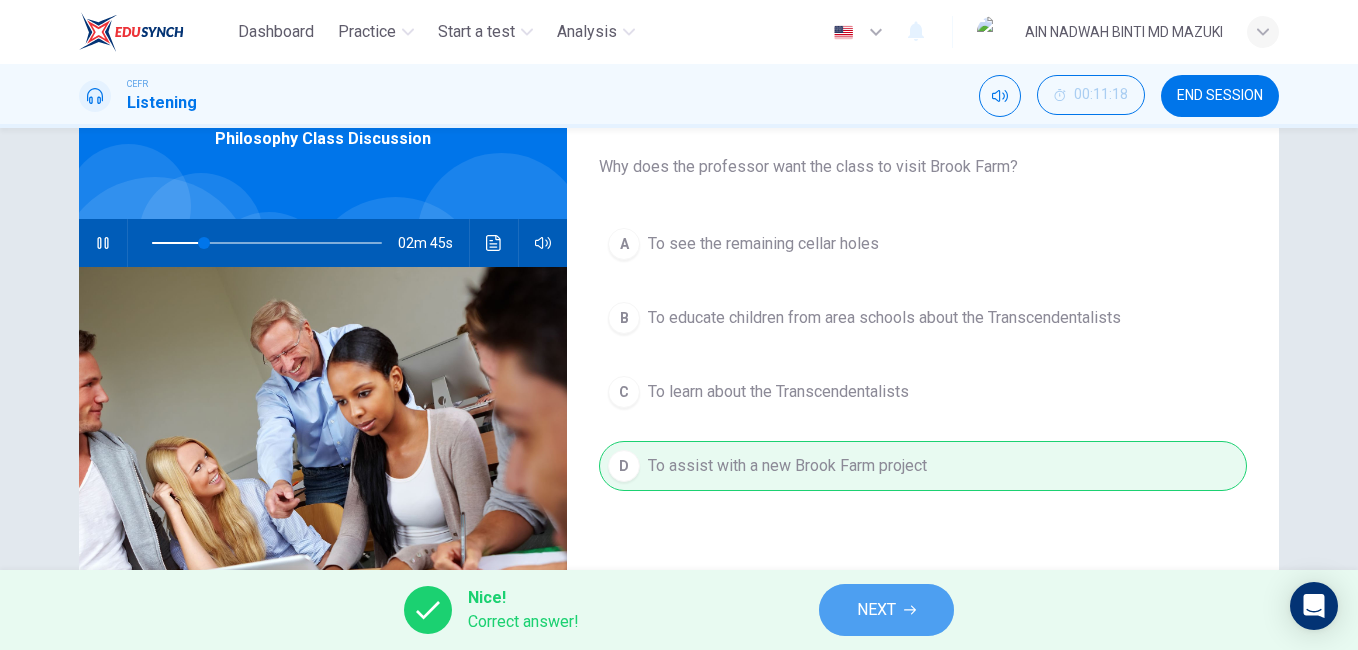 click on "NEXT" at bounding box center [886, 610] 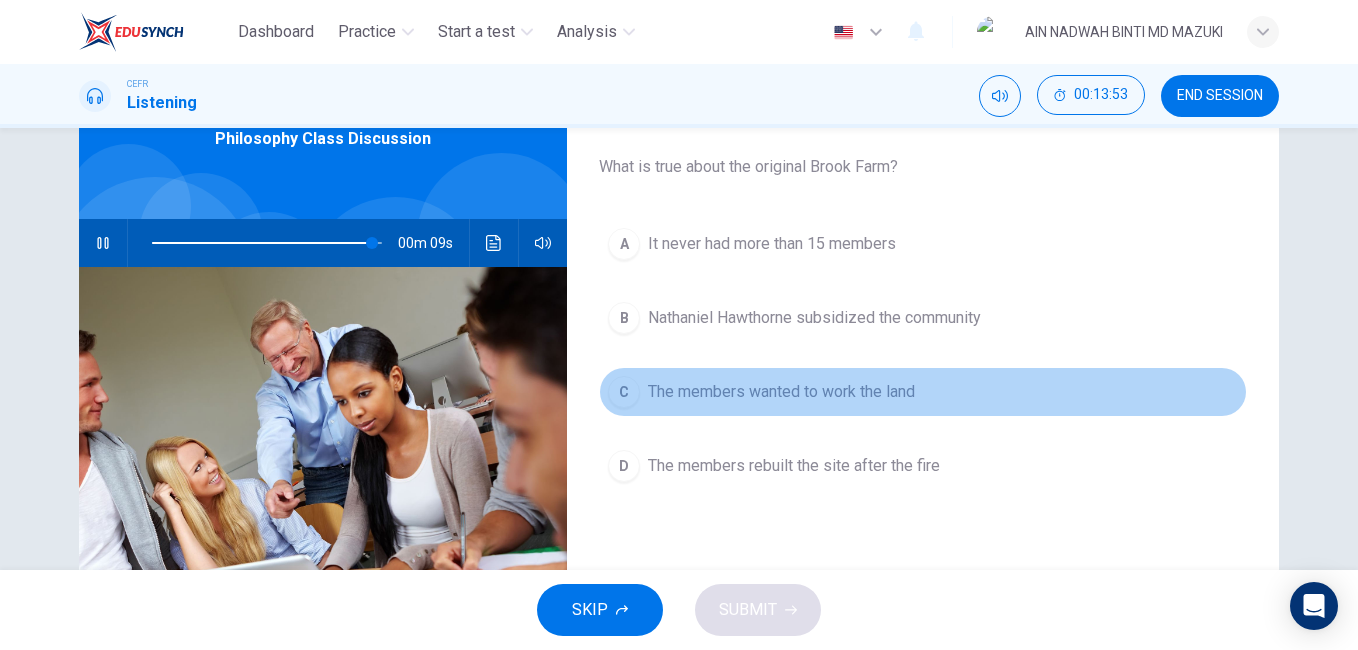 click on "C The members wanted to work the land" at bounding box center (923, 392) 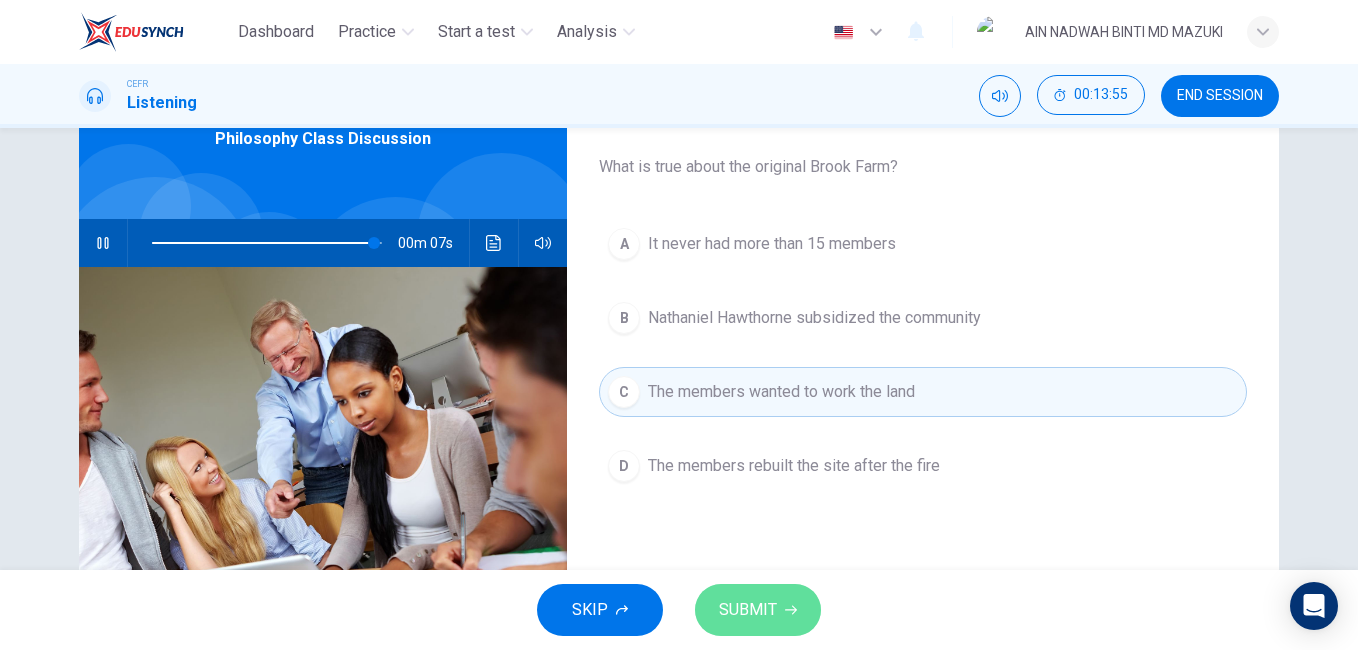click on "SUBMIT" at bounding box center [748, 610] 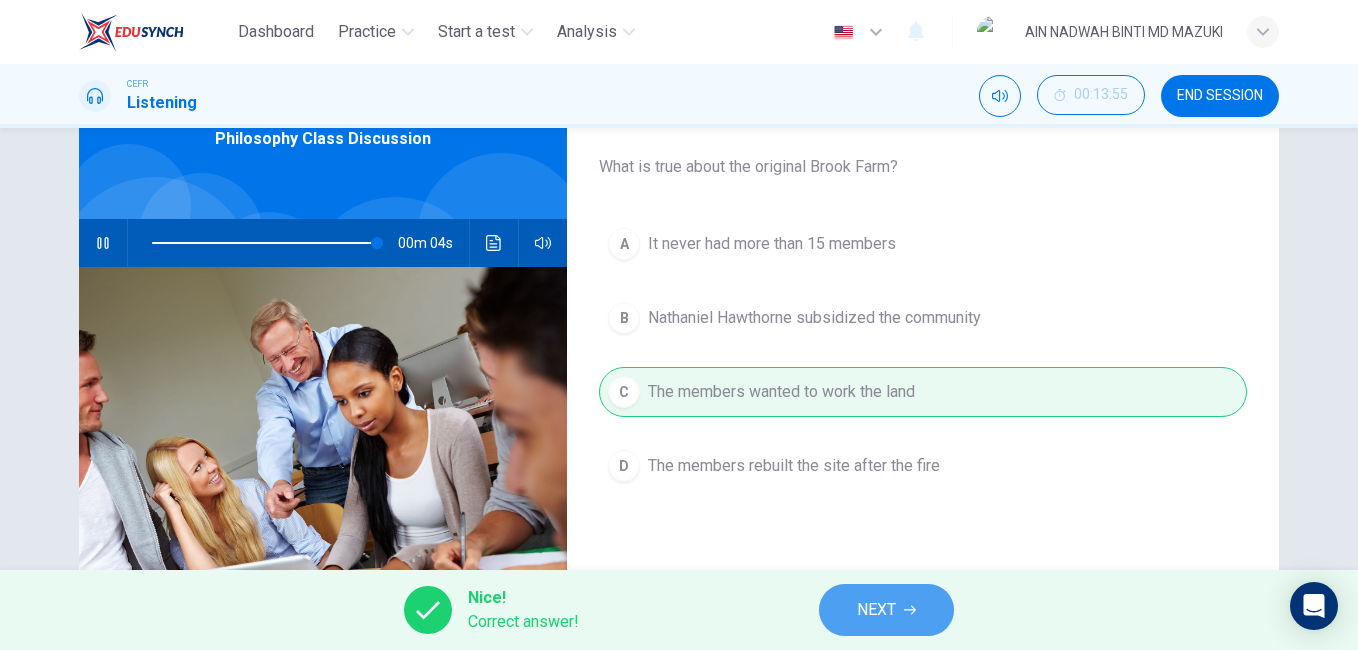 click on "NEXT" at bounding box center [886, 610] 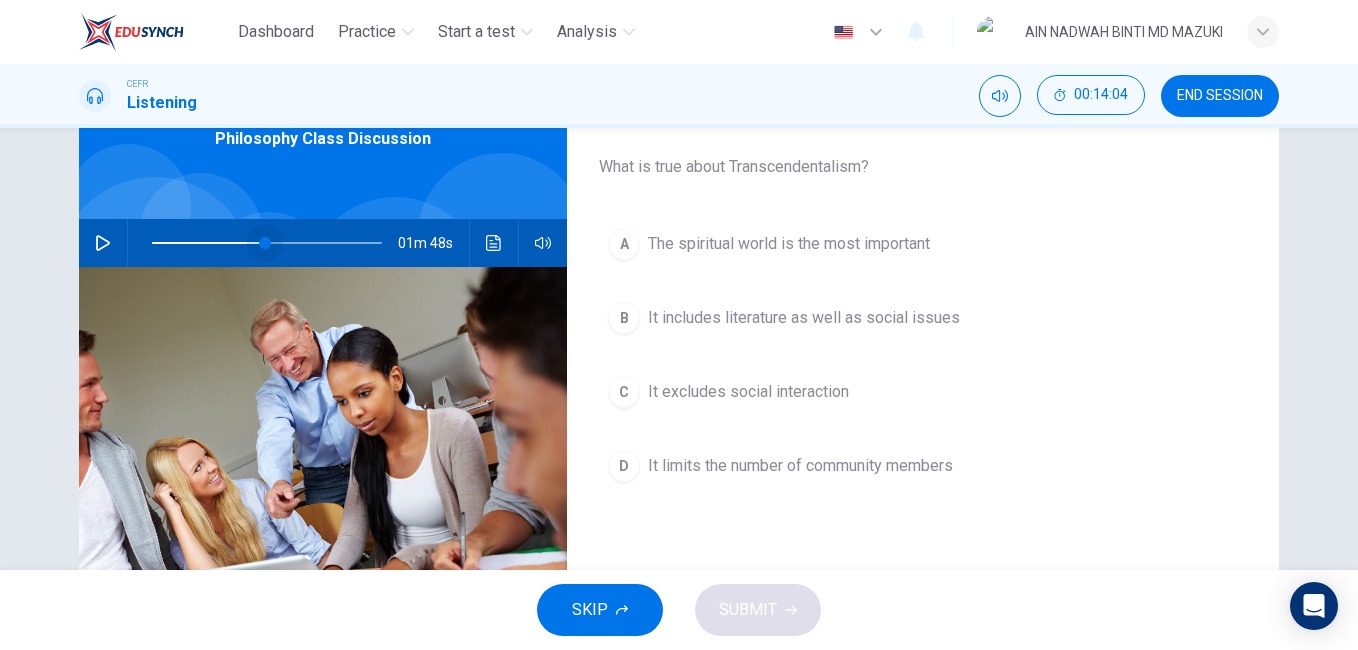 click at bounding box center [267, 243] 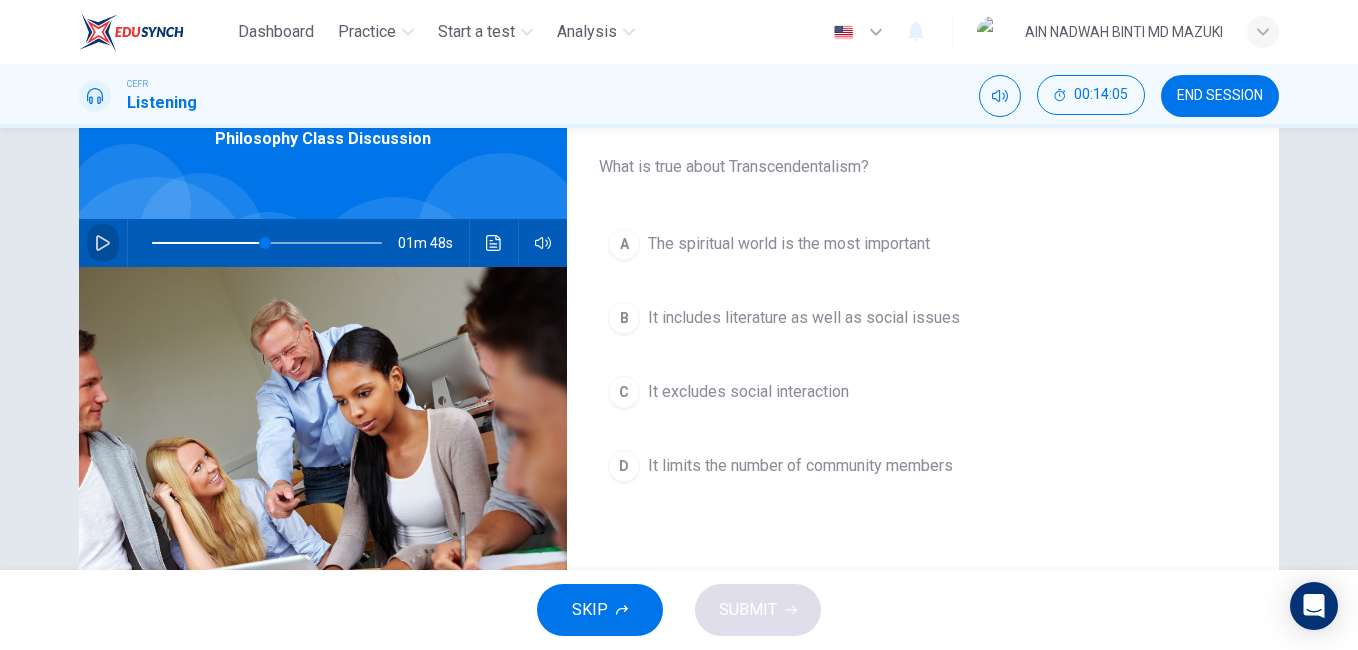 click at bounding box center (103, 243) 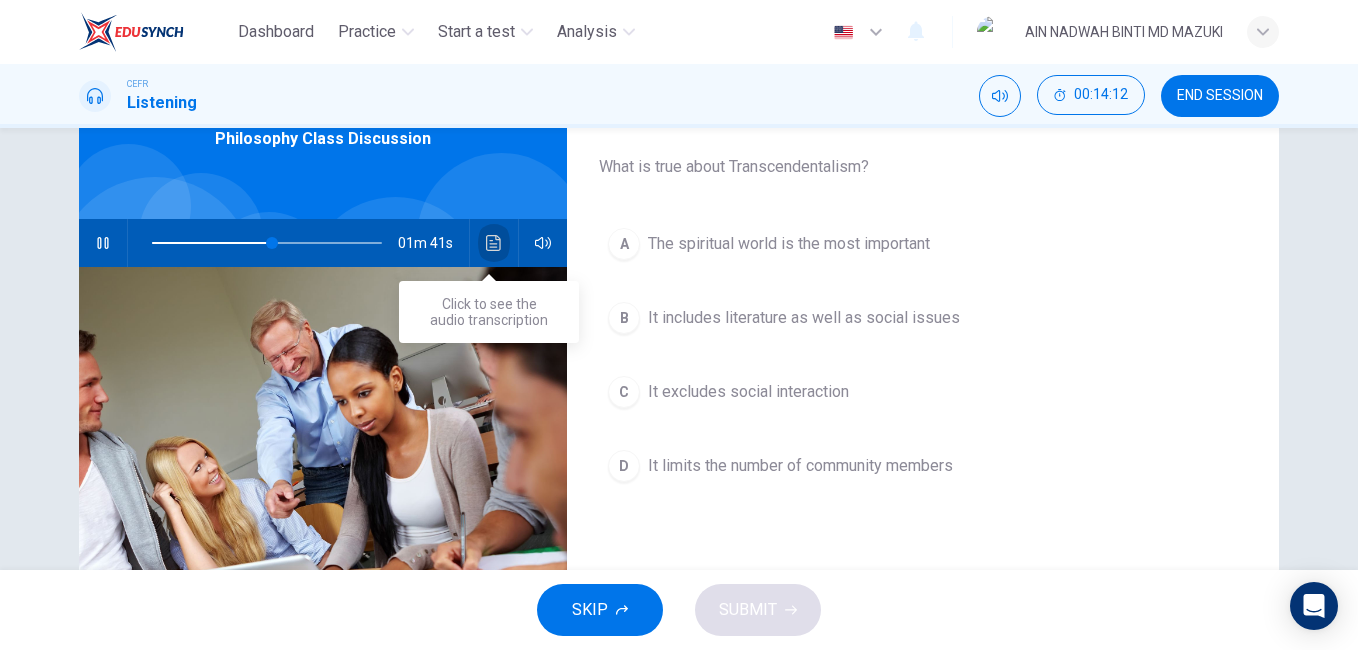 click at bounding box center (494, 243) 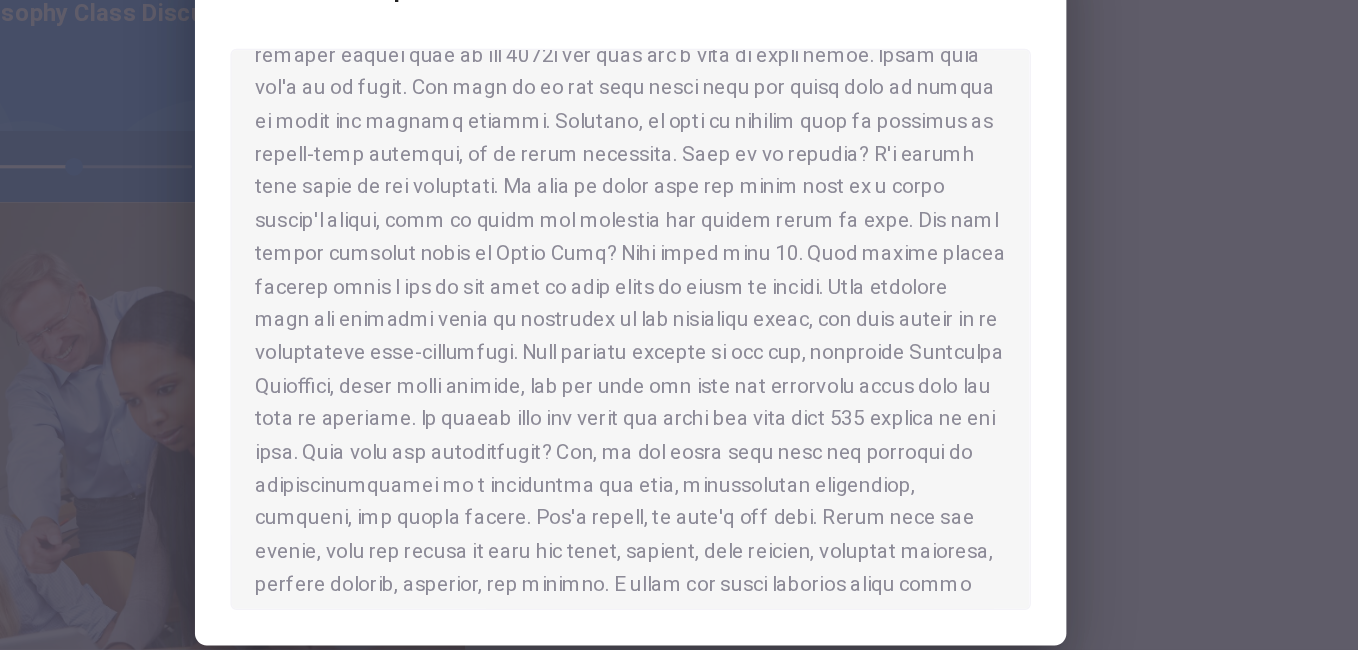 scroll, scrollTop: 365, scrollLeft: 0, axis: vertical 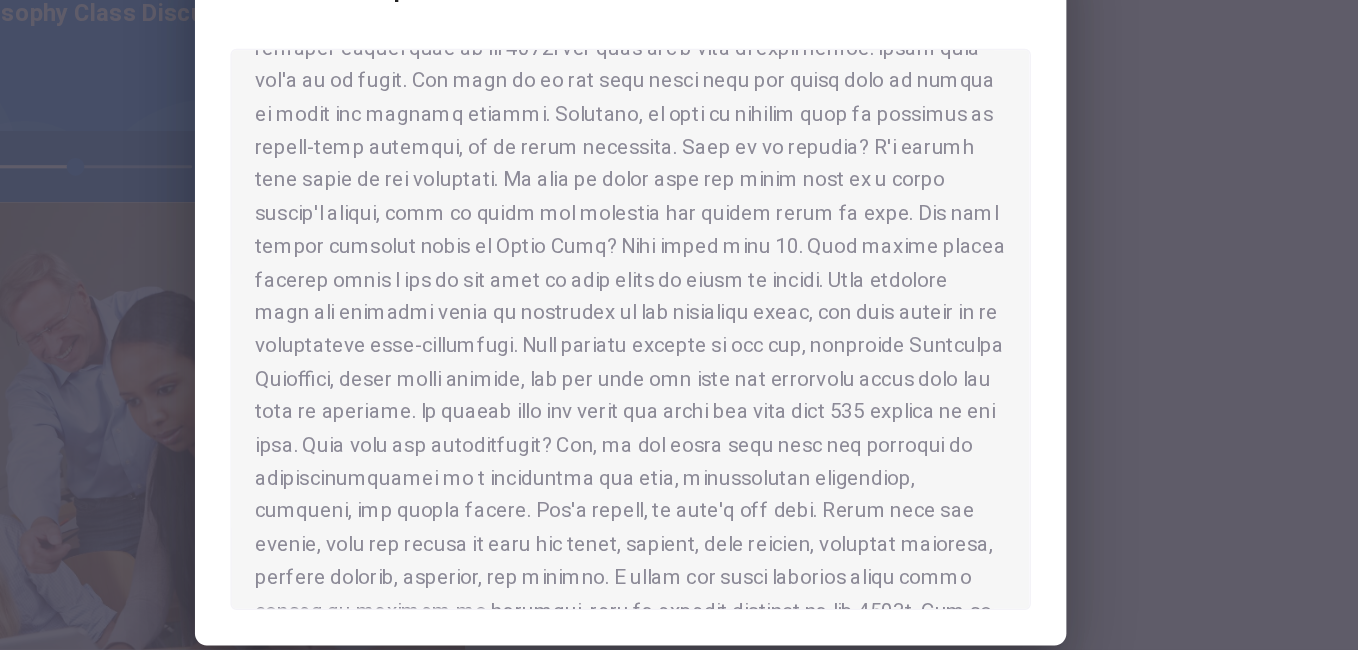 click at bounding box center (679, 325) 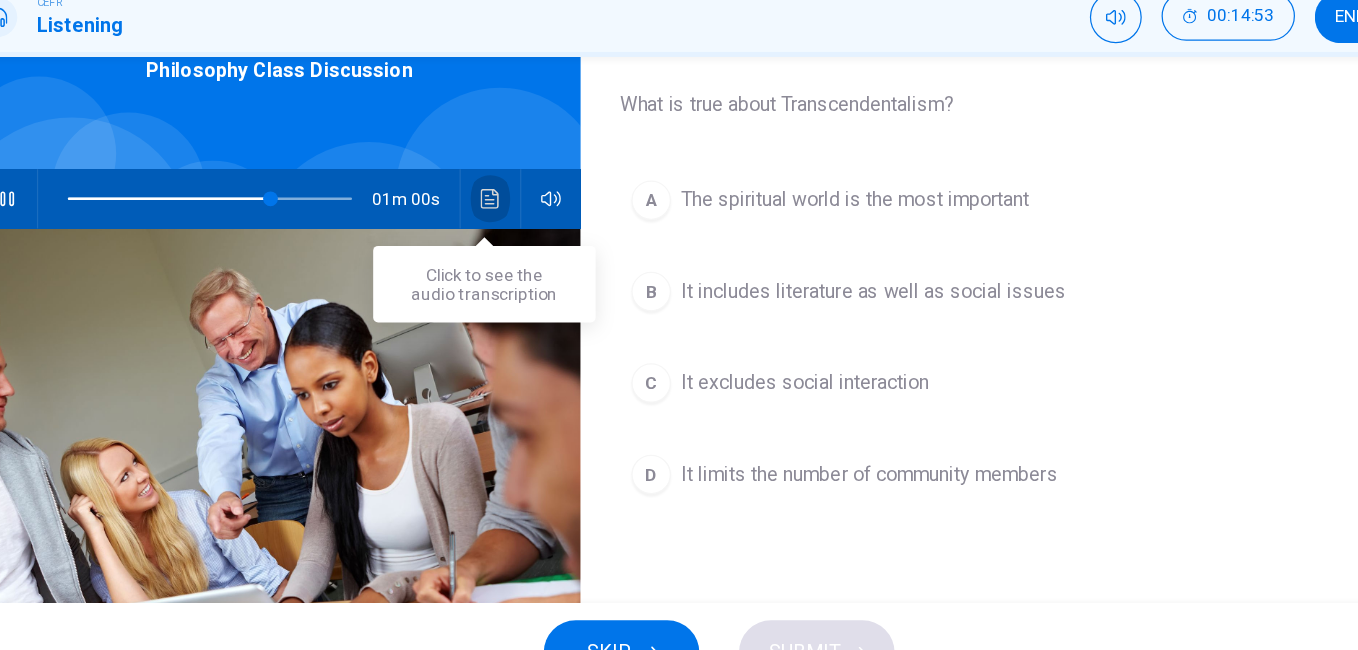 click at bounding box center (494, 243) 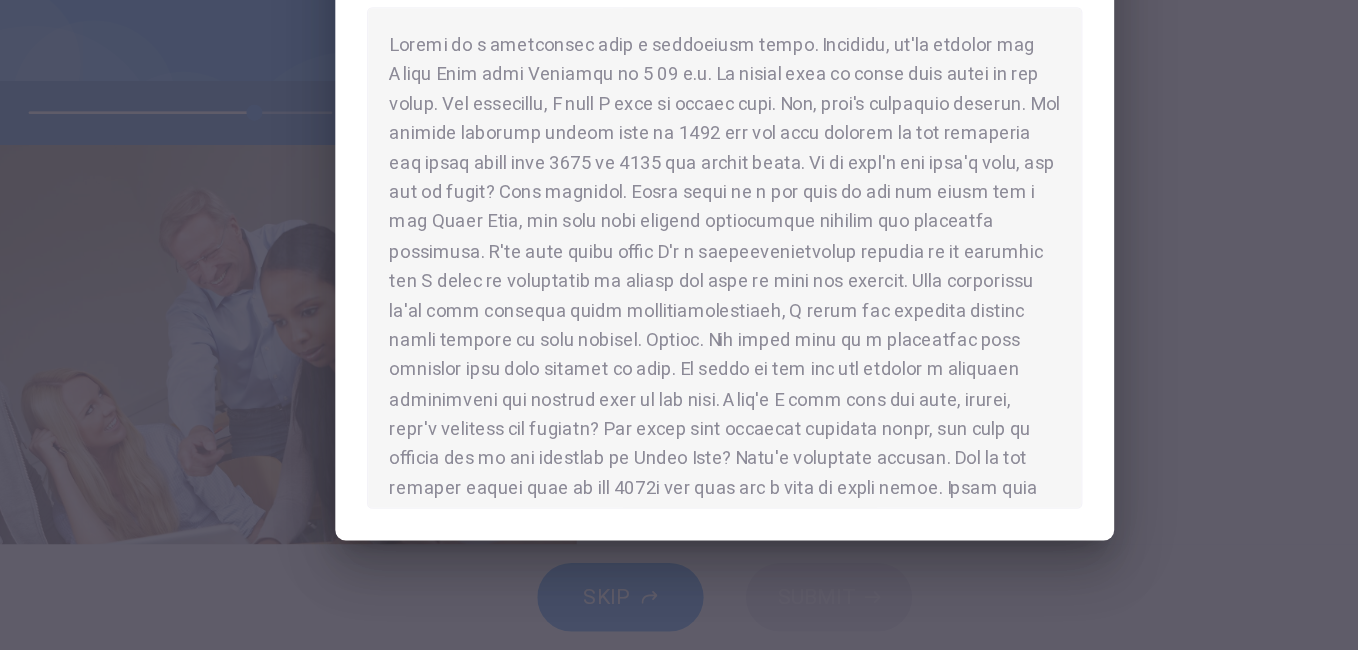 scroll, scrollTop: 0, scrollLeft: 0, axis: both 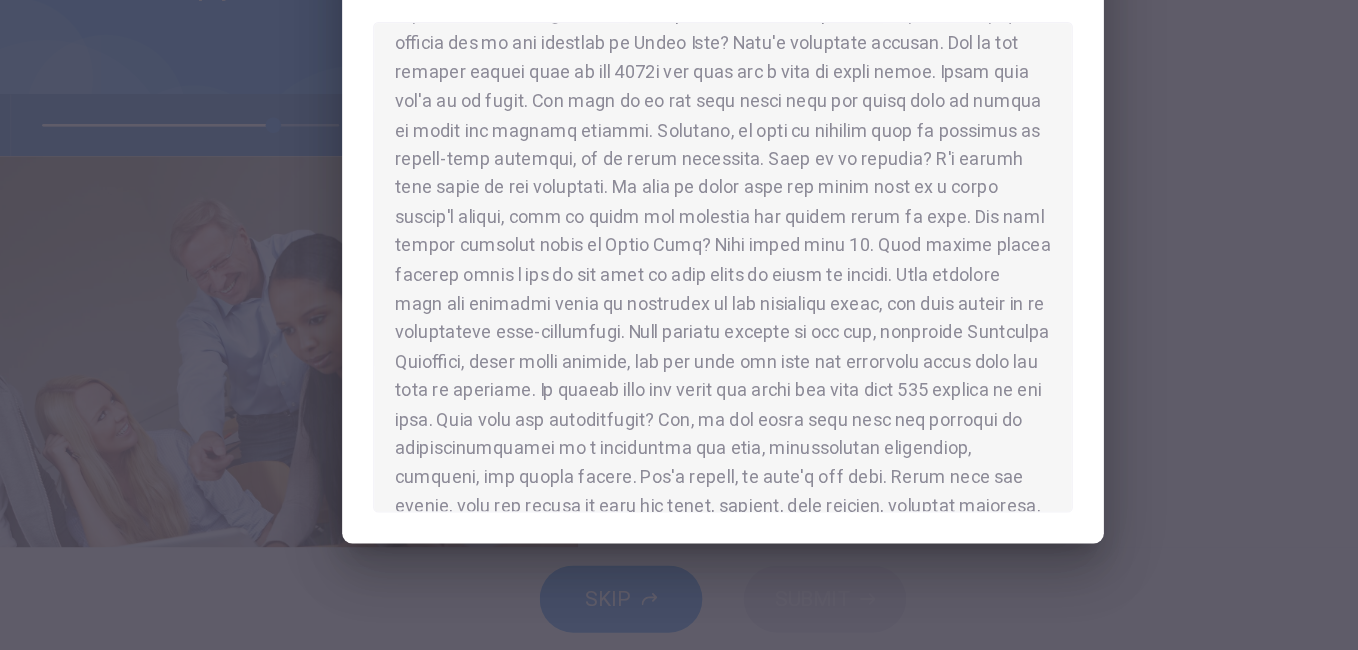 click at bounding box center [679, 325] 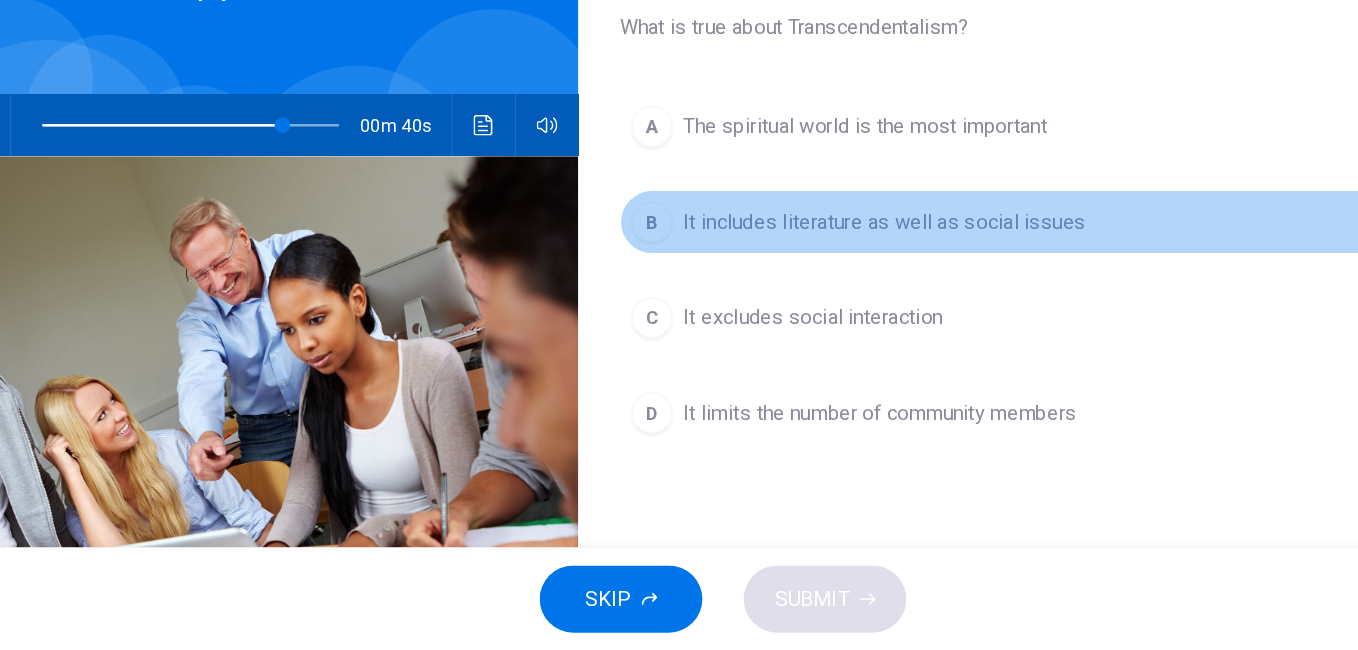 click on "It includes literature as well as social issues" at bounding box center (789, 244) 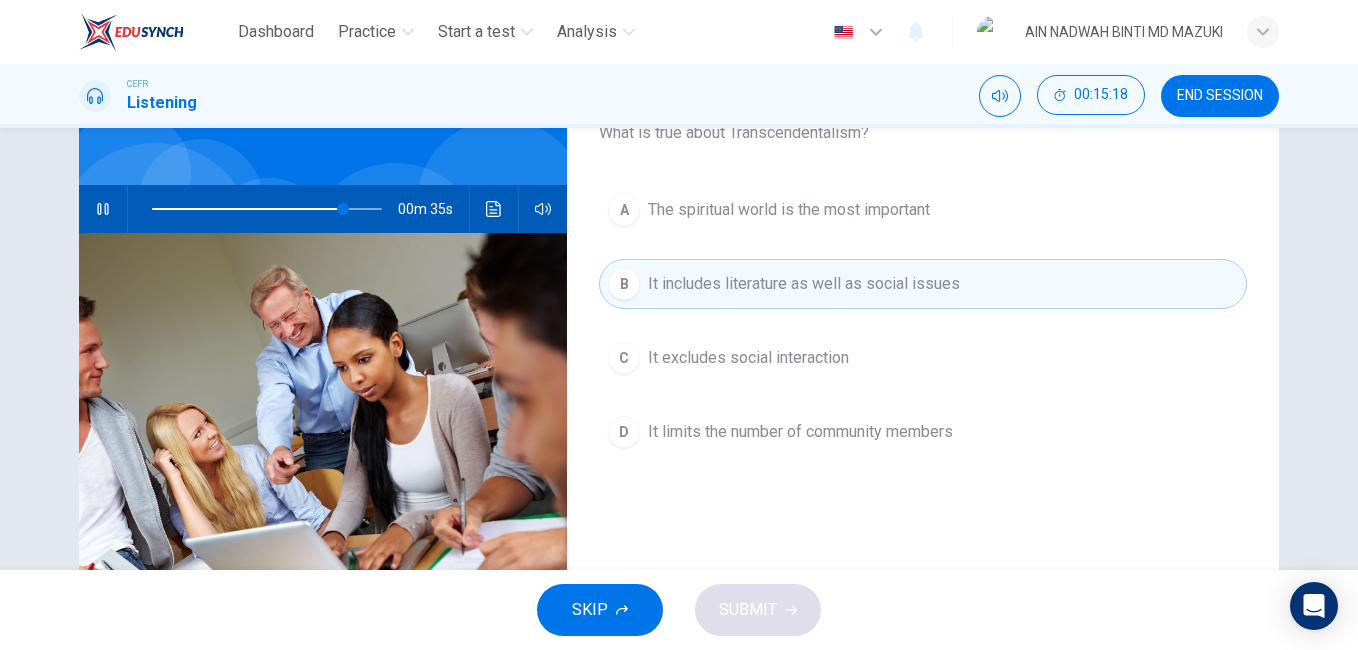 scroll, scrollTop: 145, scrollLeft: 0, axis: vertical 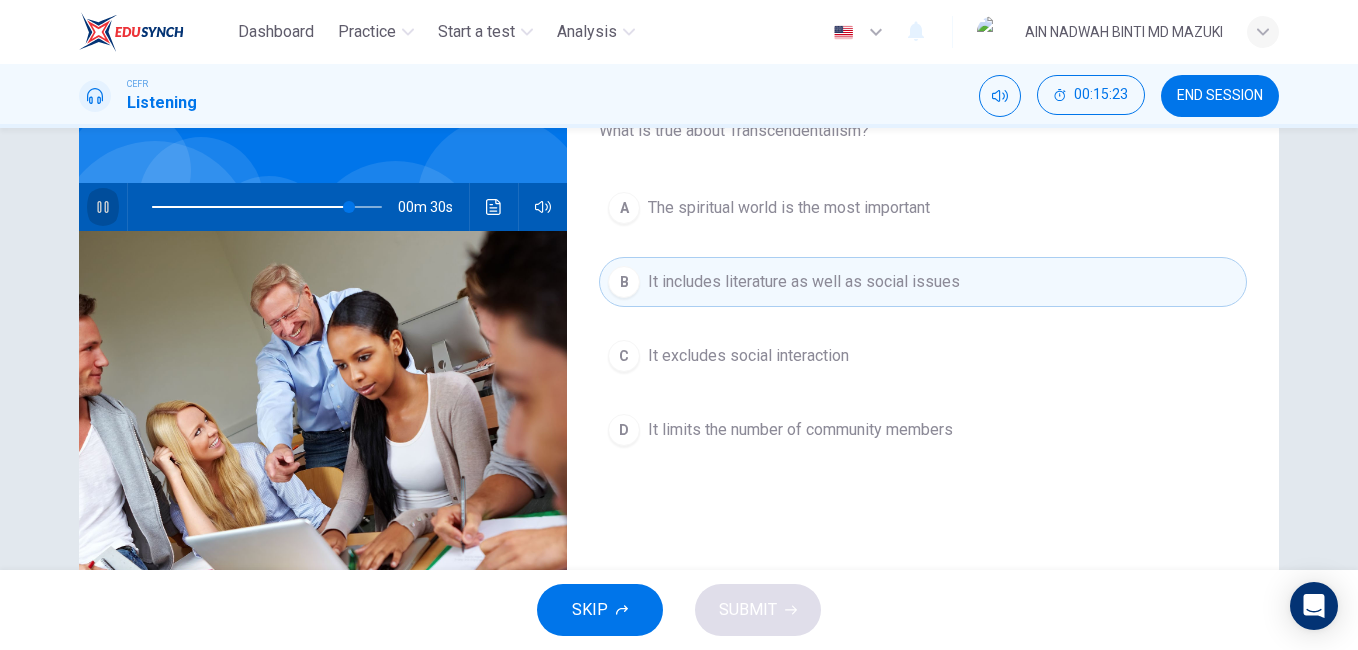 click at bounding box center [103, 207] 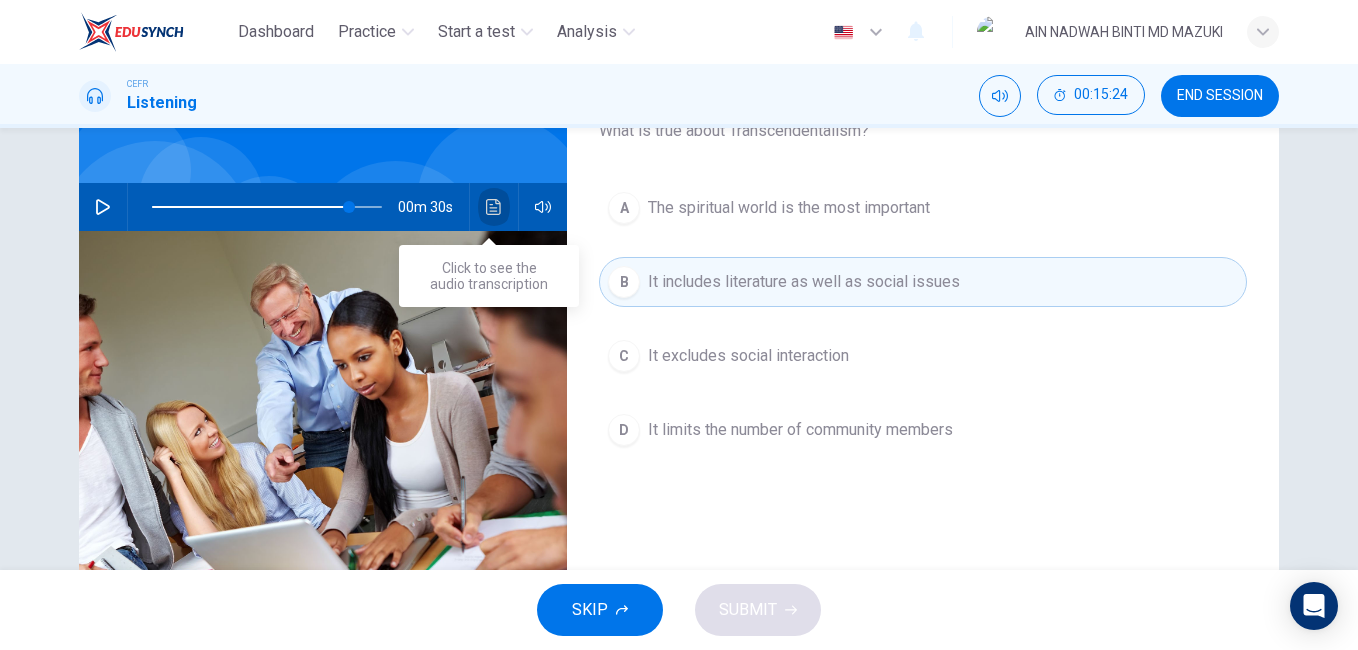click at bounding box center [494, 207] 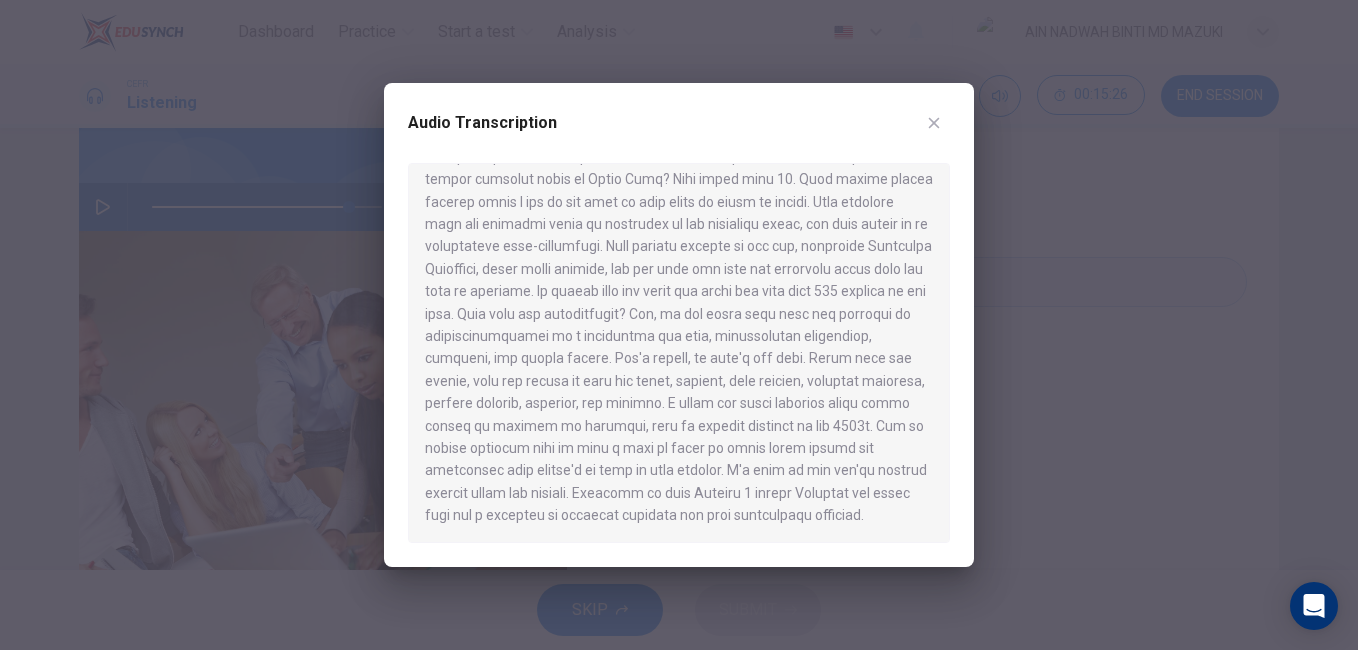 scroll, scrollTop: 481, scrollLeft: 0, axis: vertical 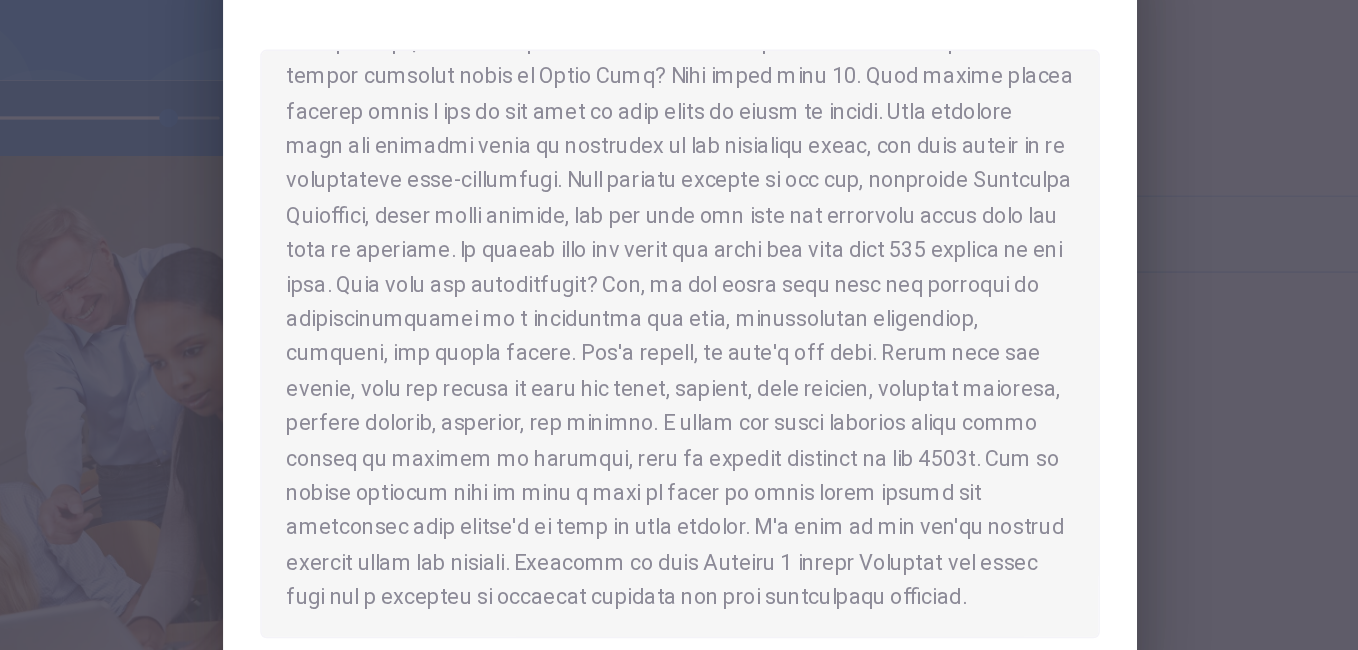 click at bounding box center (679, 325) 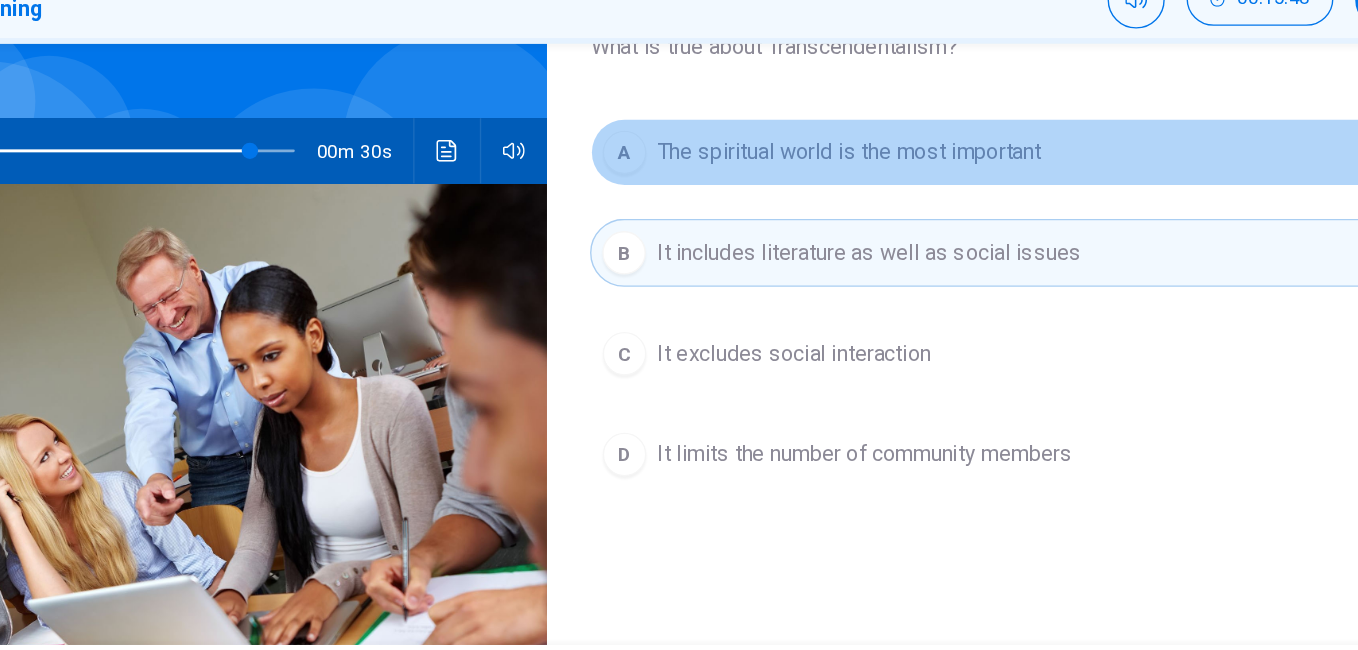 click on "A The spiritual world is the most important" at bounding box center [923, 208] 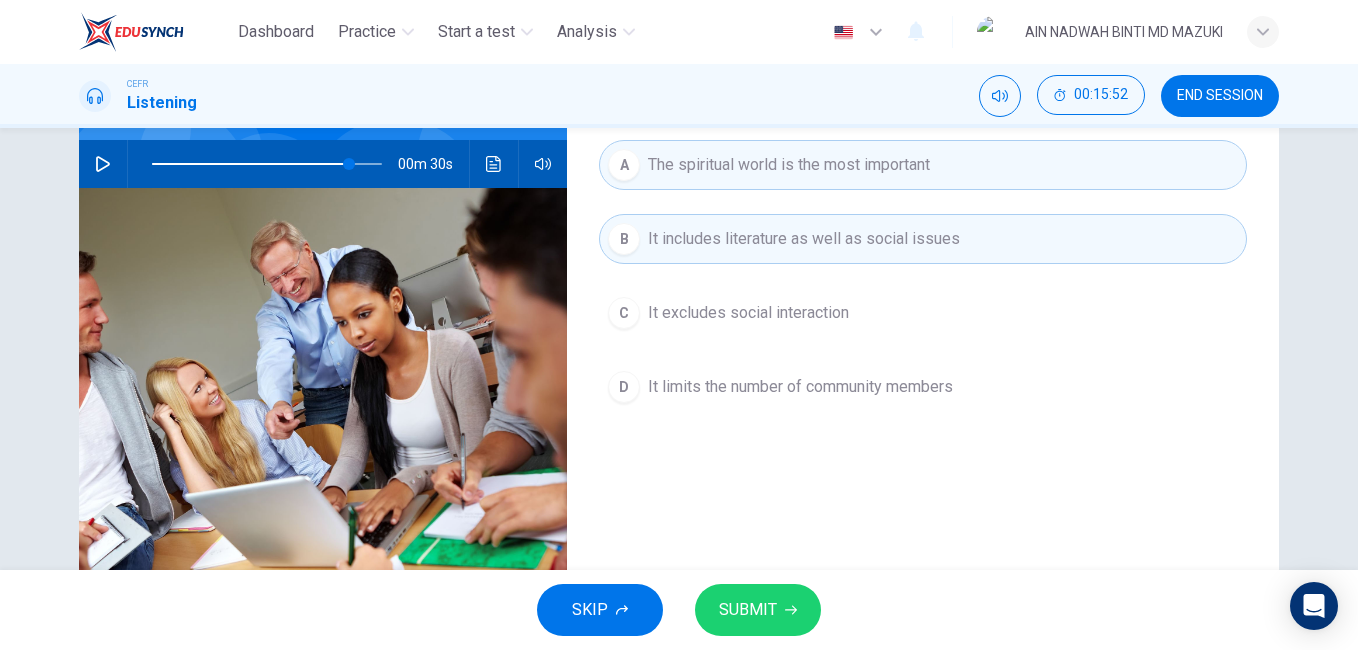 scroll, scrollTop: 130, scrollLeft: 0, axis: vertical 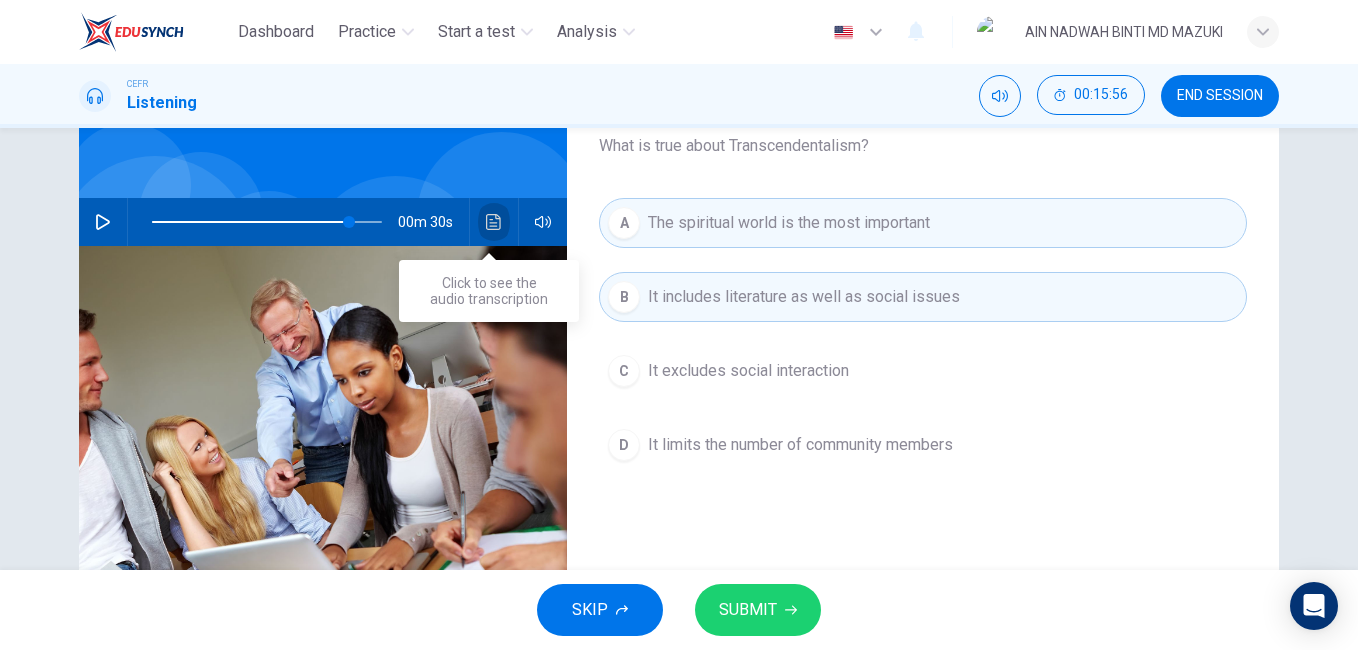 click at bounding box center (494, 222) 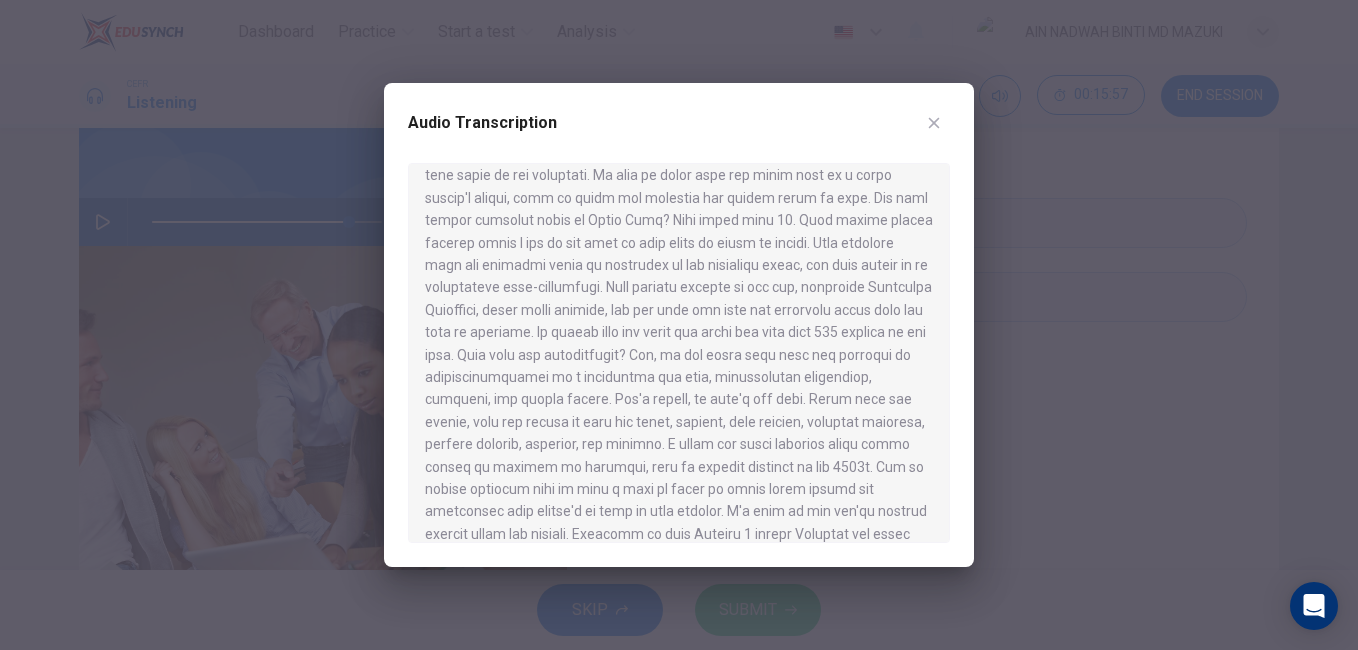 scroll, scrollTop: 482, scrollLeft: 0, axis: vertical 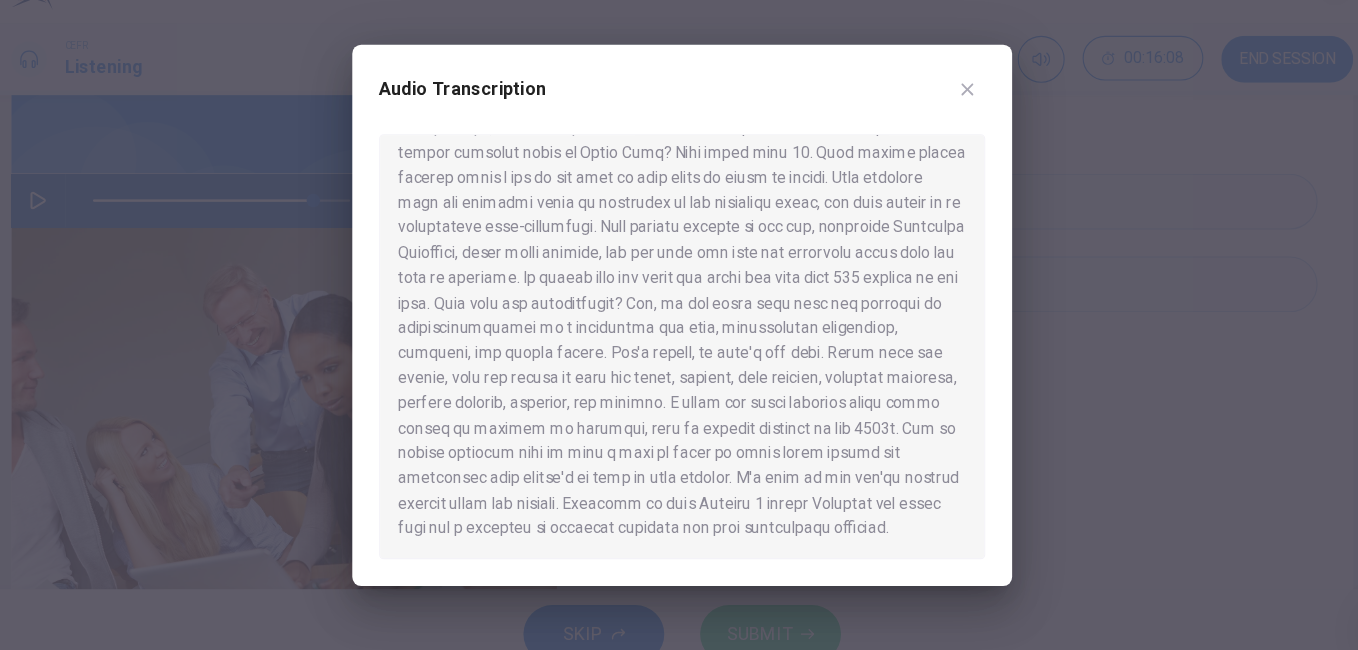 click at bounding box center [679, 325] 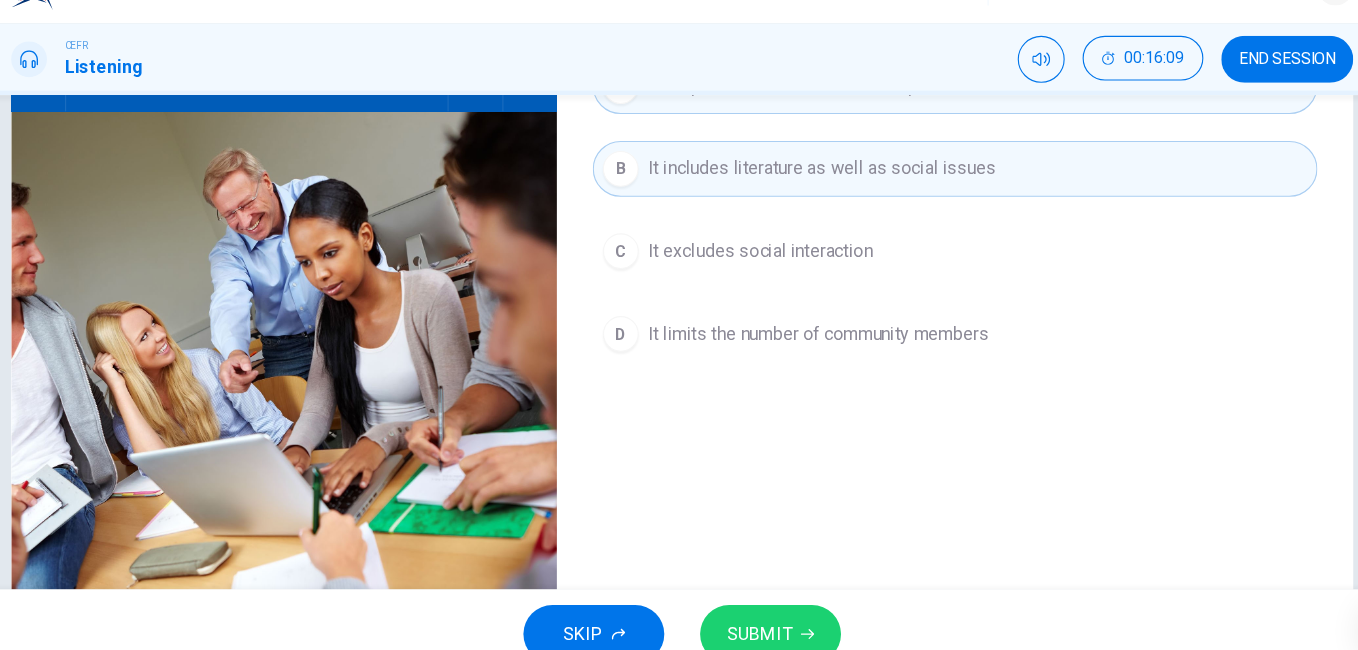 scroll, scrollTop: 236, scrollLeft: 0, axis: vertical 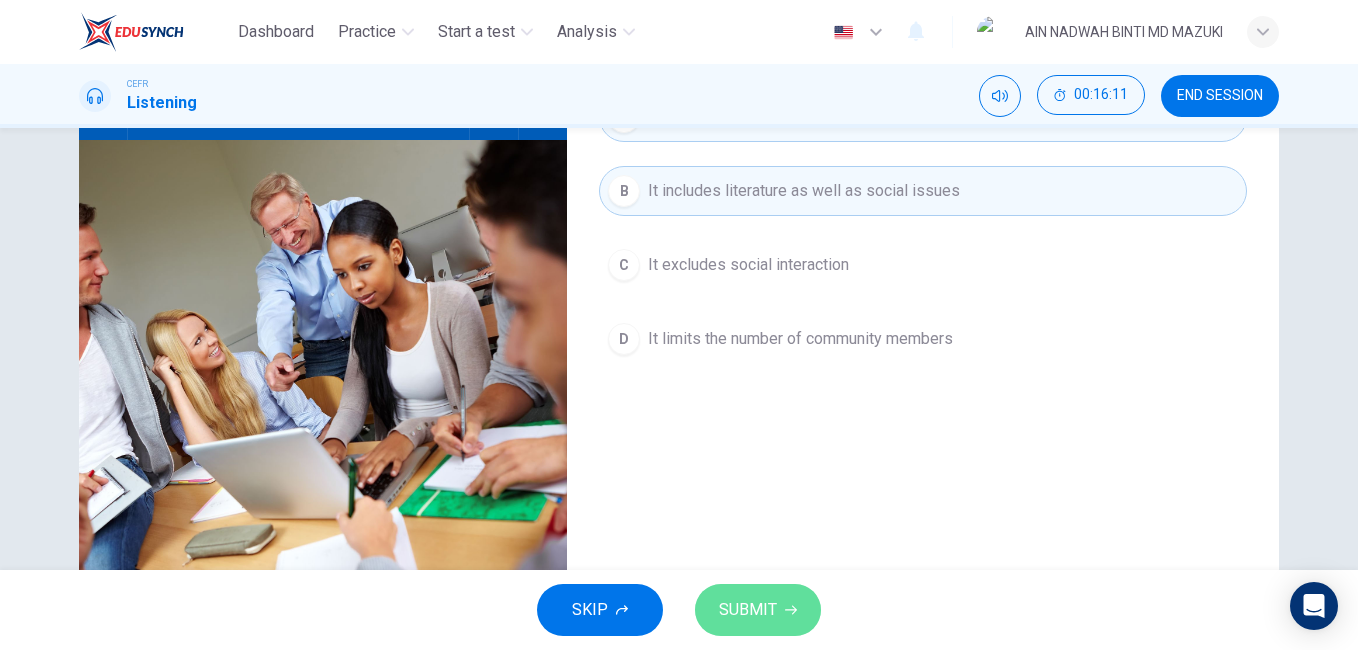 click on "SUBMIT" at bounding box center (758, 610) 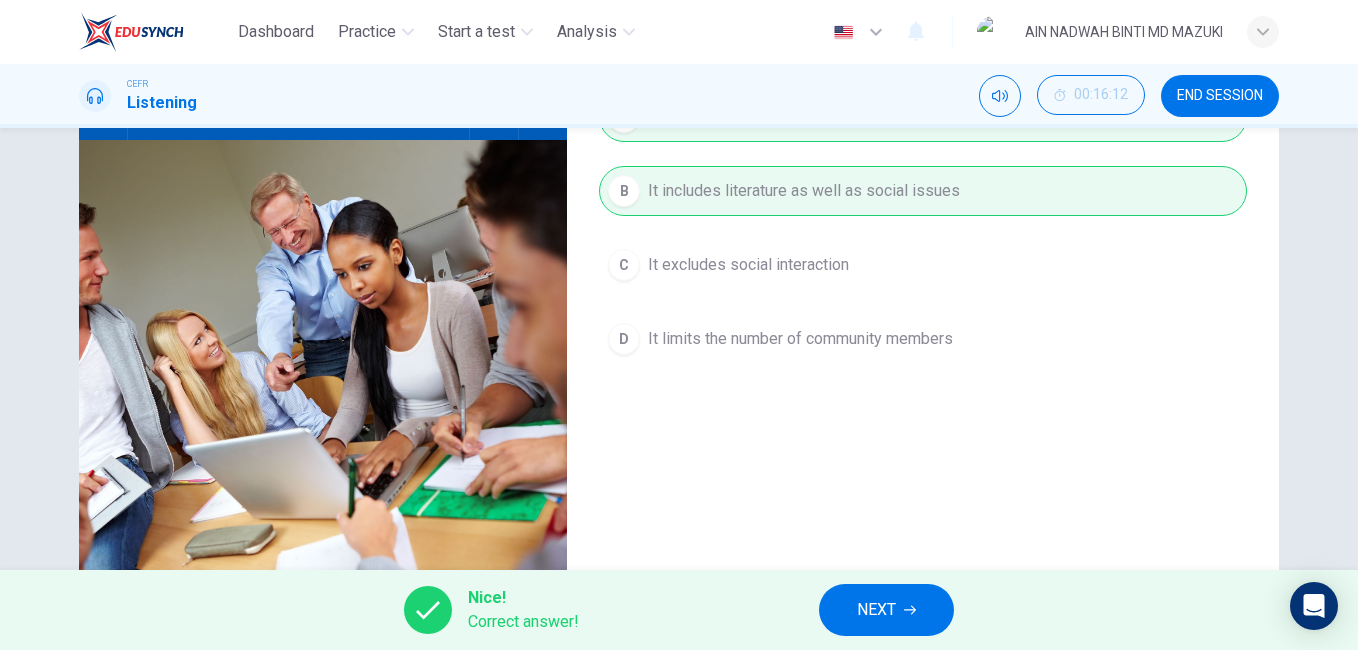 click on "NEXT" at bounding box center (876, 610) 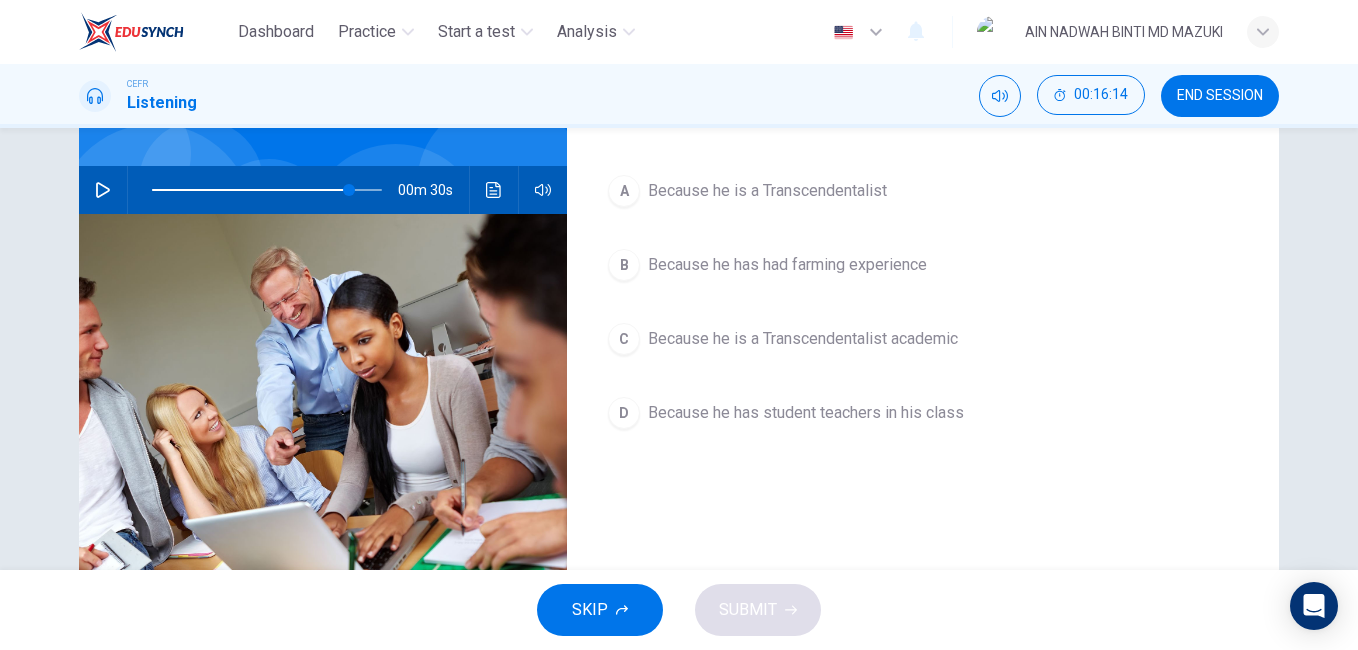 scroll, scrollTop: 84, scrollLeft: 0, axis: vertical 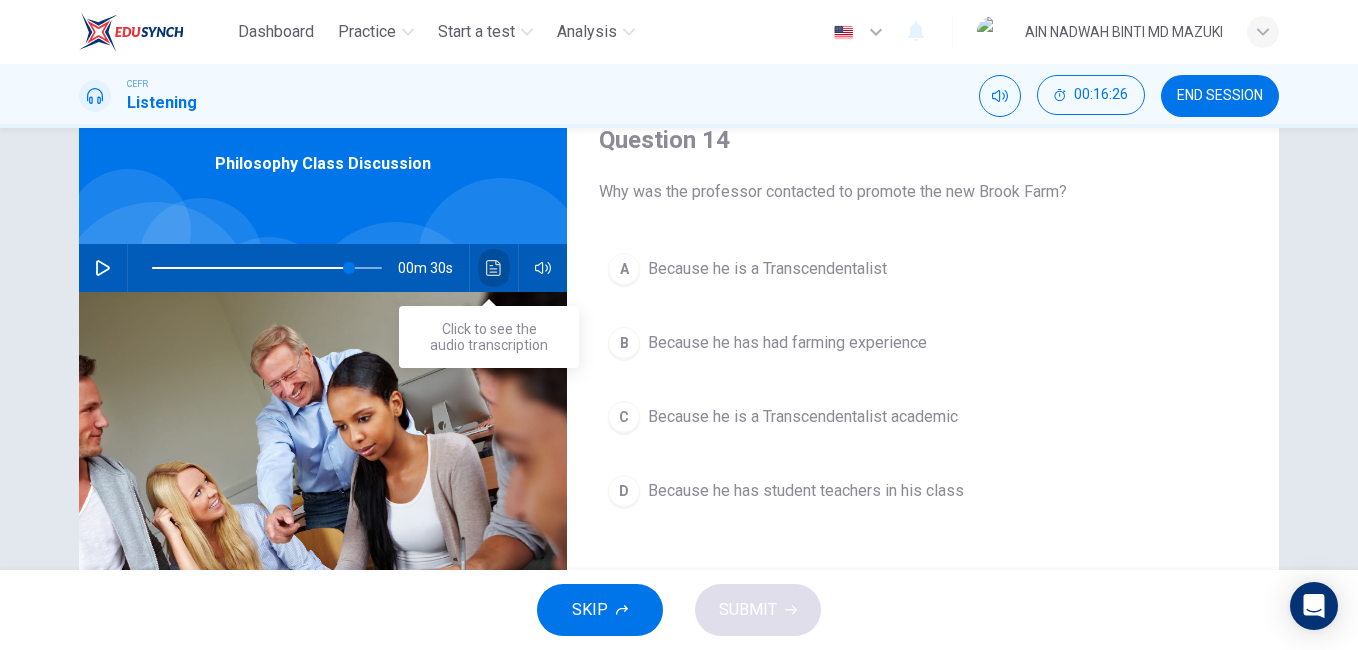click at bounding box center (494, 268) 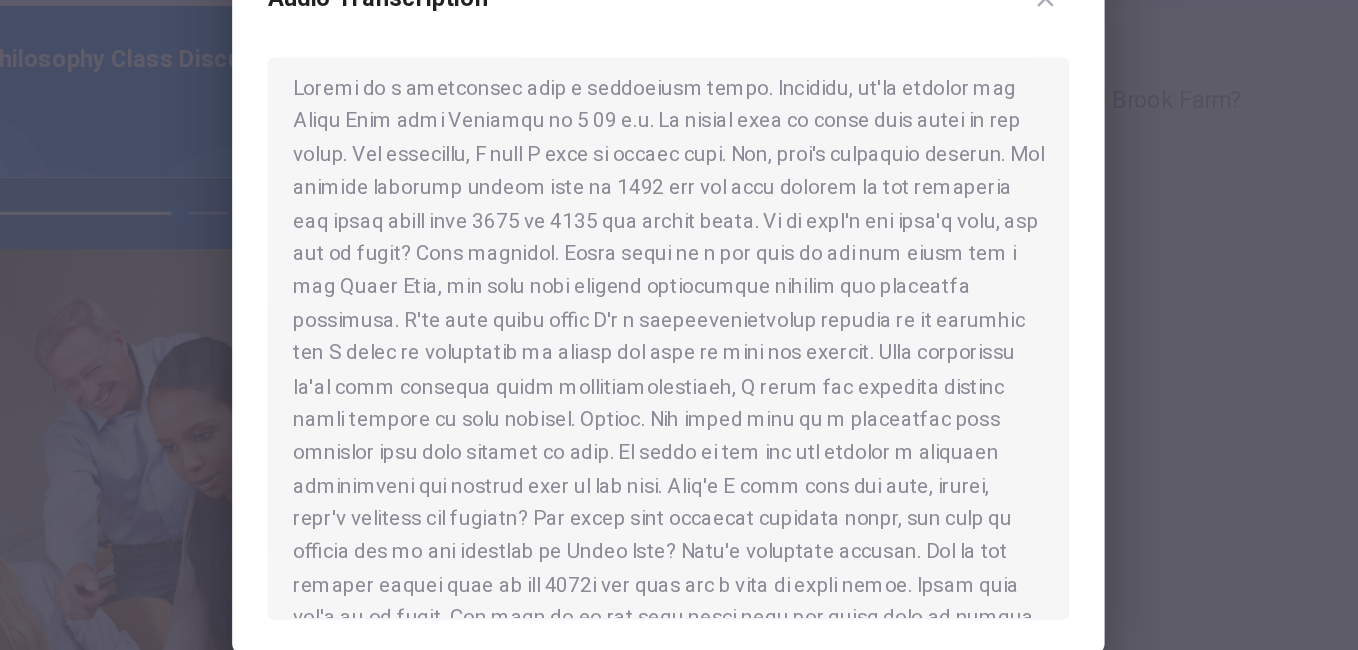 scroll, scrollTop: 9, scrollLeft: 0, axis: vertical 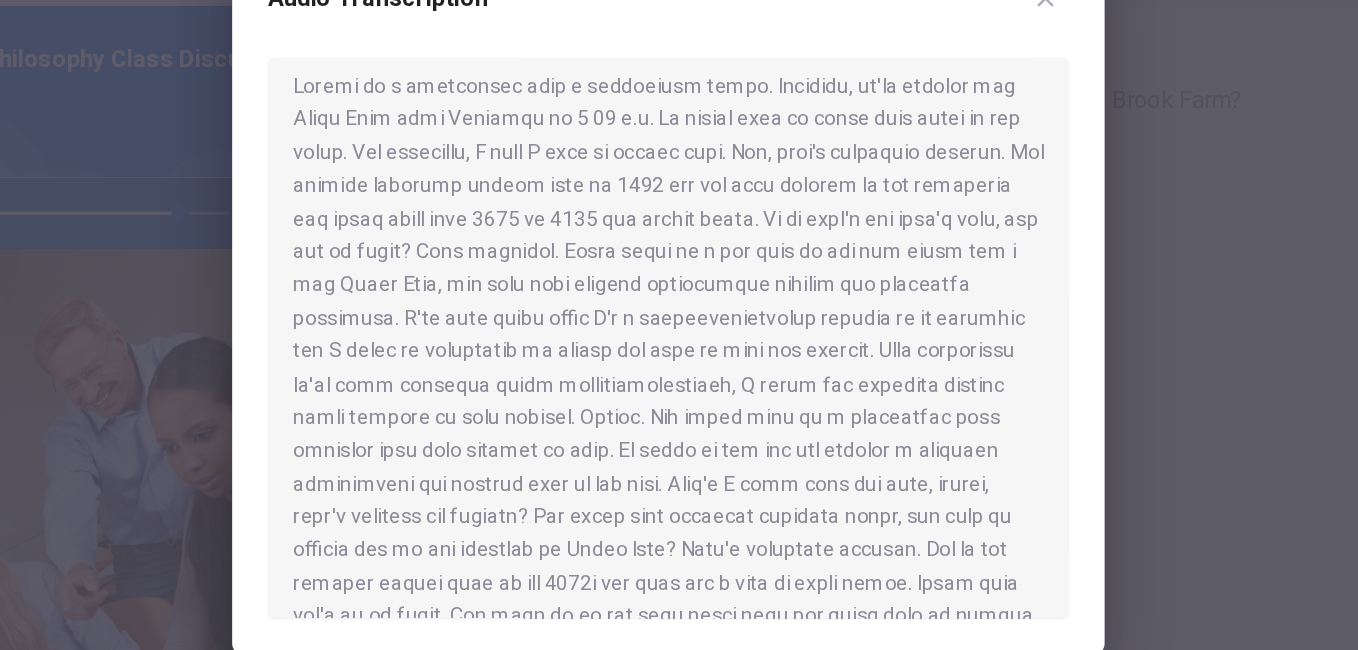 click at bounding box center (679, 325) 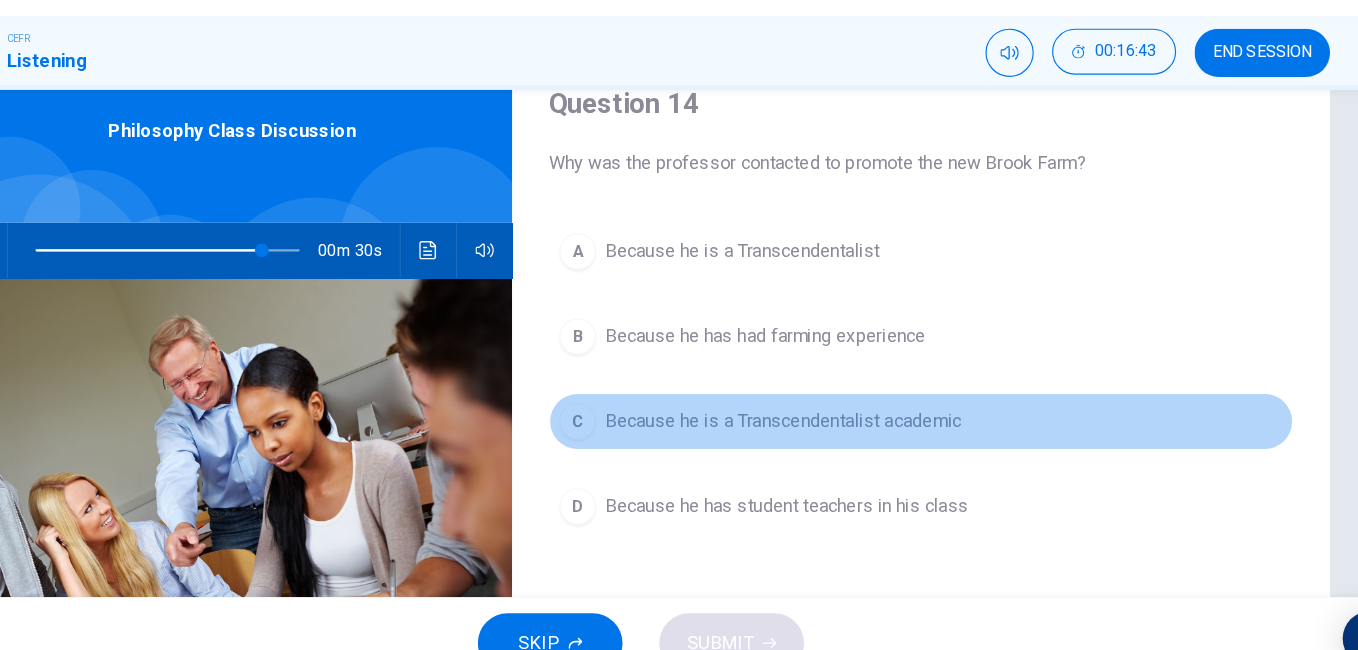 click on "Because he is a Transcendentalist academic" at bounding box center [767, 269] 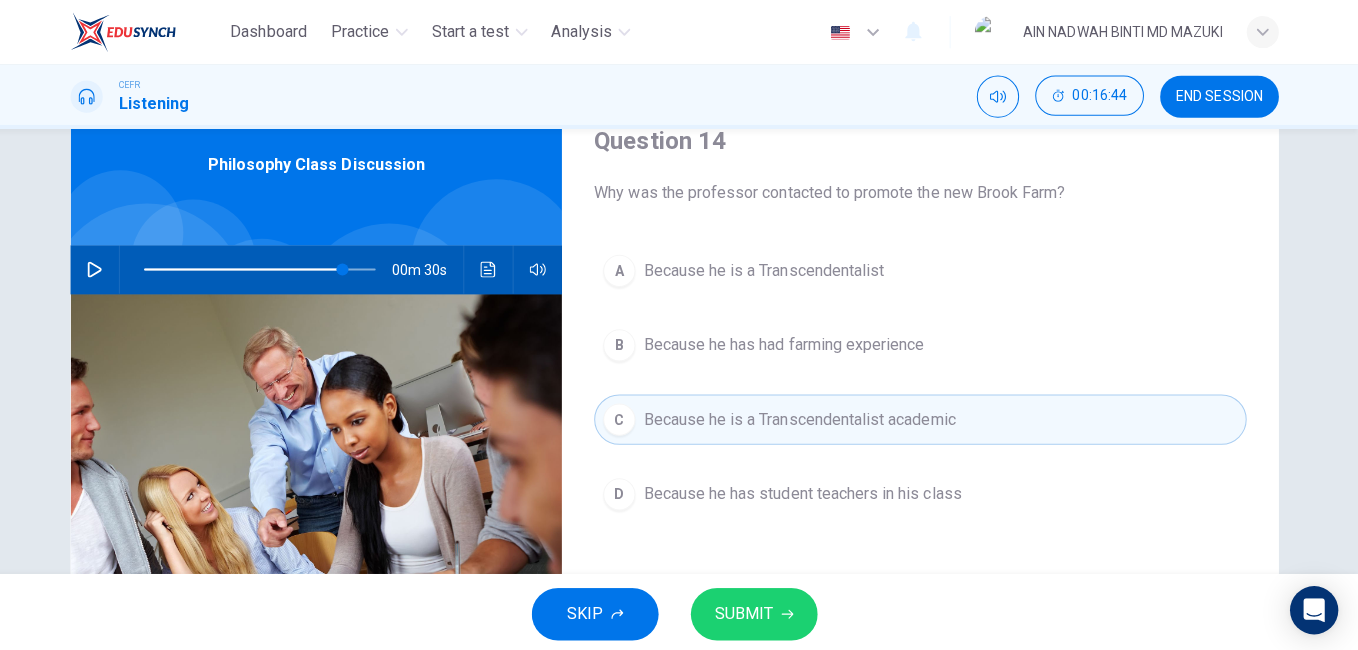 scroll, scrollTop: 0, scrollLeft: 0, axis: both 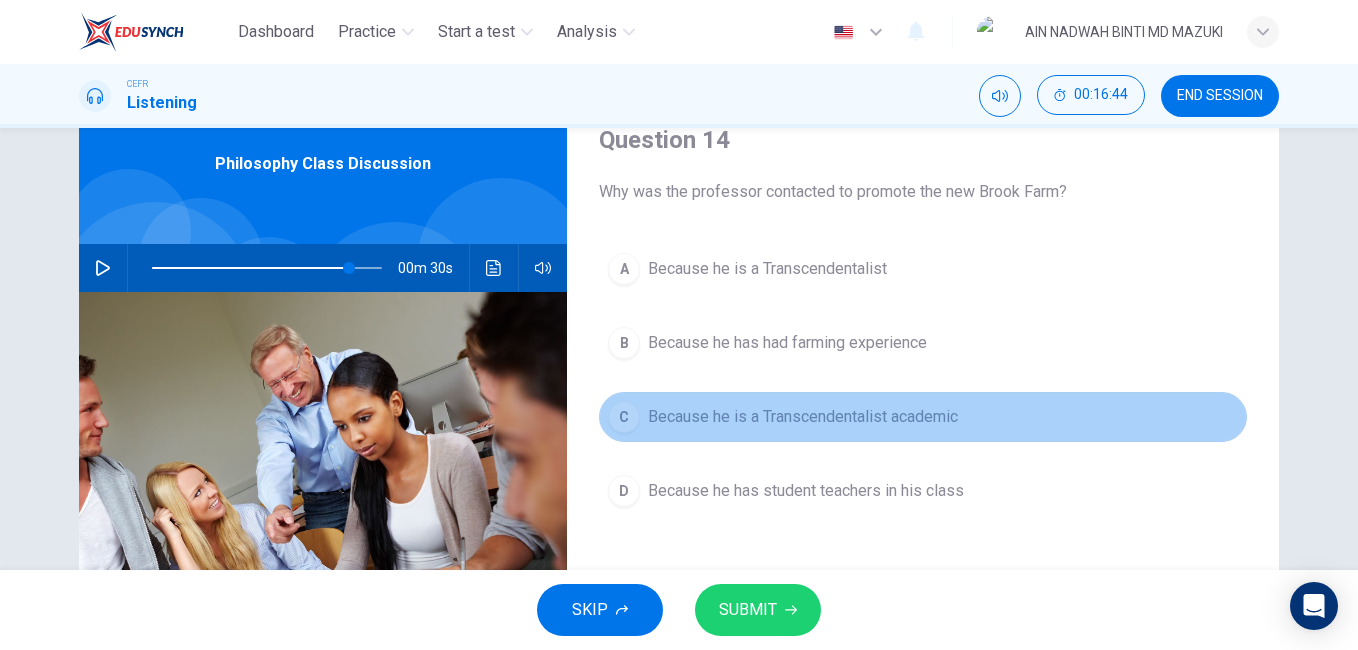 click on "Because he is a Transcendentalist academic" at bounding box center (803, 417) 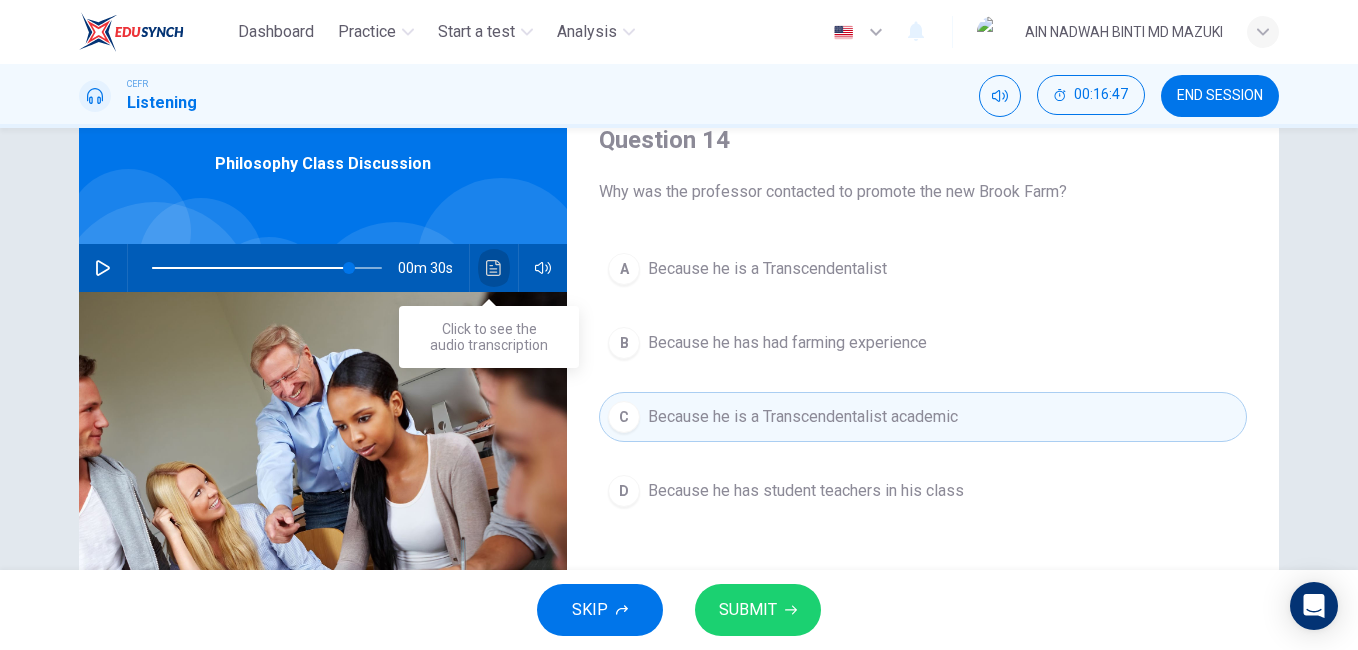 click at bounding box center [493, 268] 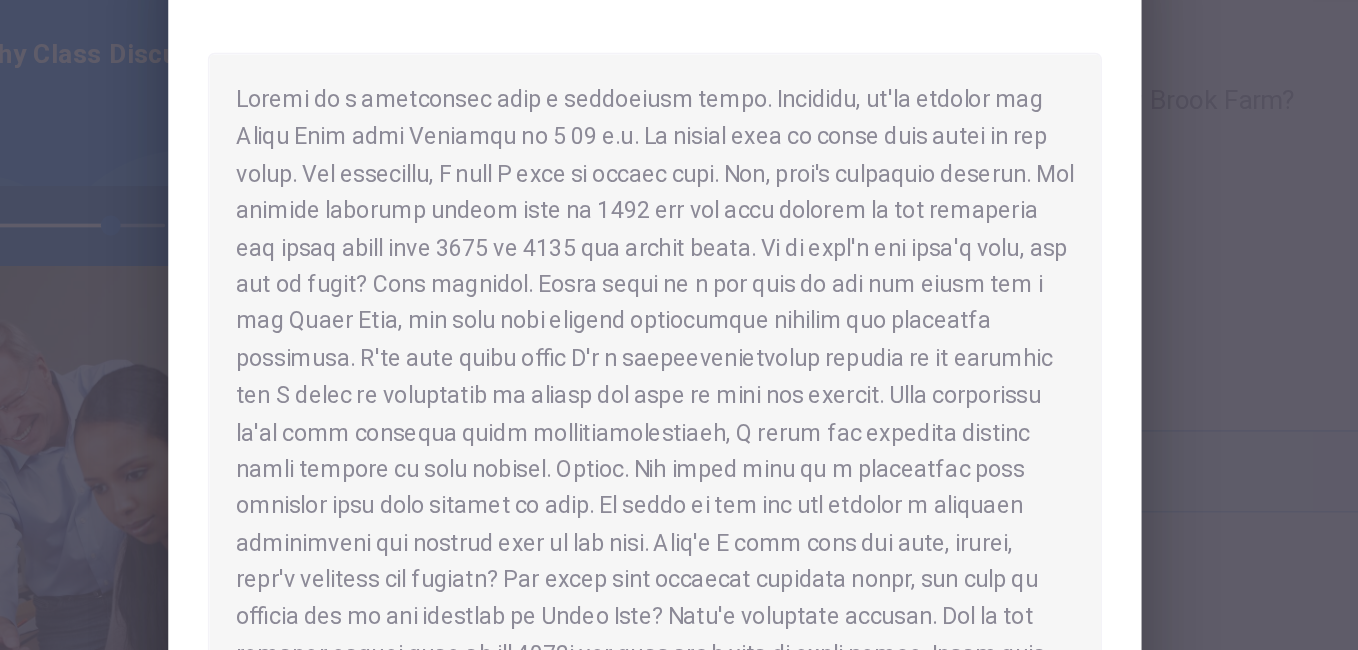 click at bounding box center (679, 325) 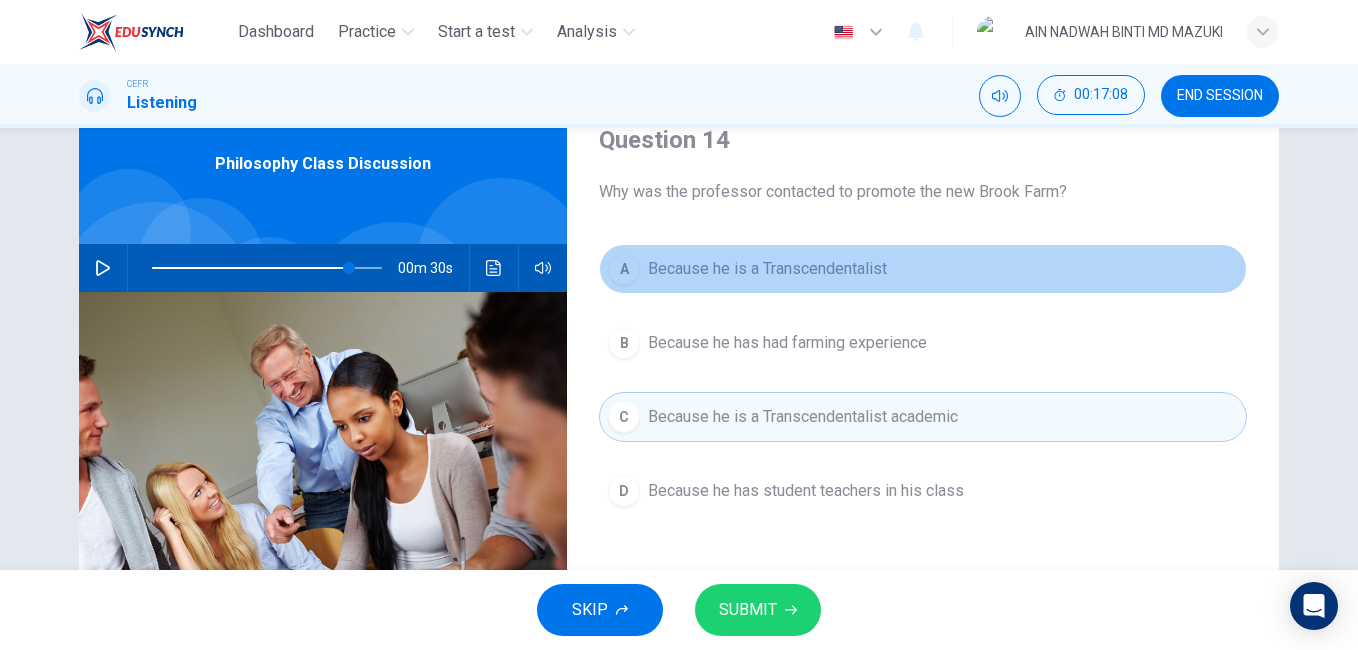 click on "A Because he is a Transcendentalist" at bounding box center (923, 269) 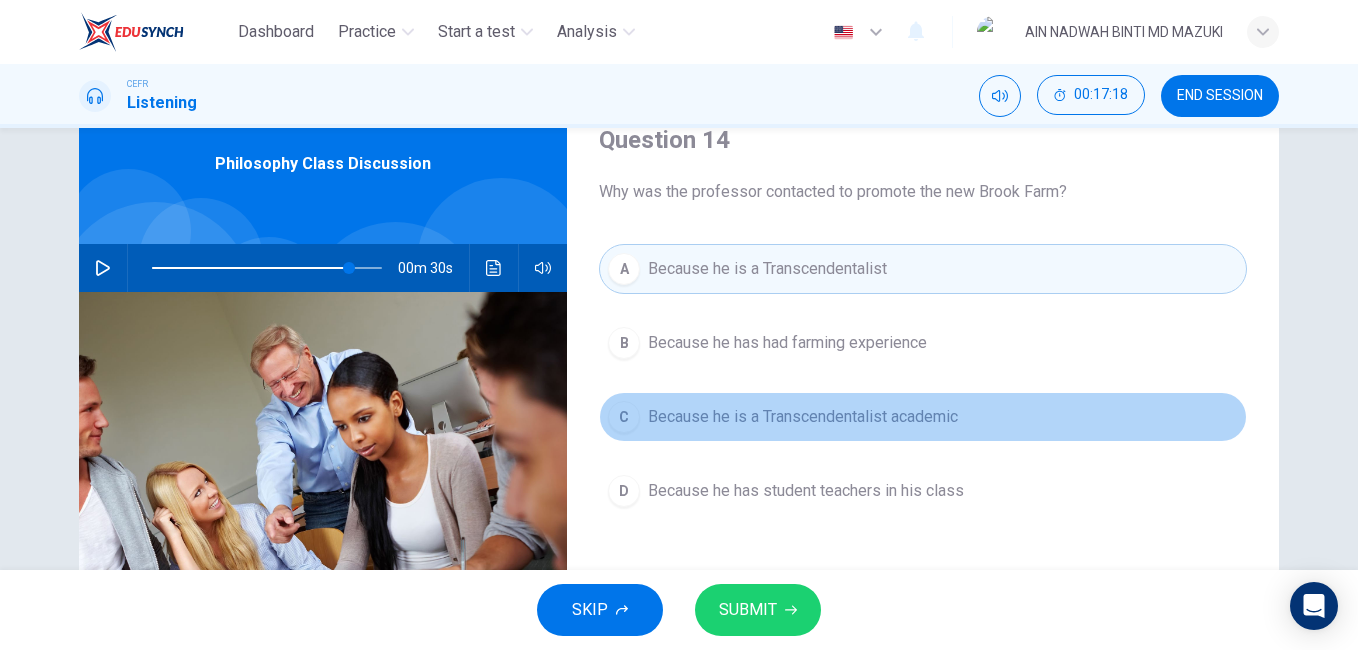 click on "Because he is a Transcendentalist academic" at bounding box center (787, 343) 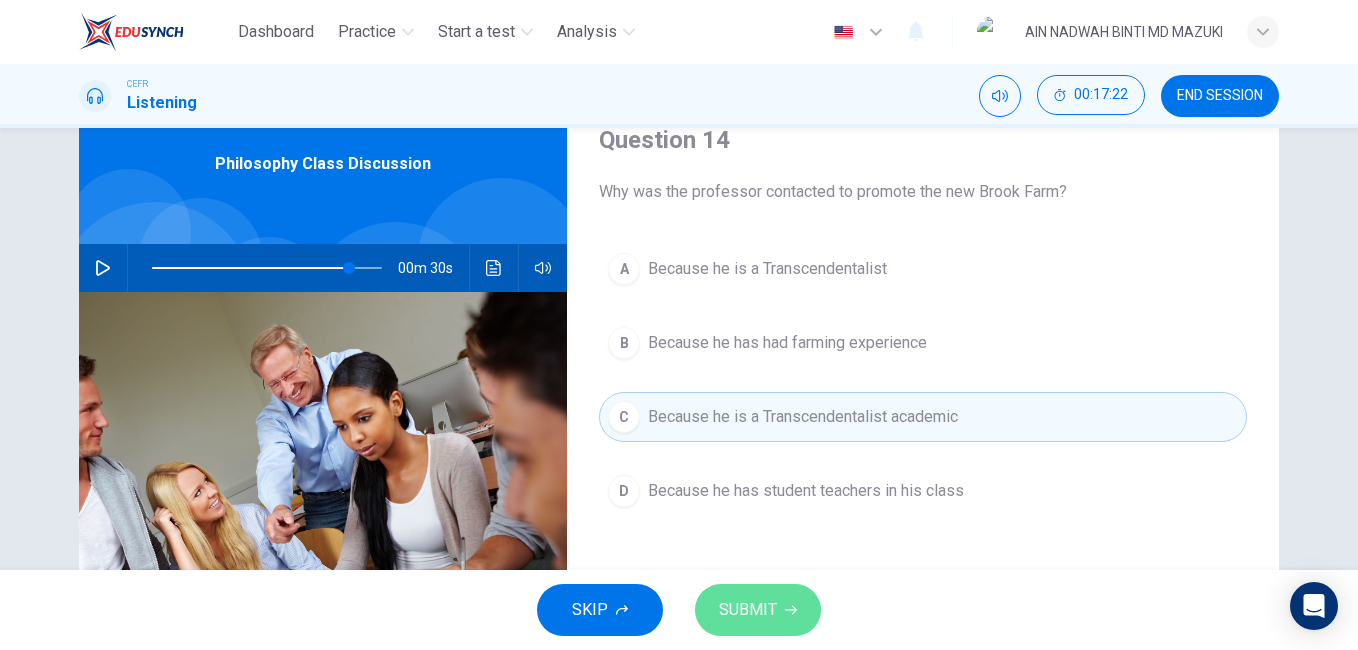 click on "SUBMIT" at bounding box center [748, 610] 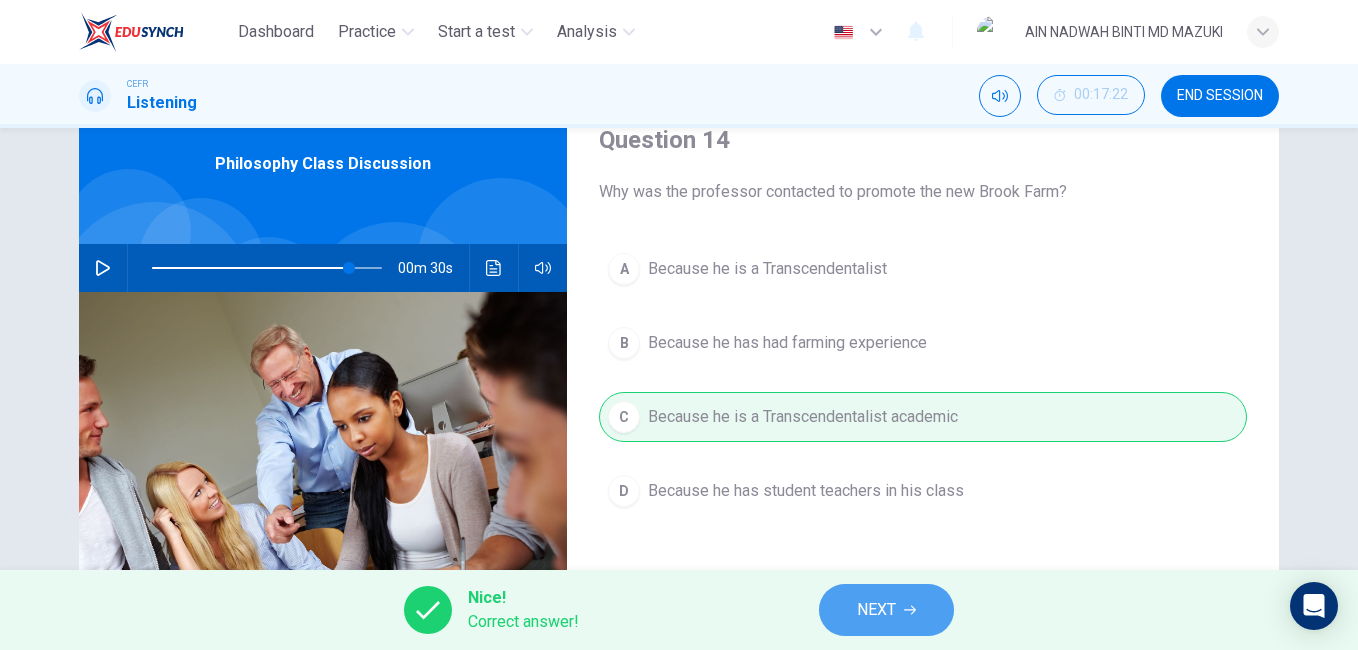 click on "NEXT" at bounding box center (876, 610) 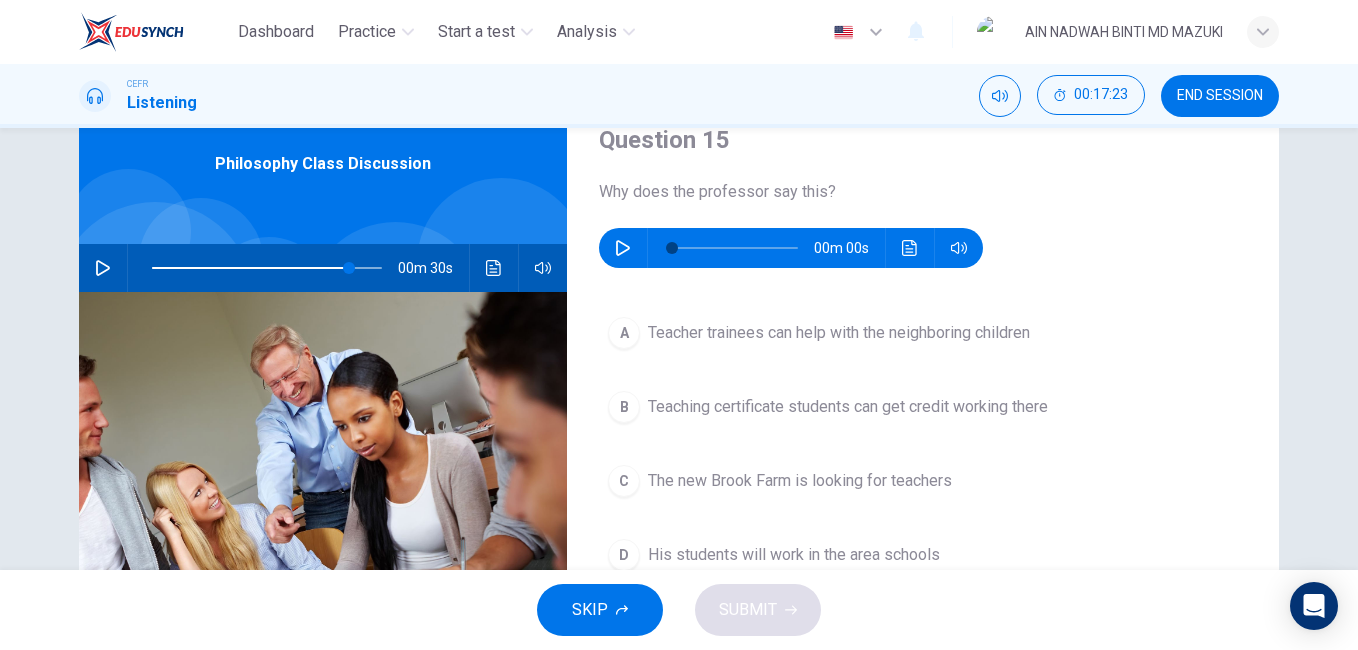 click at bounding box center [623, 248] 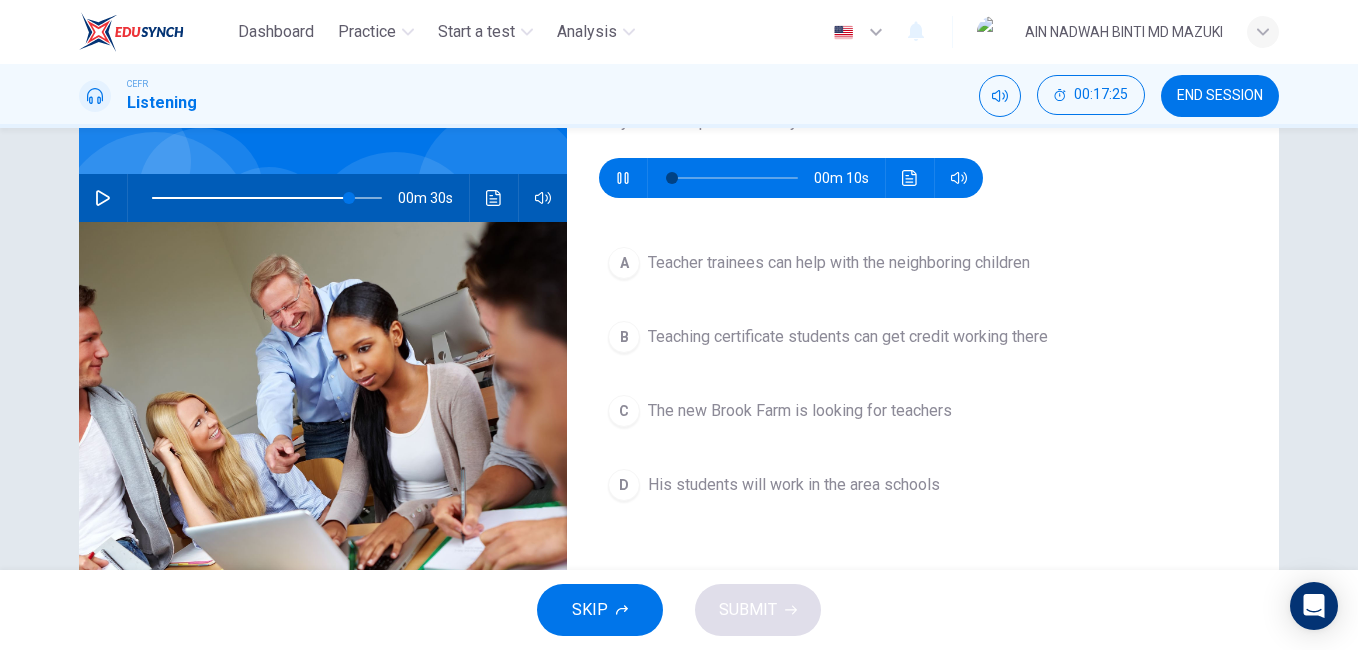 scroll, scrollTop: 155, scrollLeft: 0, axis: vertical 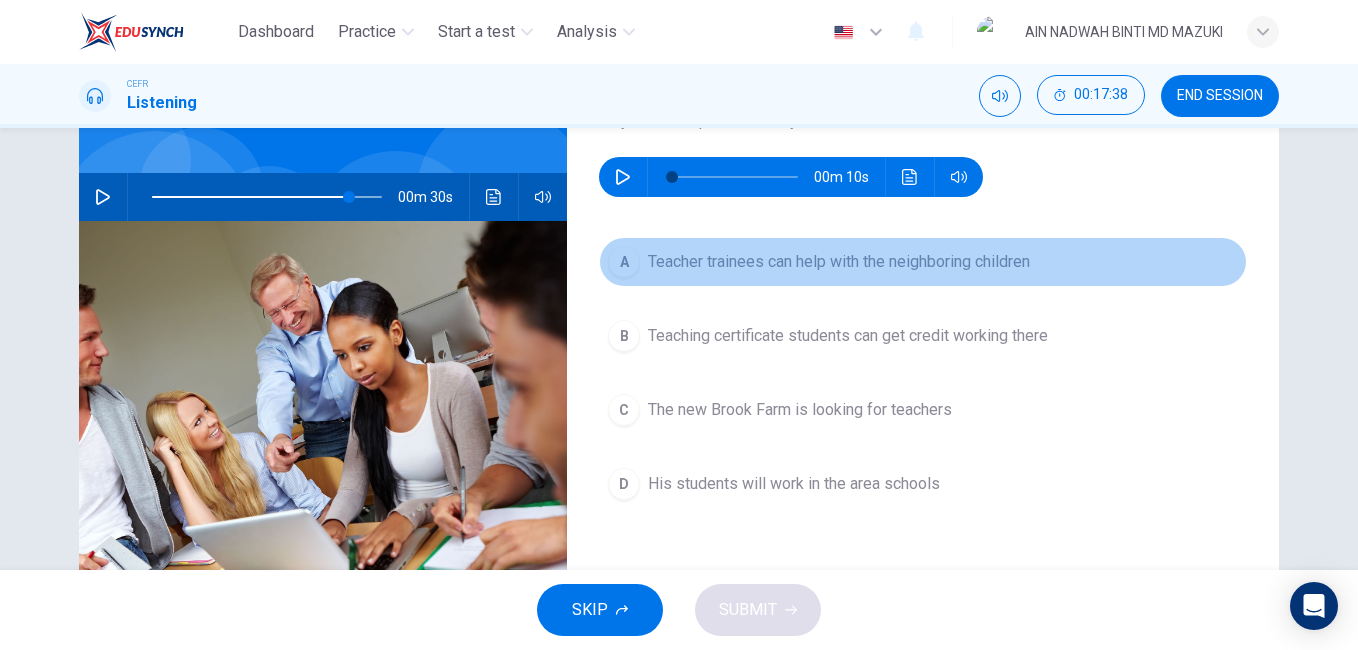 click on "Teacher trainees can help with the neighboring children" at bounding box center (839, 262) 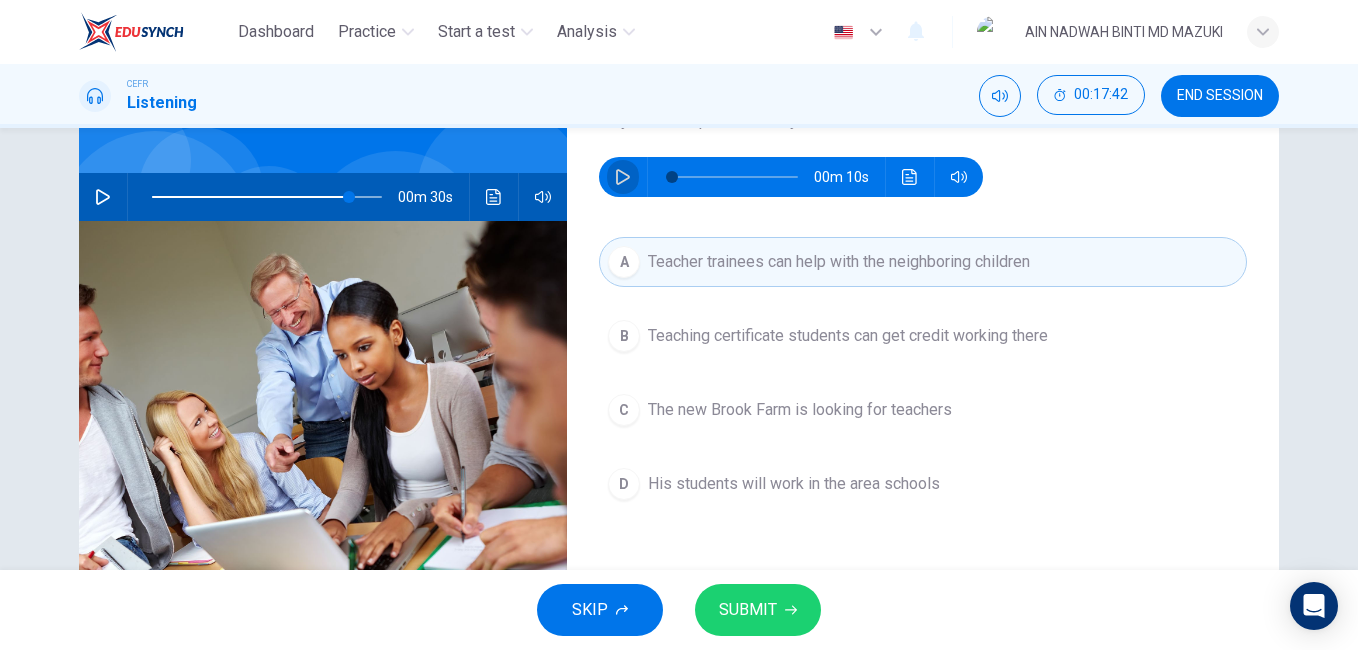 click at bounding box center [623, 177] 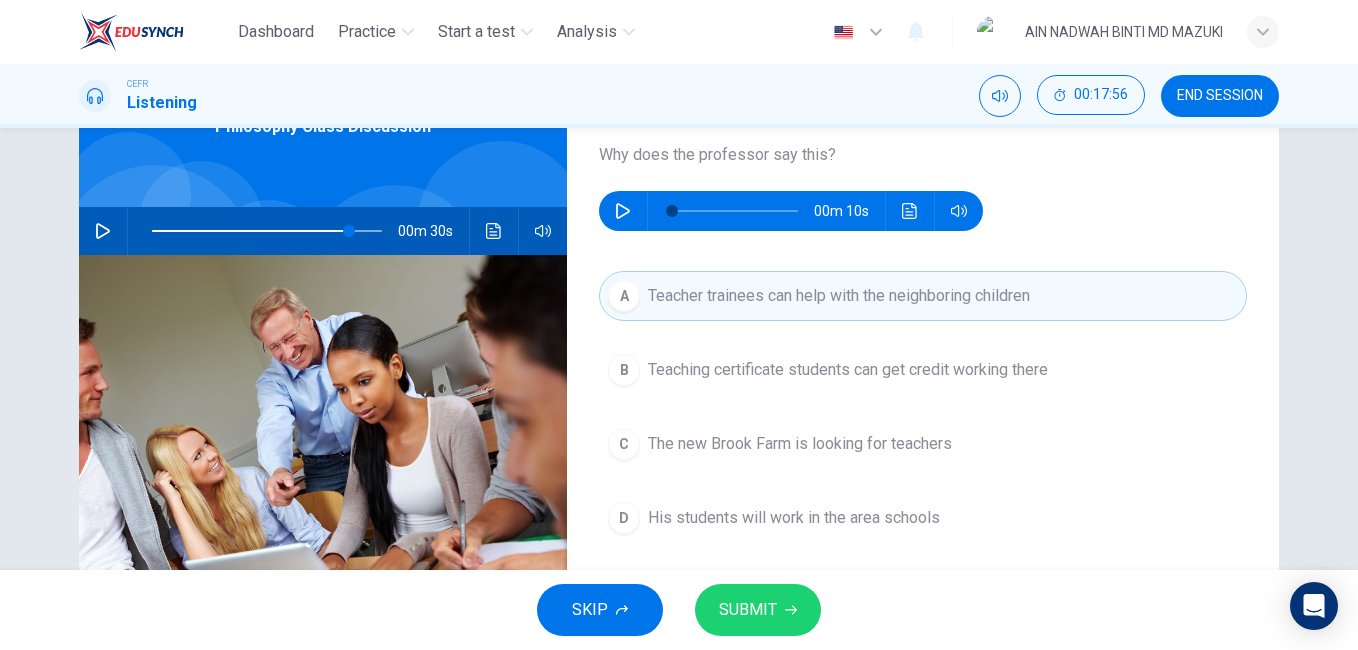scroll, scrollTop: 122, scrollLeft: 0, axis: vertical 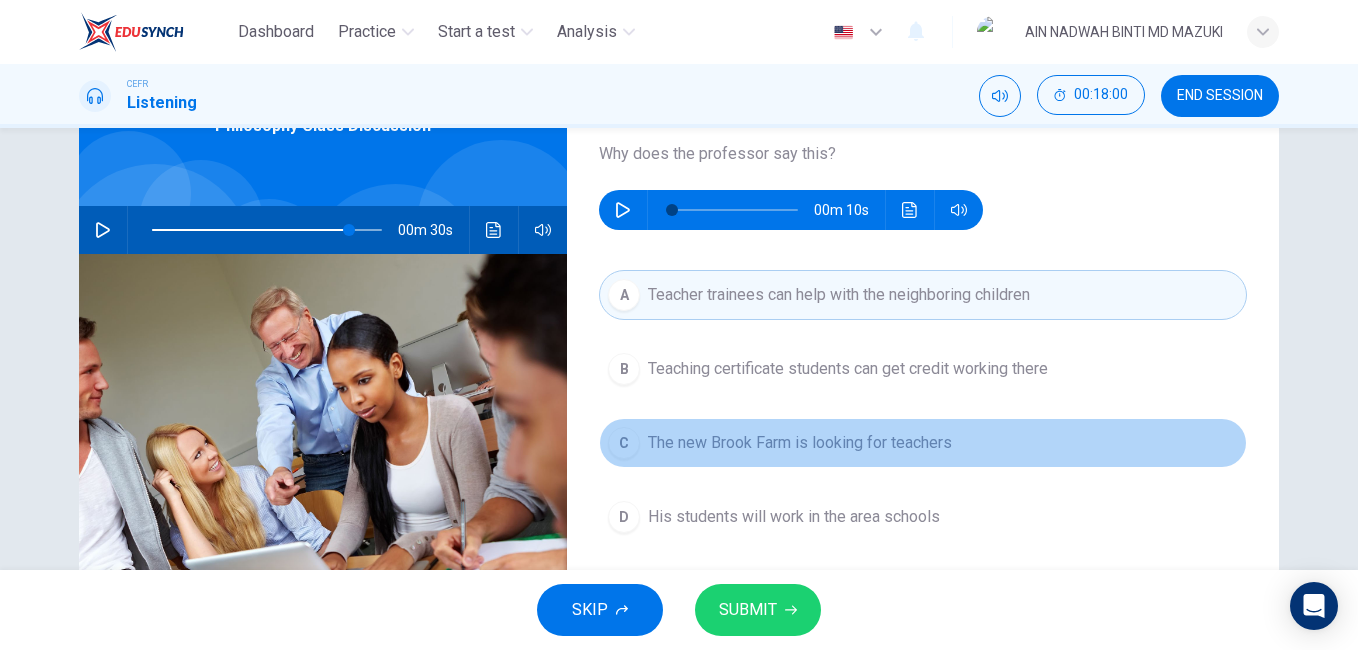 click on "The new Brook Farm is looking for teachers" at bounding box center [848, 369] 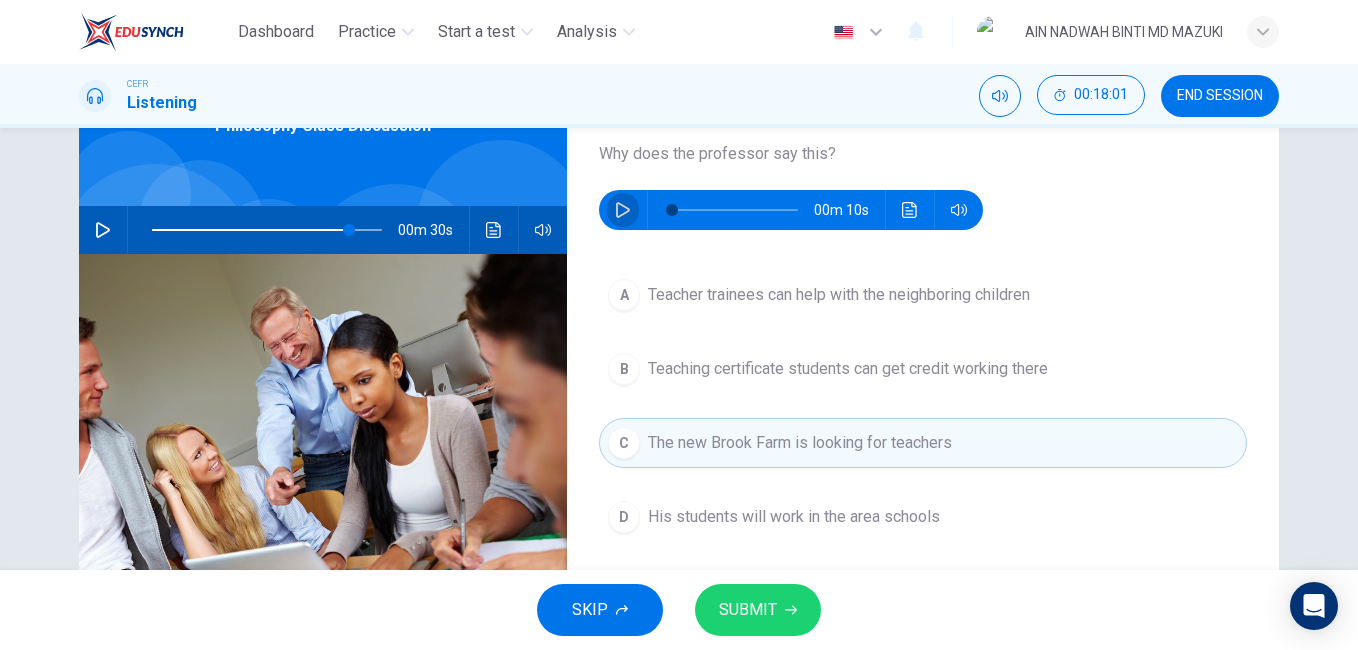 click at bounding box center (623, 210) 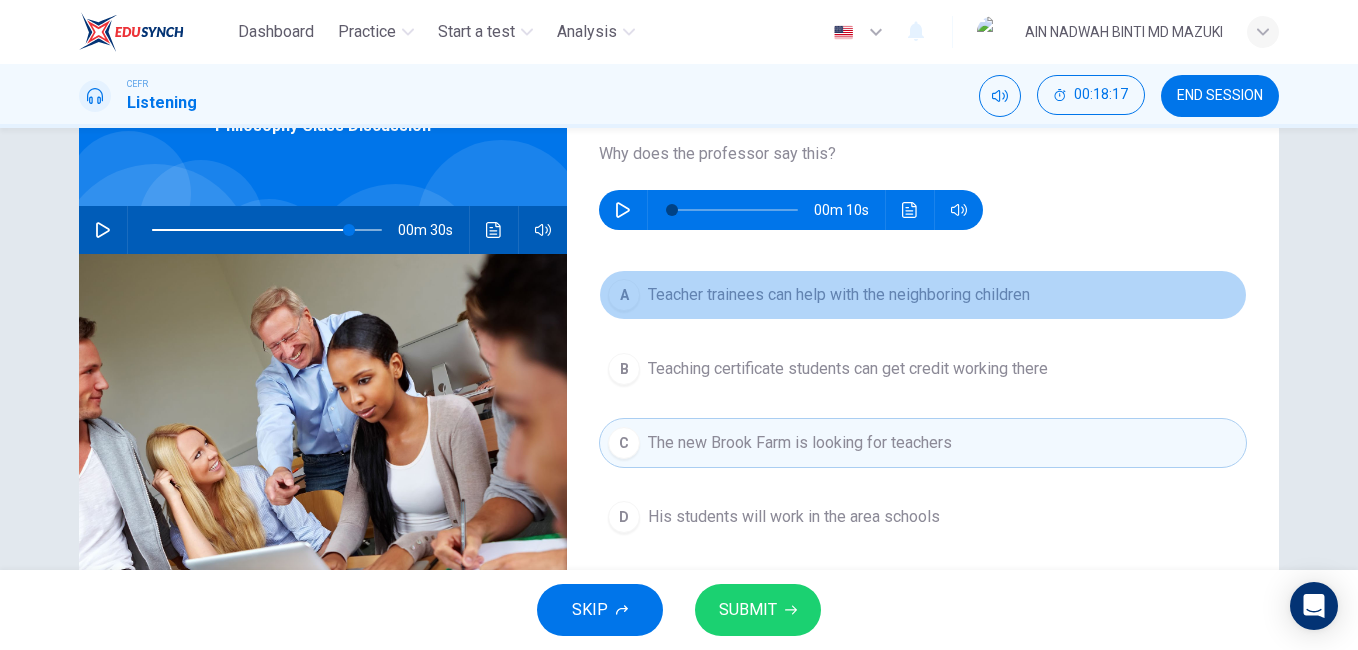 click on "A Teacher trainees can help with the neighboring children" at bounding box center [923, 295] 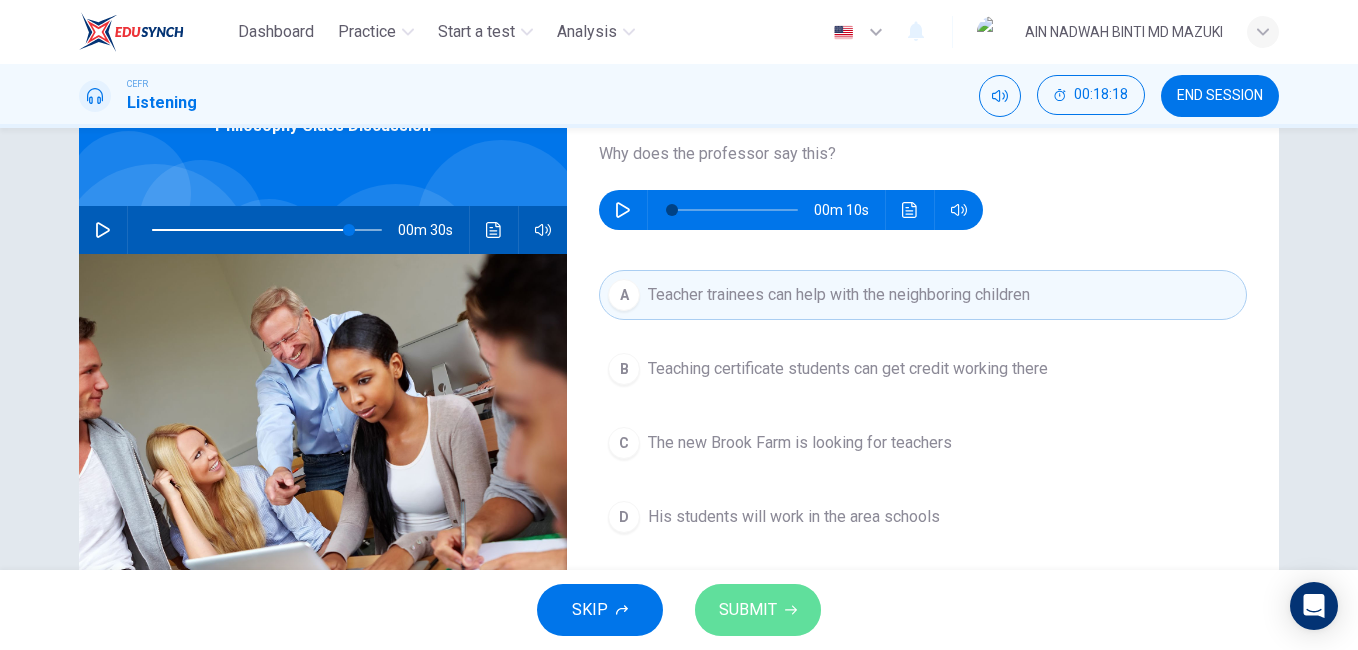 click on "SUBMIT" at bounding box center (758, 610) 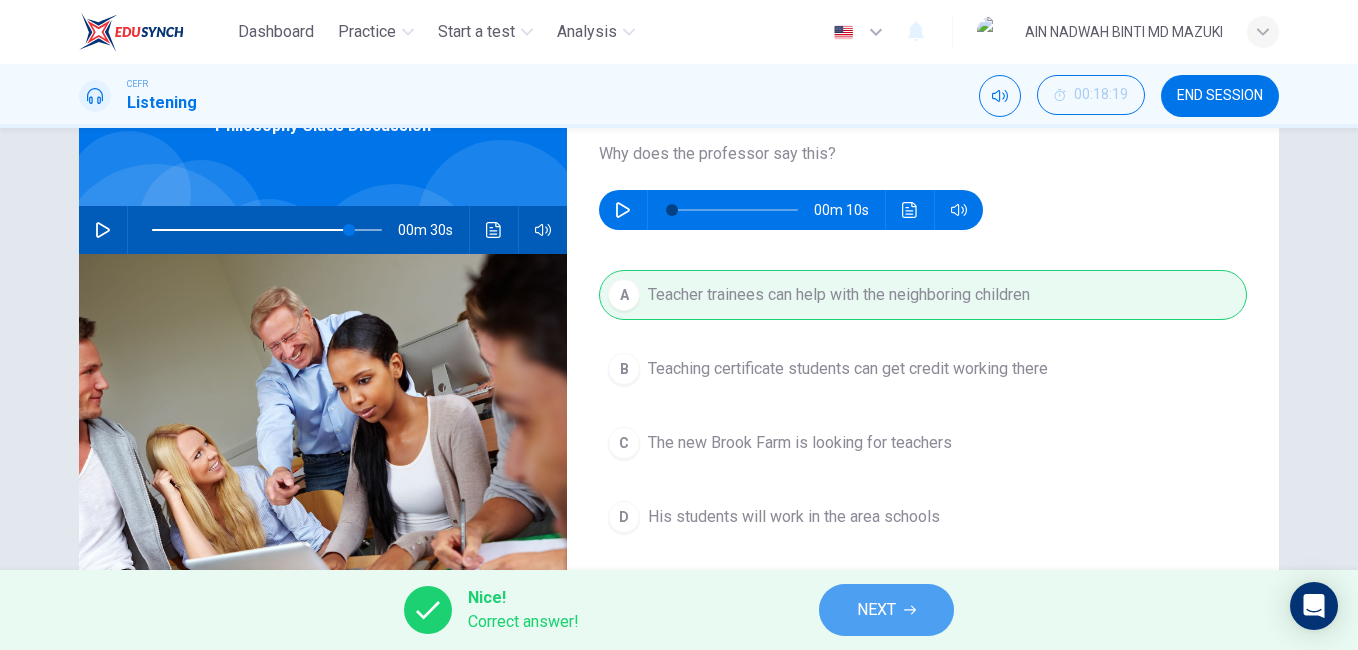 click on "NEXT" at bounding box center (876, 610) 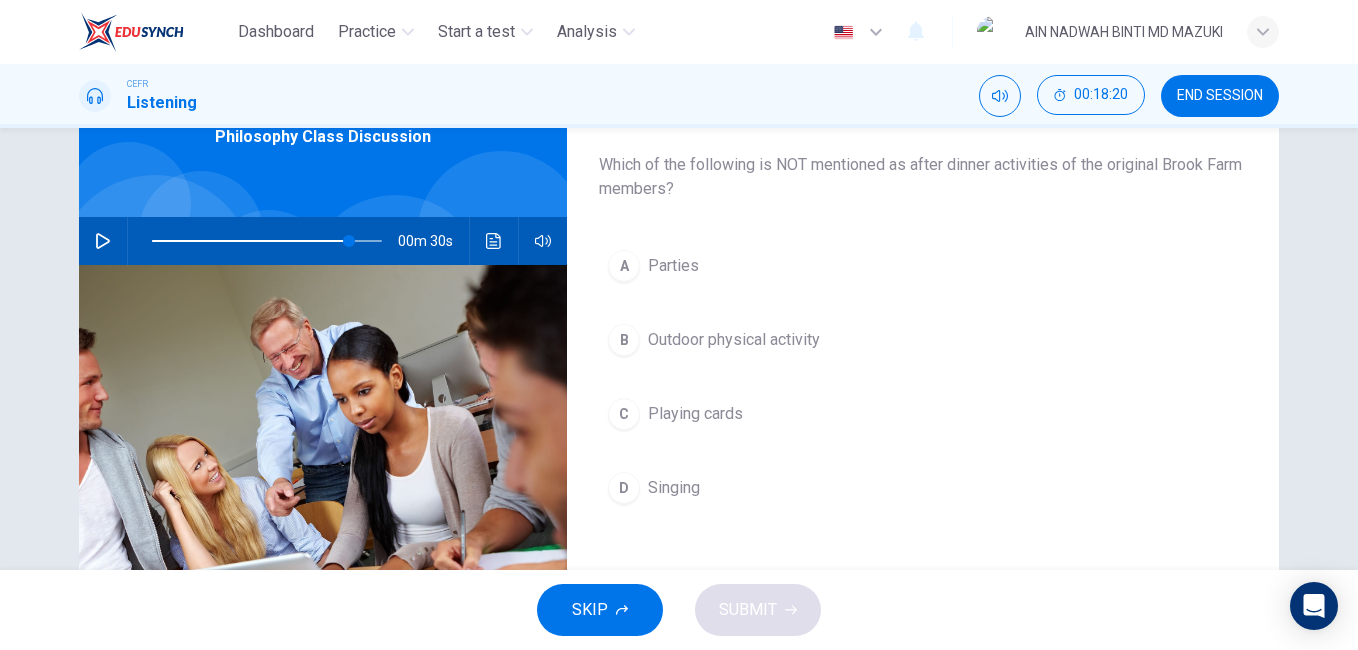 scroll, scrollTop: 108, scrollLeft: 0, axis: vertical 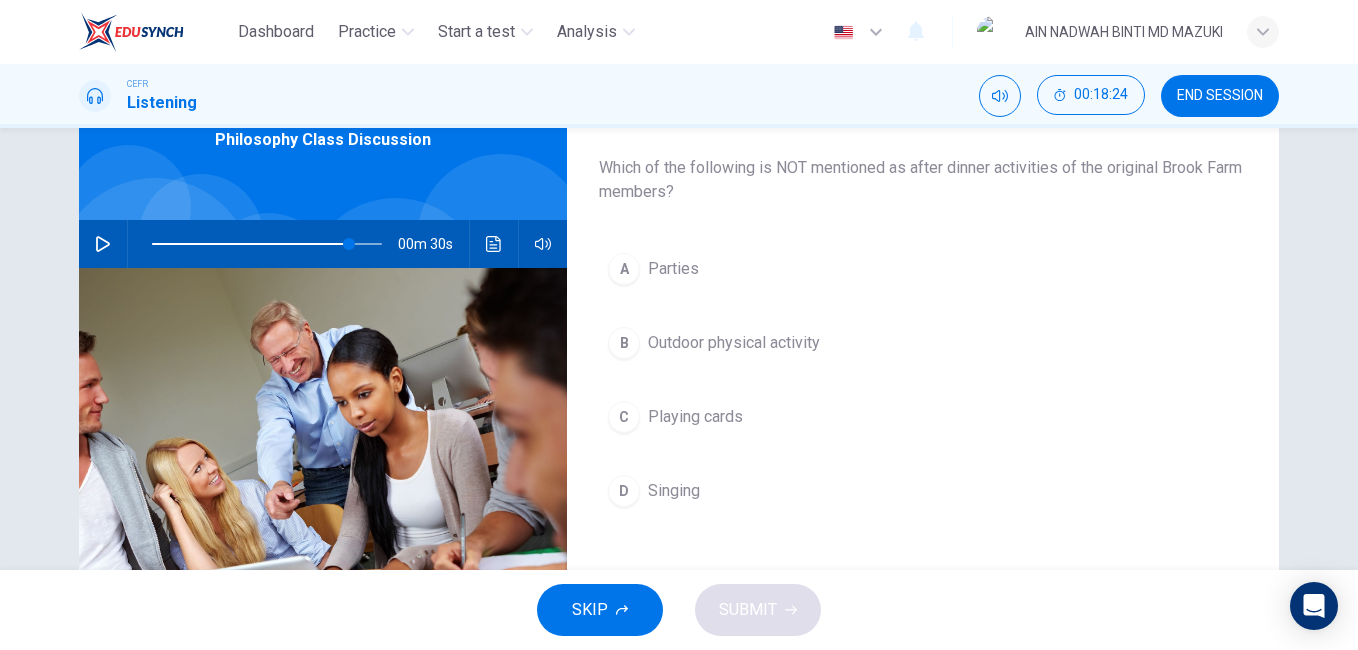 click at bounding box center (103, 244) 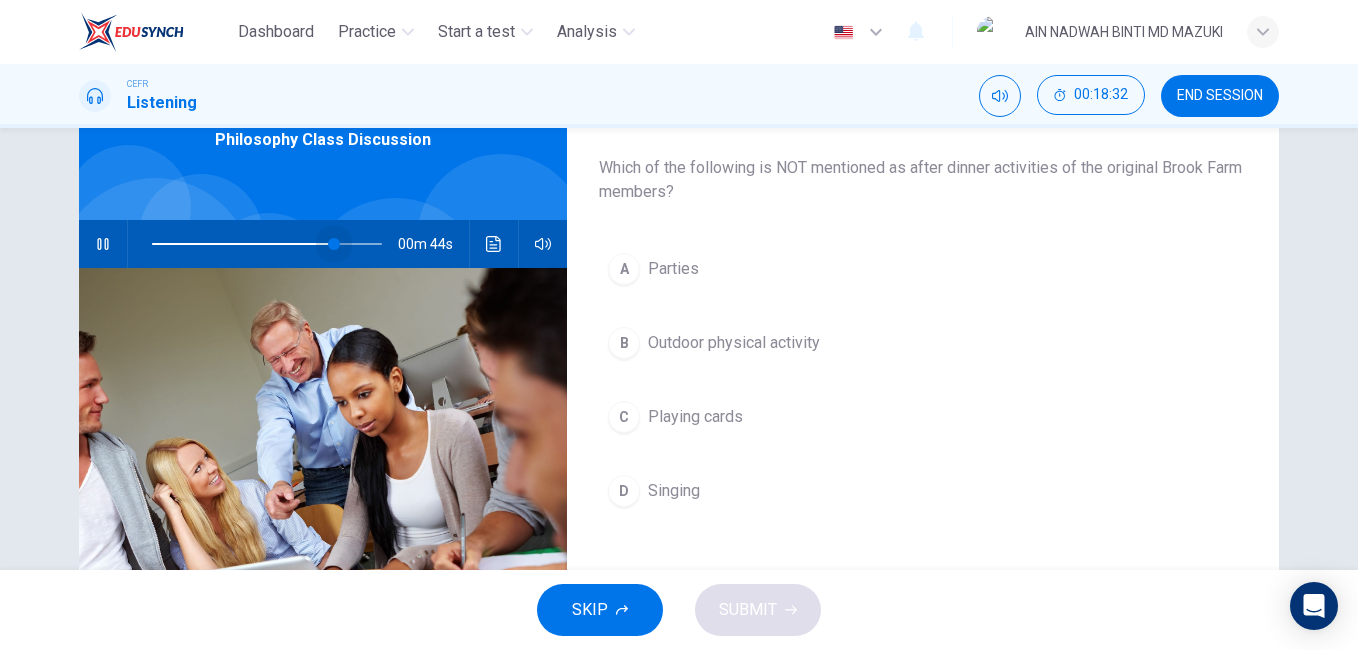 click at bounding box center [267, 244] 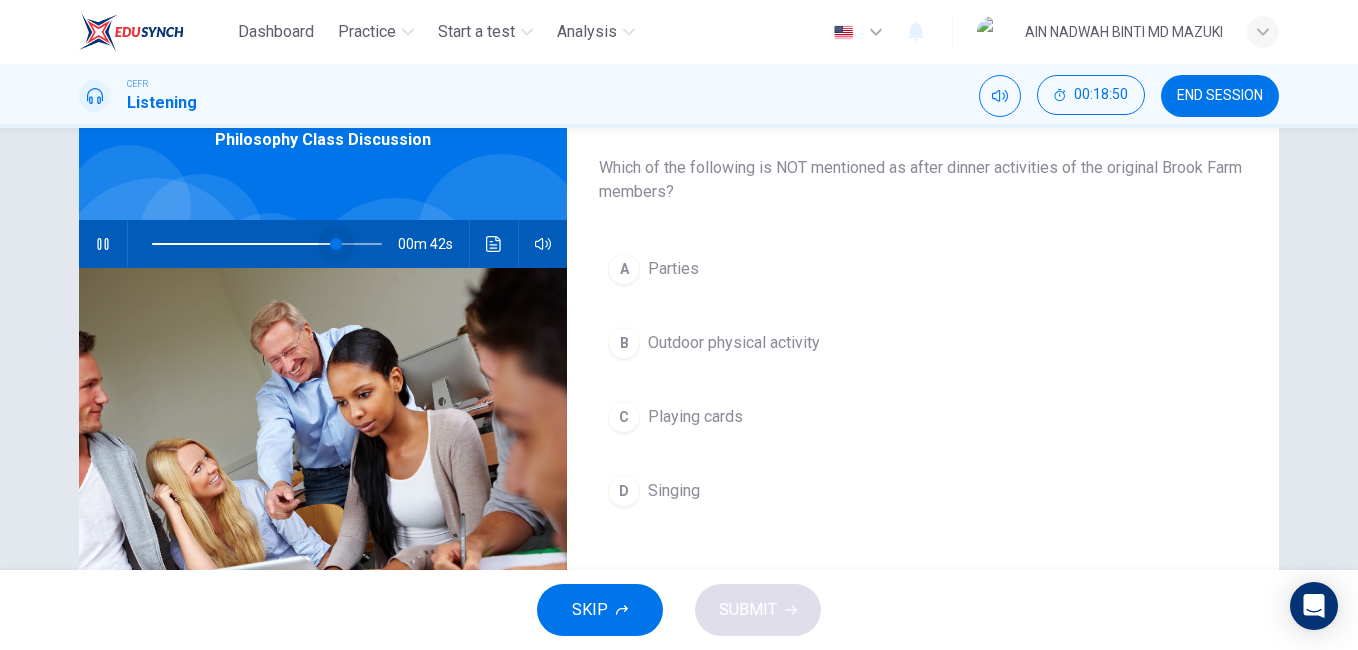 click at bounding box center (336, 244) 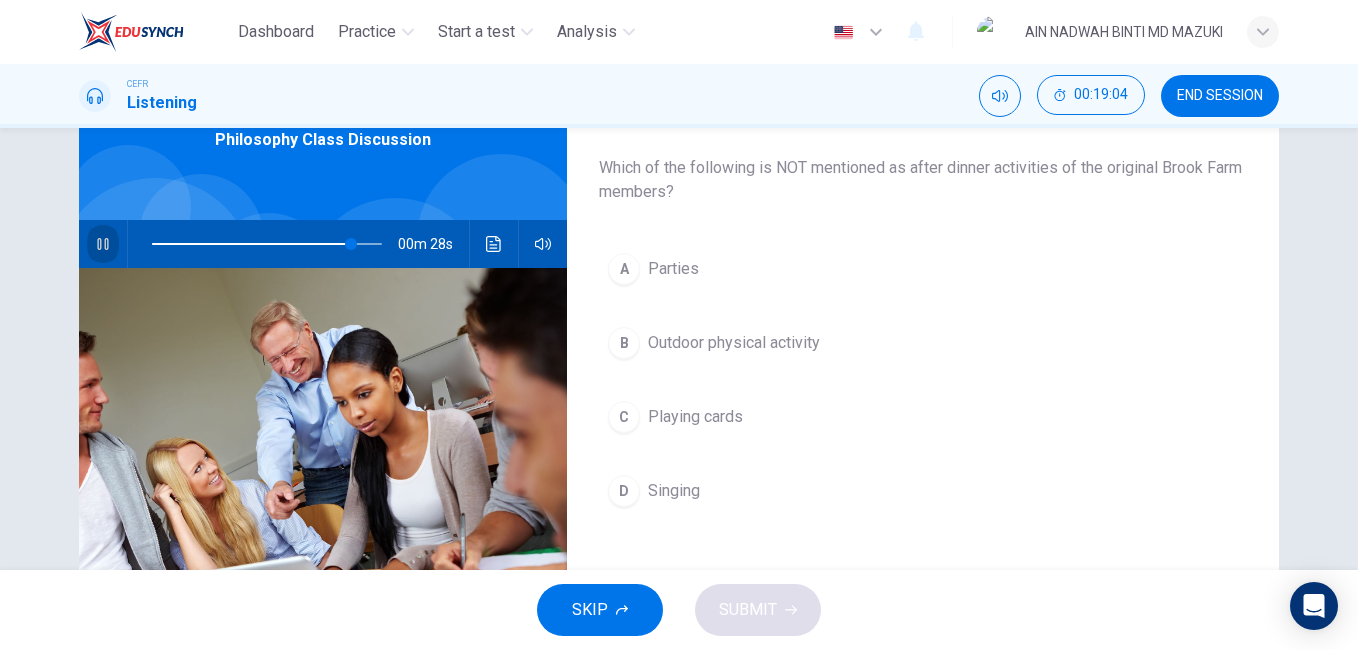 click at bounding box center (103, 244) 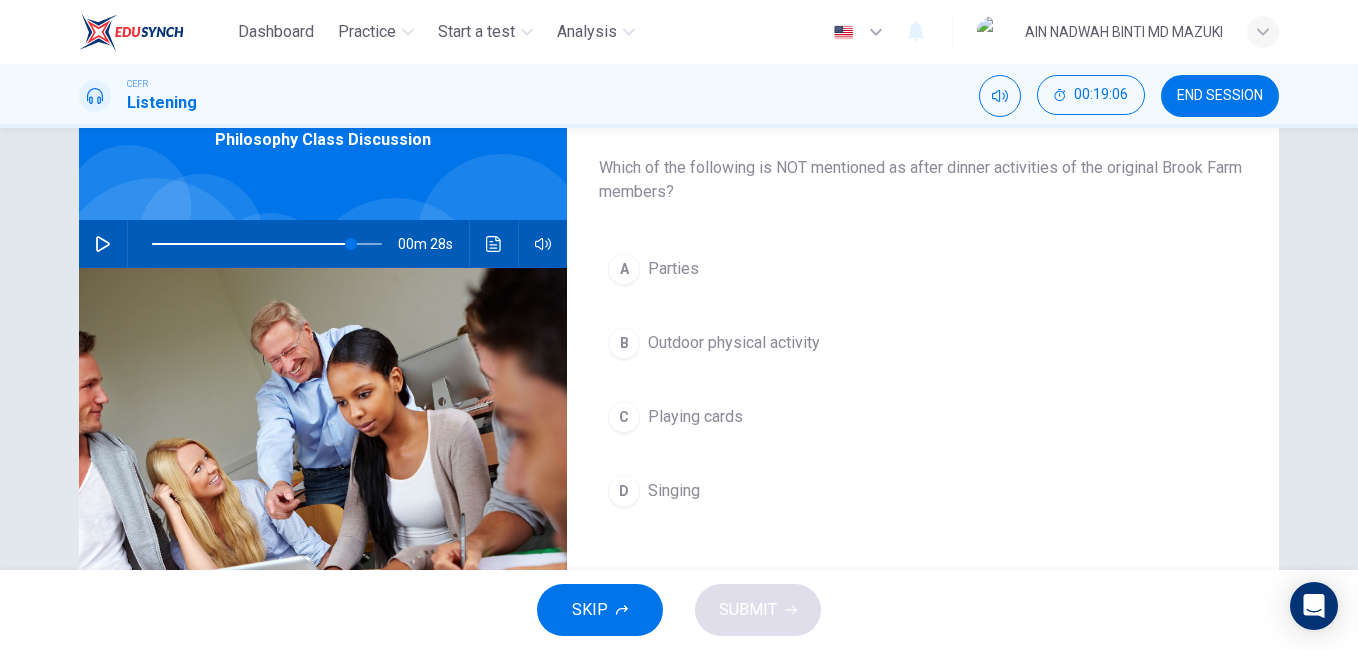 click on "Singing" at bounding box center [673, 269] 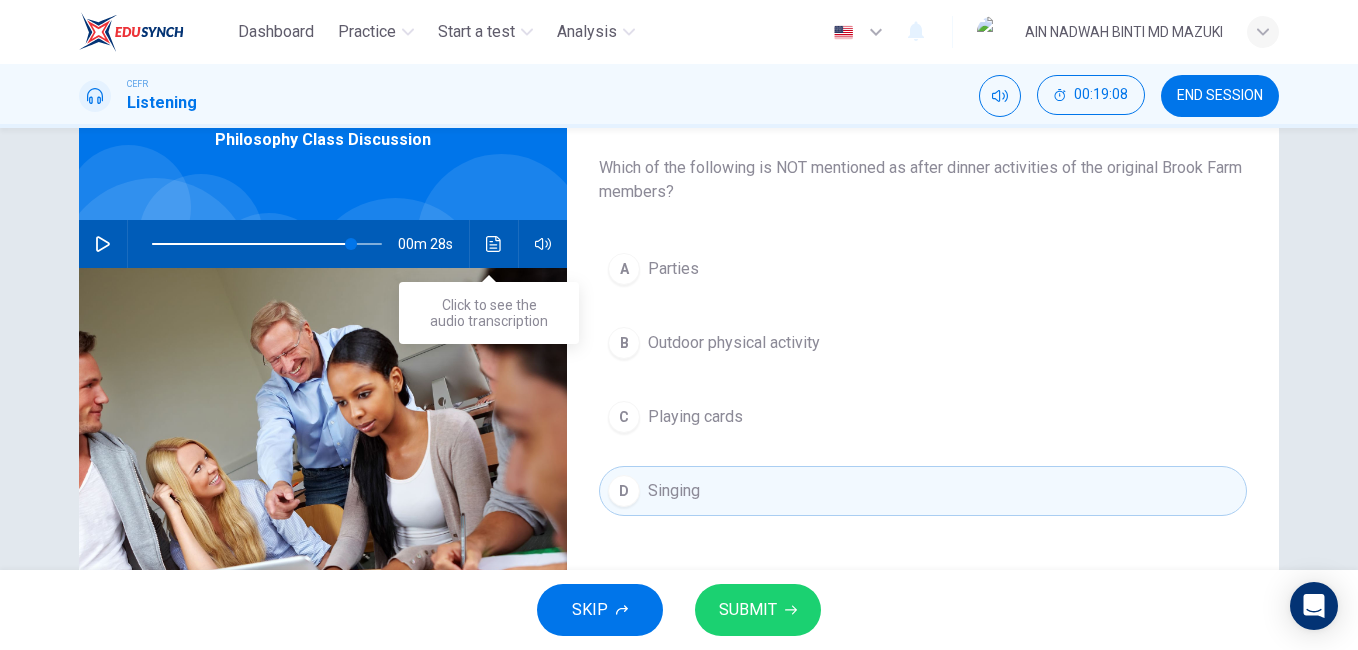 click at bounding box center [493, 244] 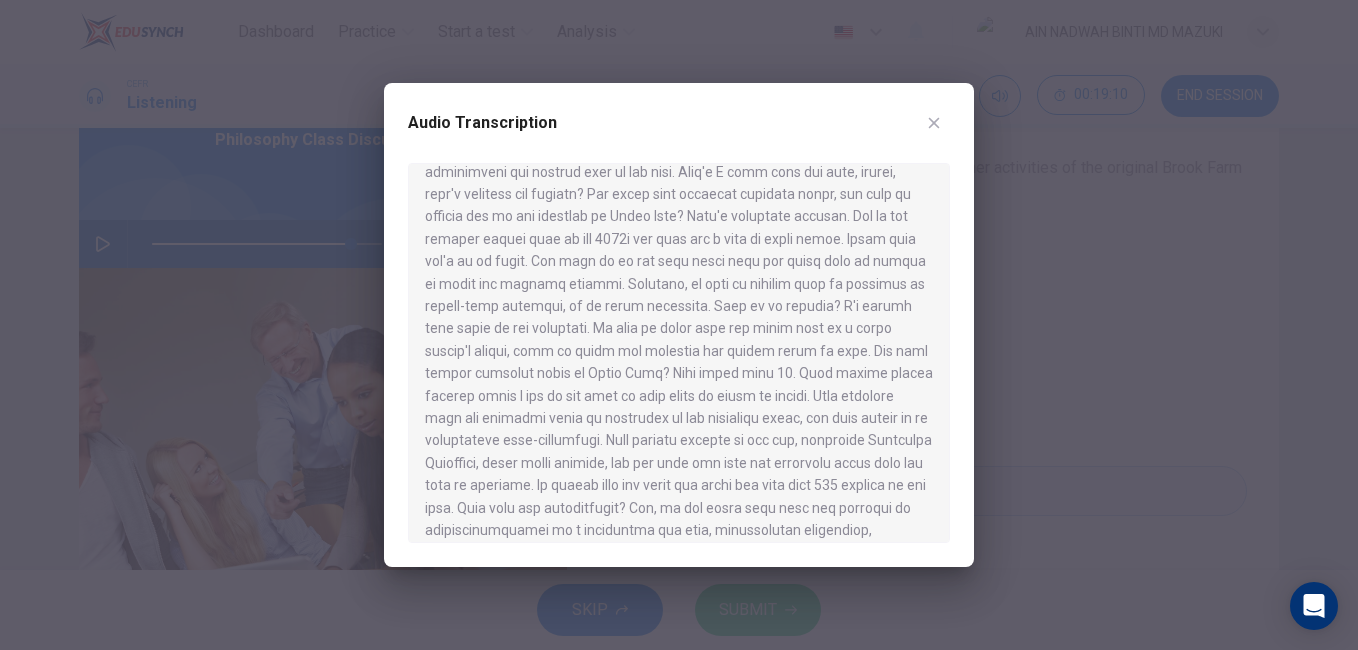 scroll, scrollTop: 289, scrollLeft: 0, axis: vertical 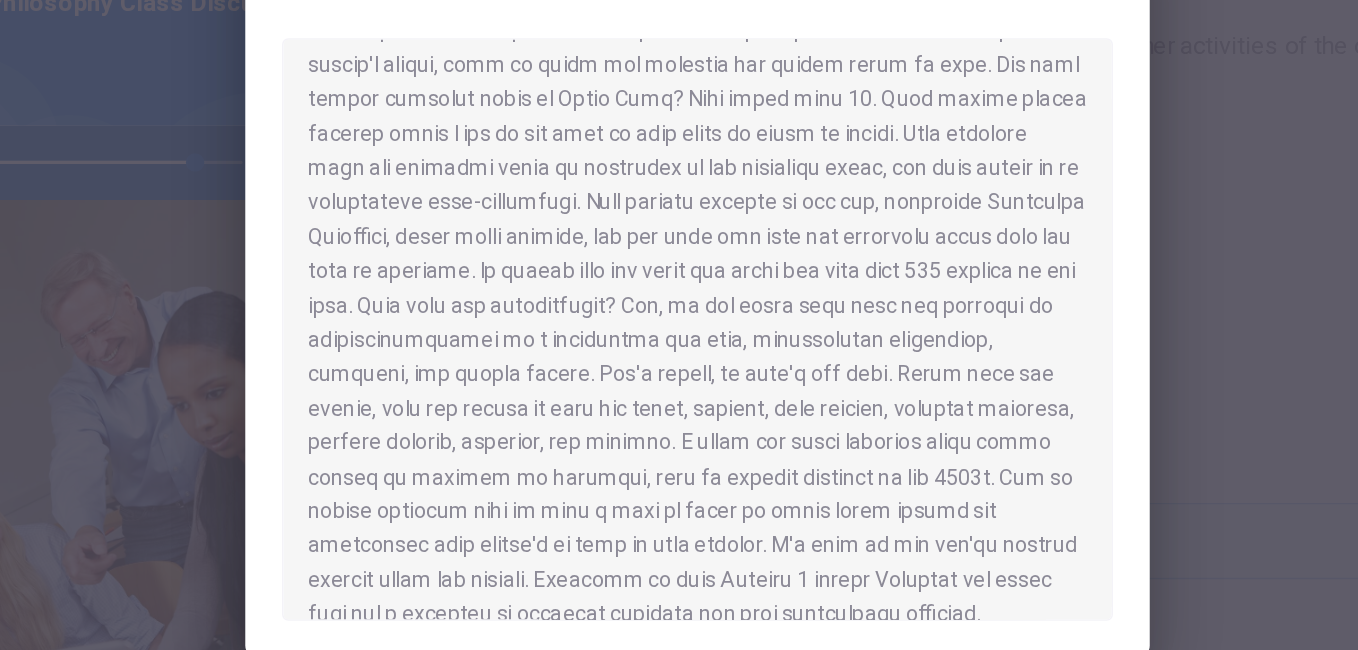 click at bounding box center [679, 325] 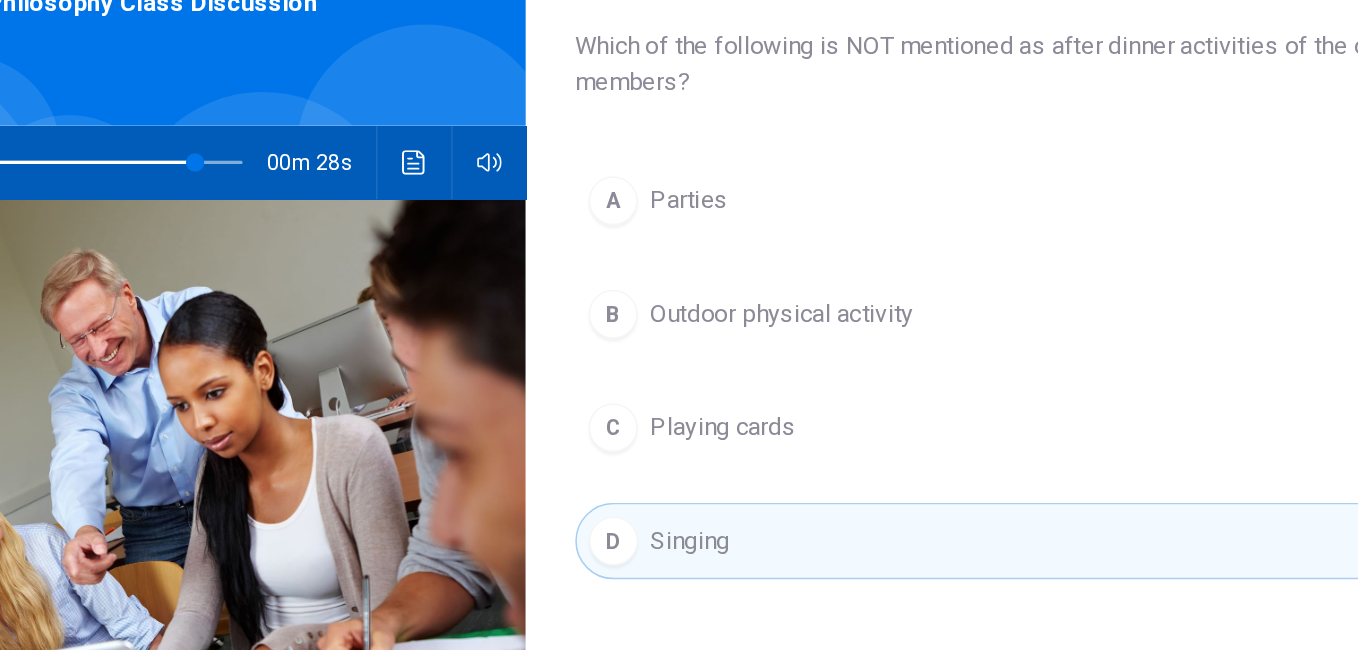 scroll, scrollTop: 0, scrollLeft: 0, axis: both 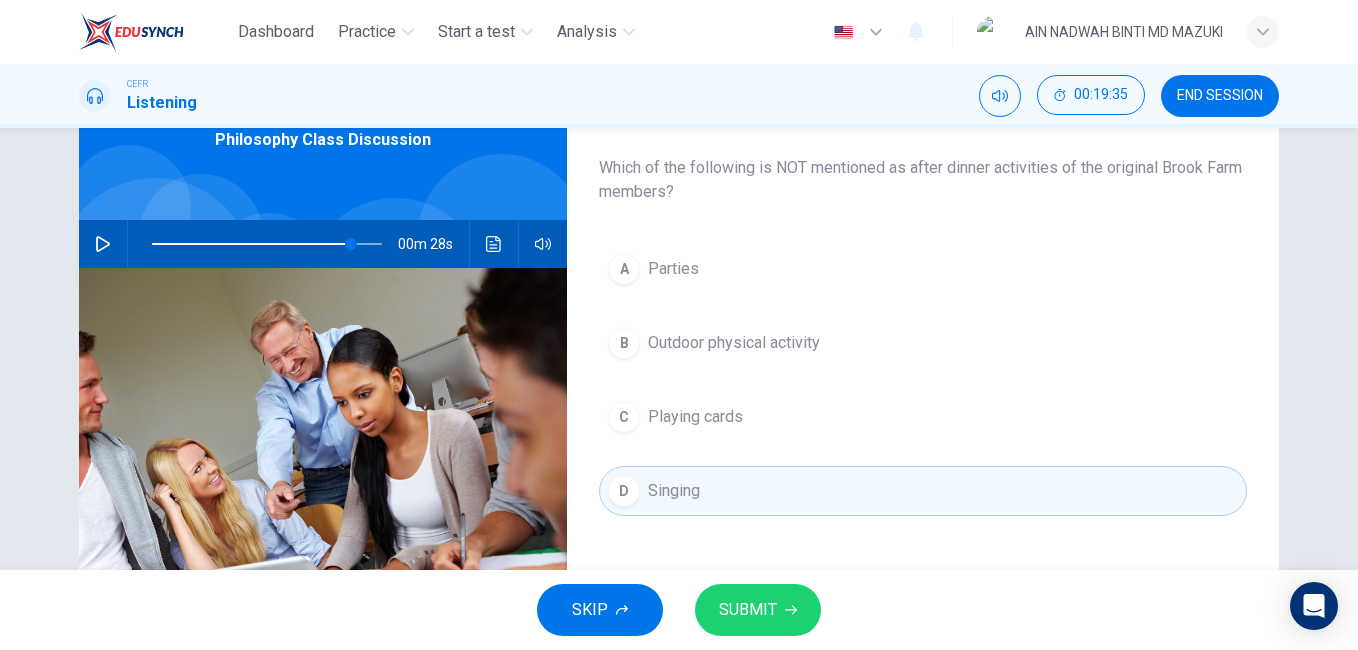 click on "SUBMIT" at bounding box center [748, 610] 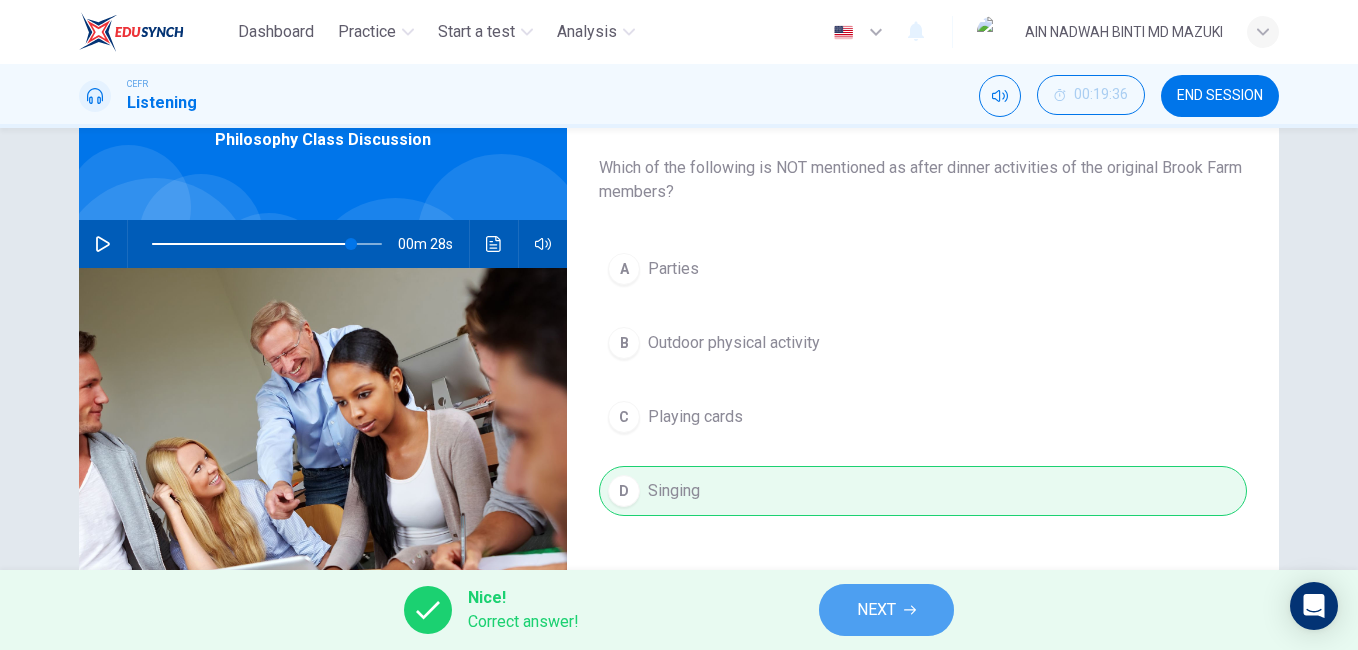 click on "NEXT" at bounding box center [876, 610] 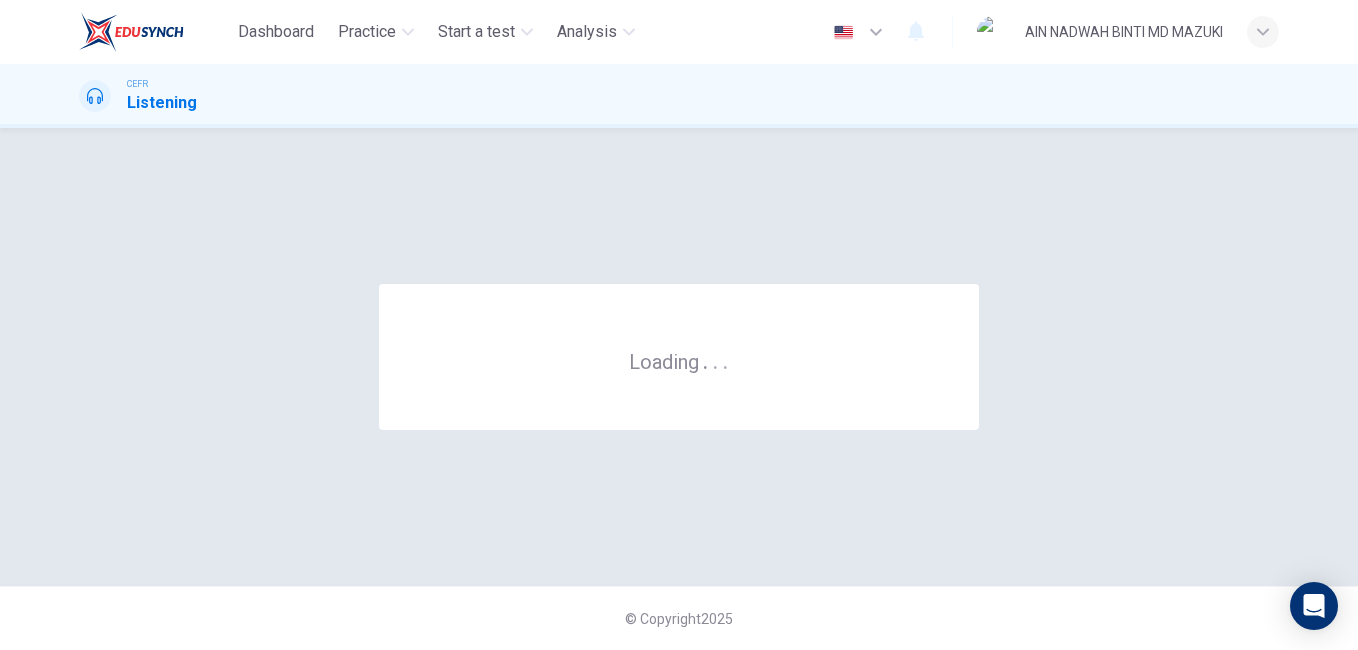 scroll, scrollTop: 0, scrollLeft: 0, axis: both 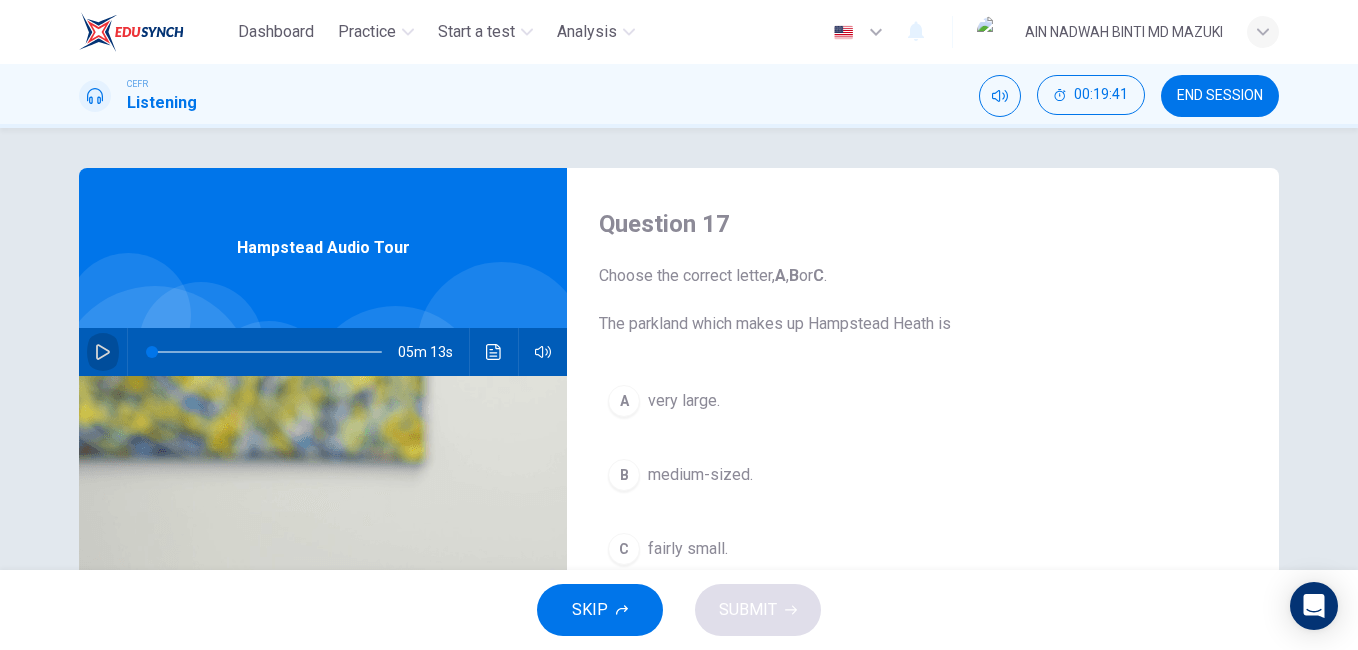 click at bounding box center [103, 352] 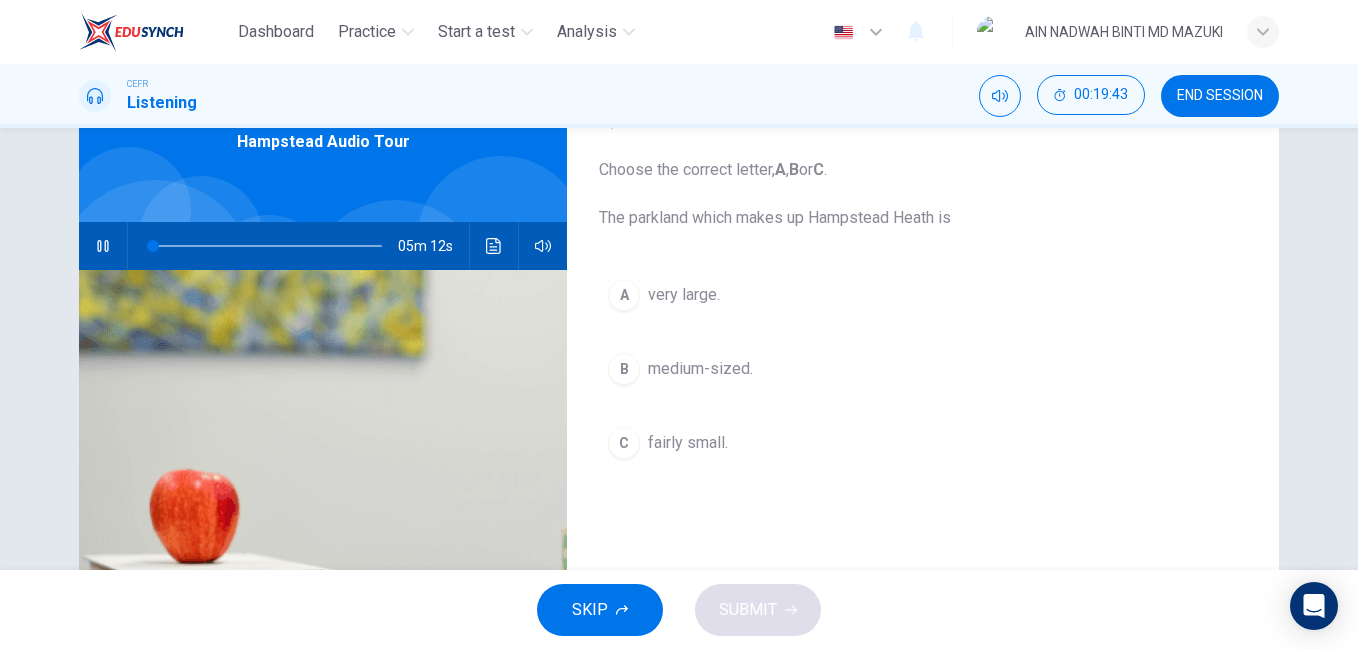 scroll, scrollTop: 108, scrollLeft: 0, axis: vertical 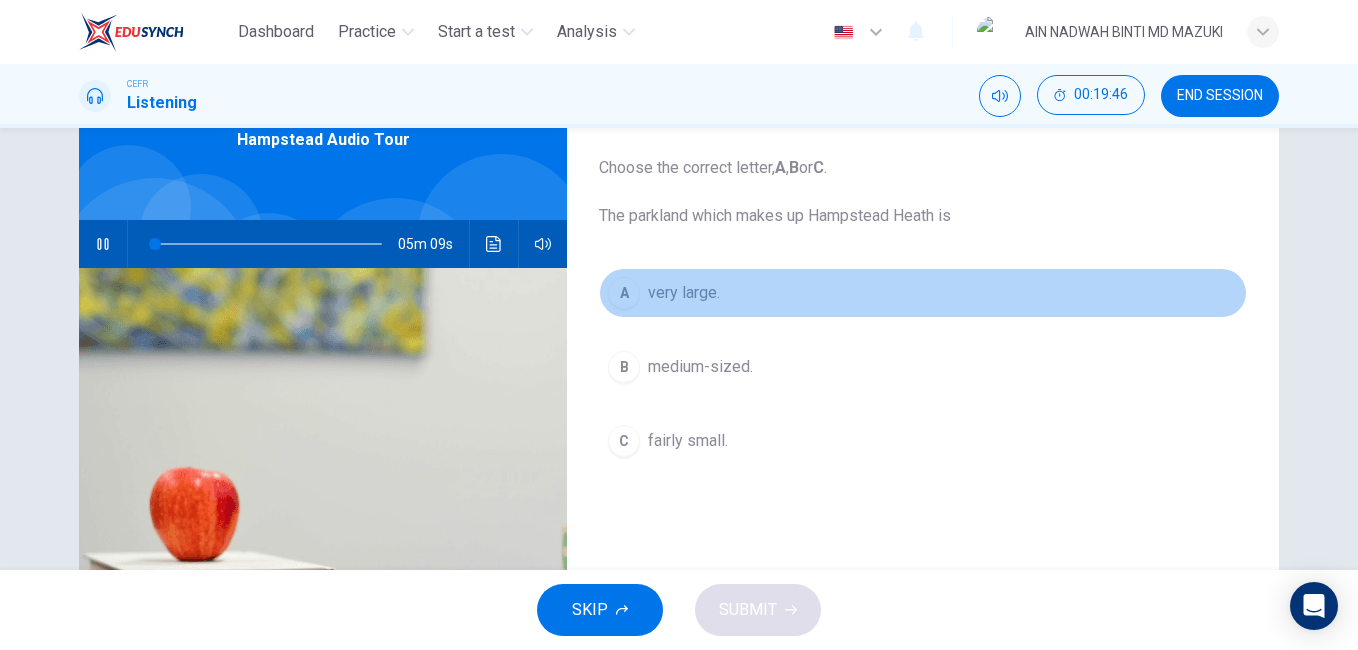 click on "very large." at bounding box center [684, 293] 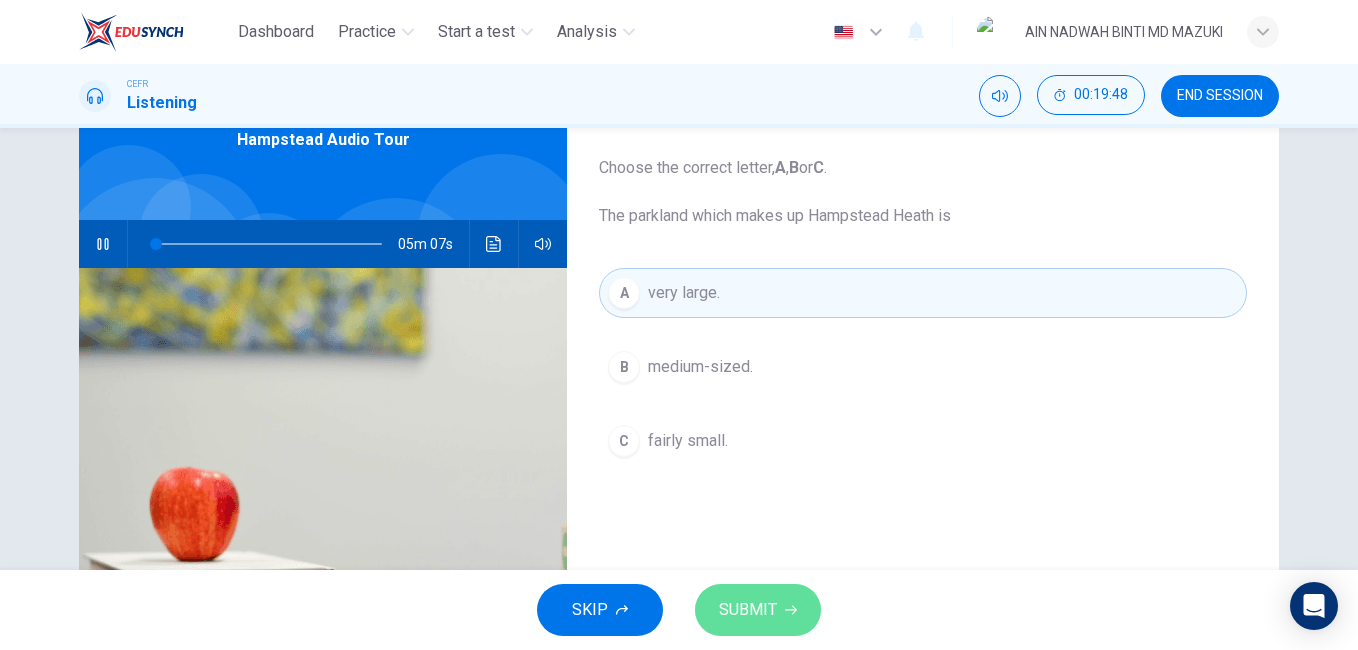 click on "SUBMIT" at bounding box center (748, 610) 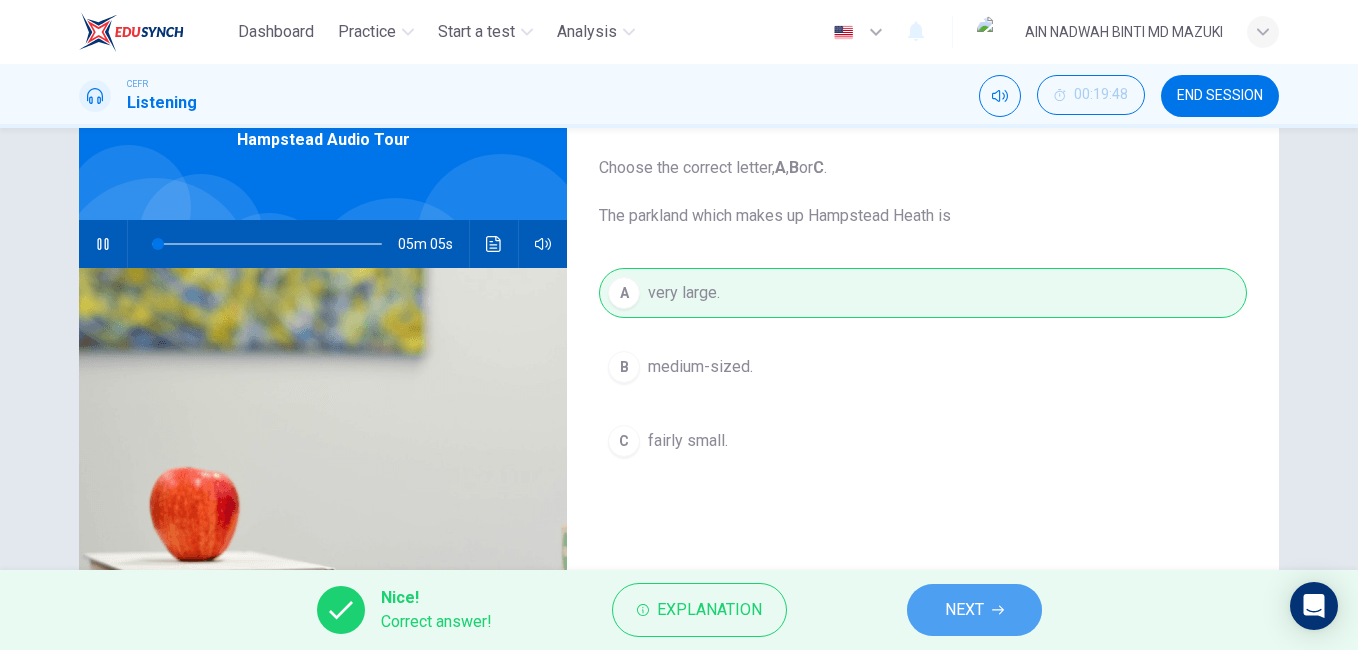 click on "NEXT" at bounding box center (974, 610) 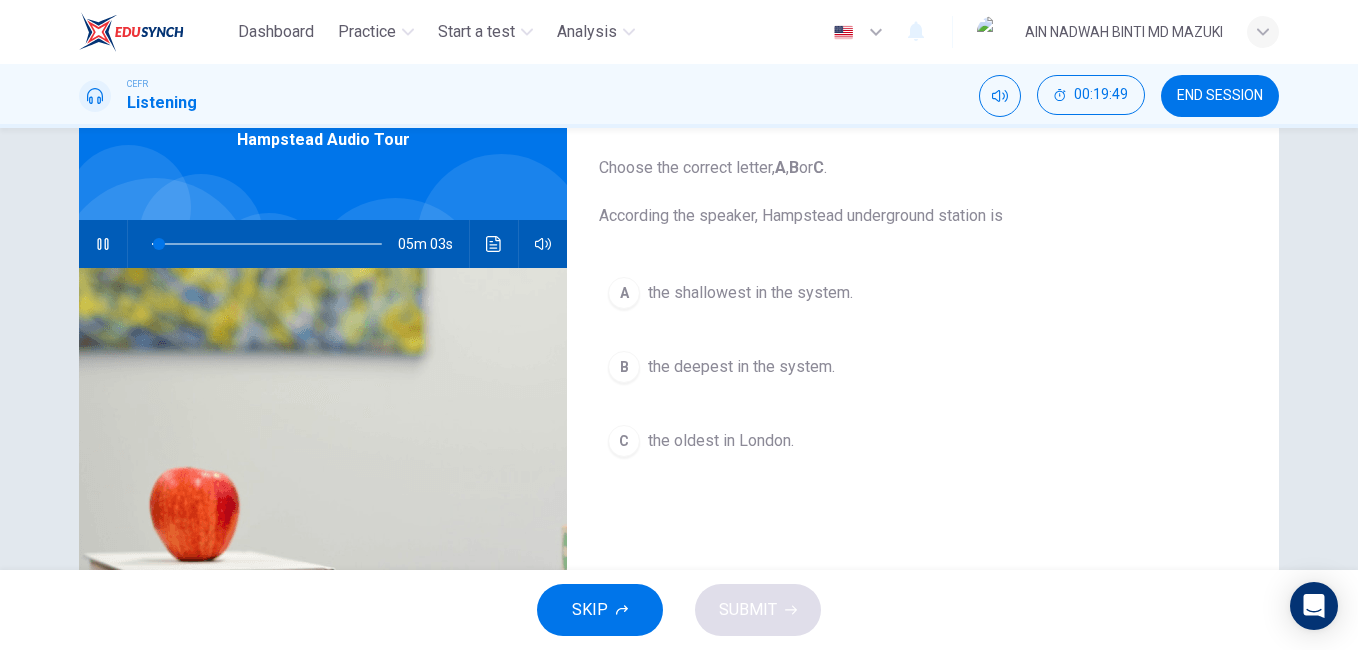 click on "the deepest in the system." at bounding box center (750, 293) 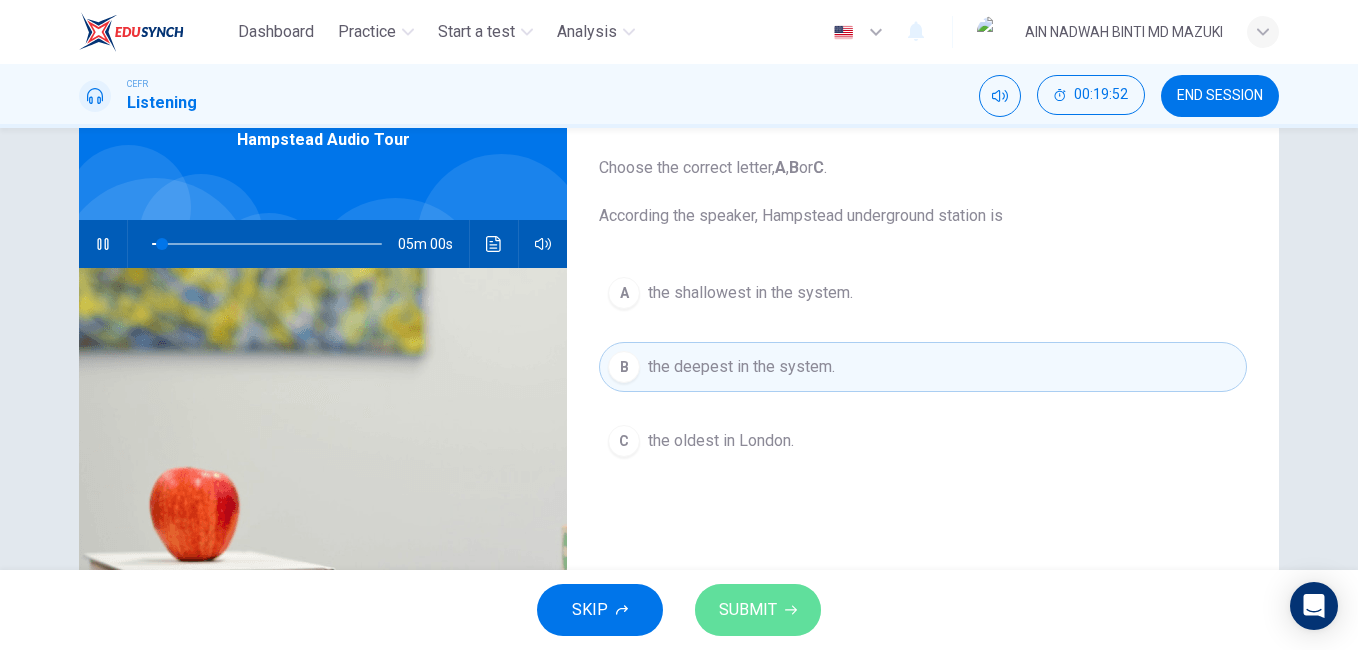 click on "SUBMIT" at bounding box center [748, 610] 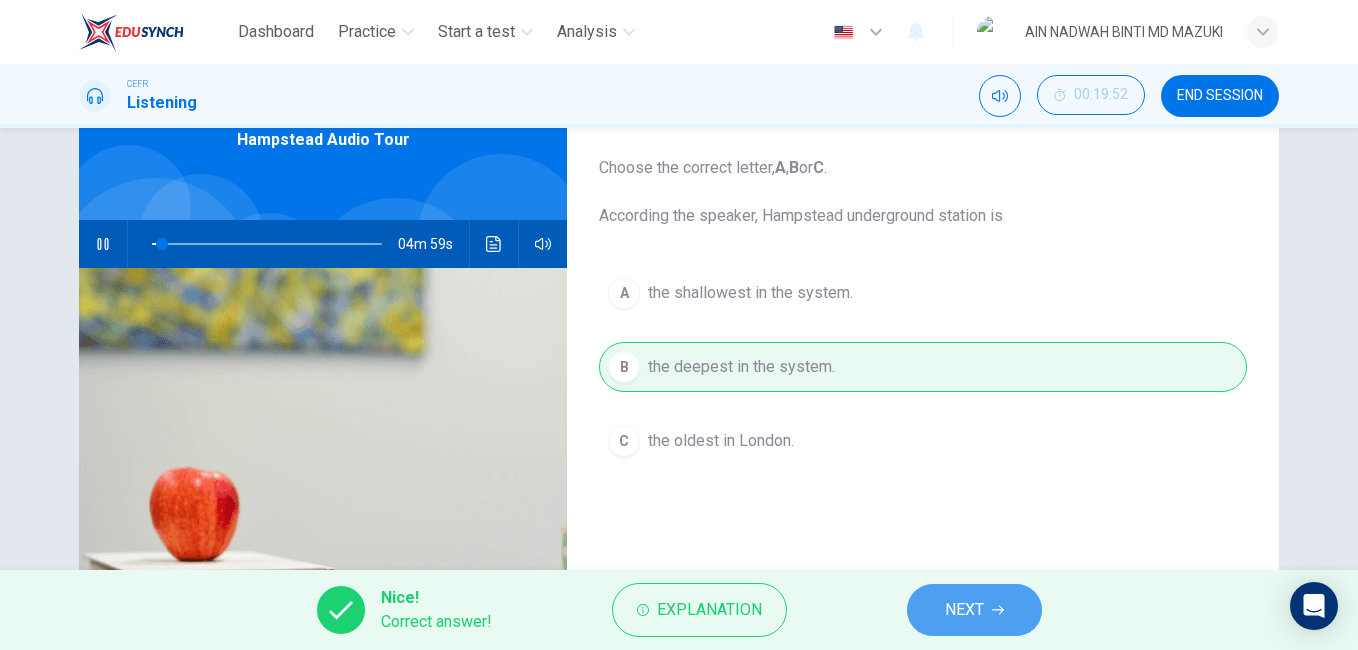 click on "NEXT" at bounding box center [964, 610] 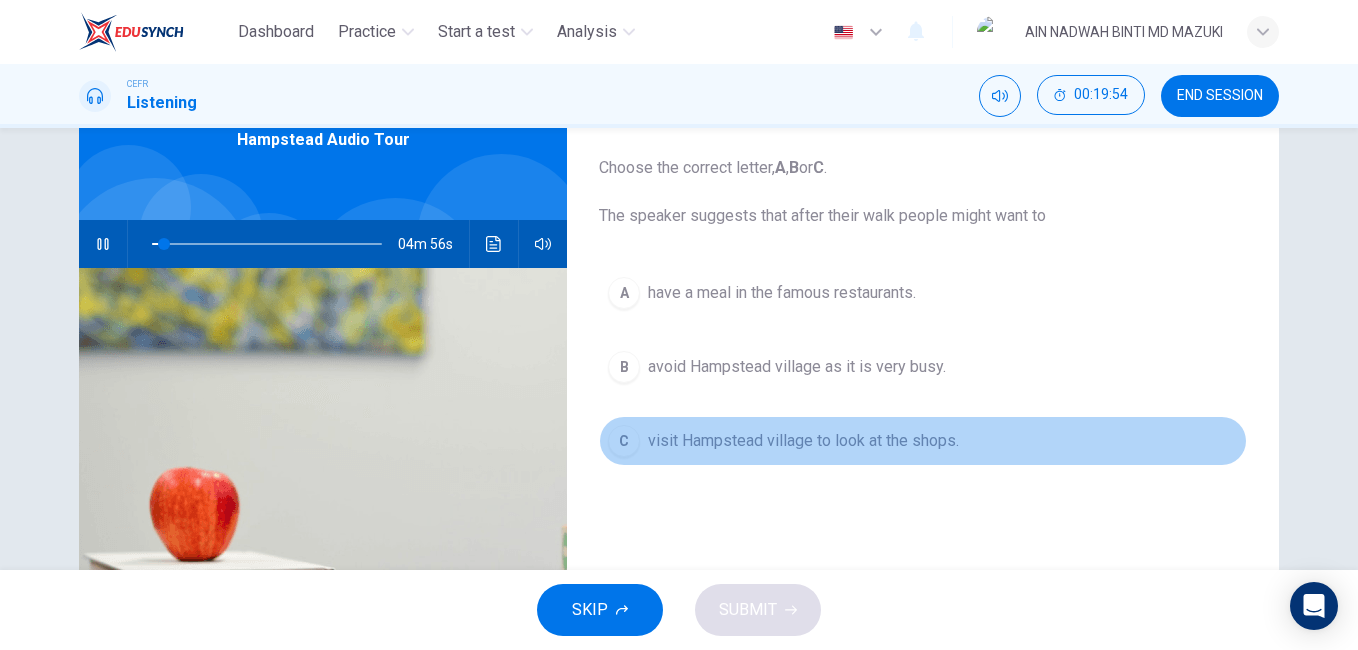 click on "C visit Hampstead village to look at the shops." at bounding box center [923, 441] 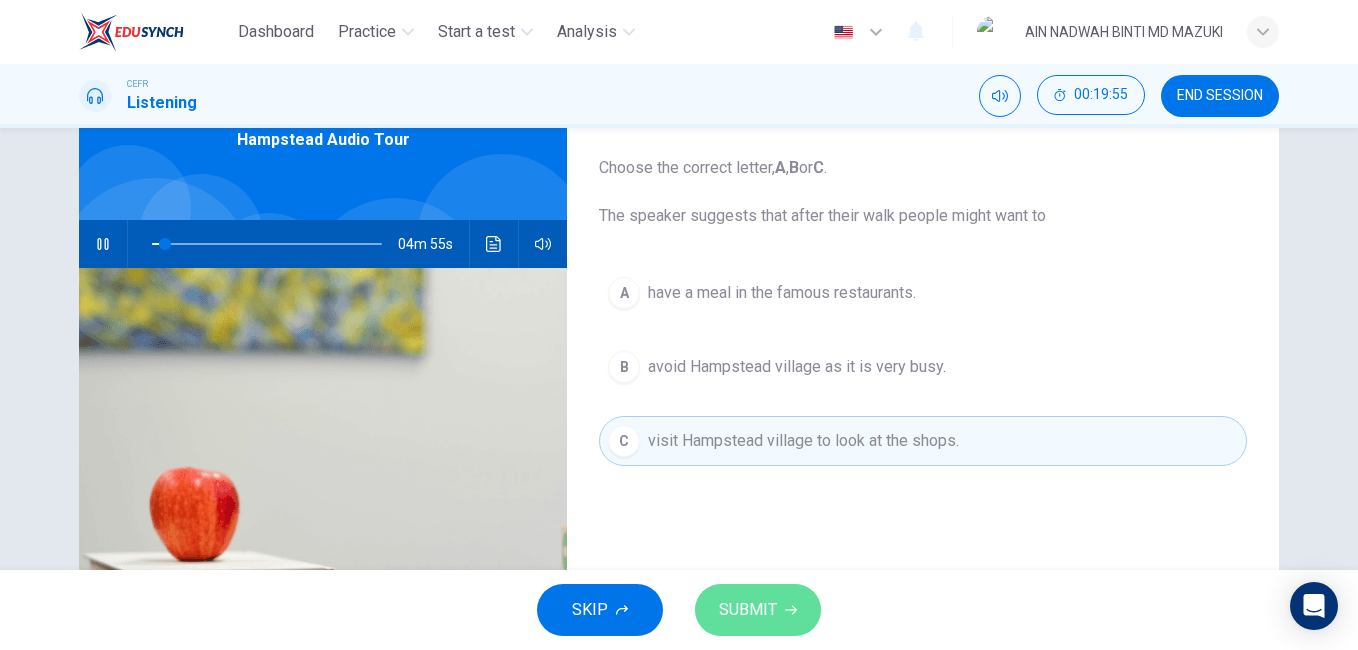 click on "SUBMIT" at bounding box center [748, 610] 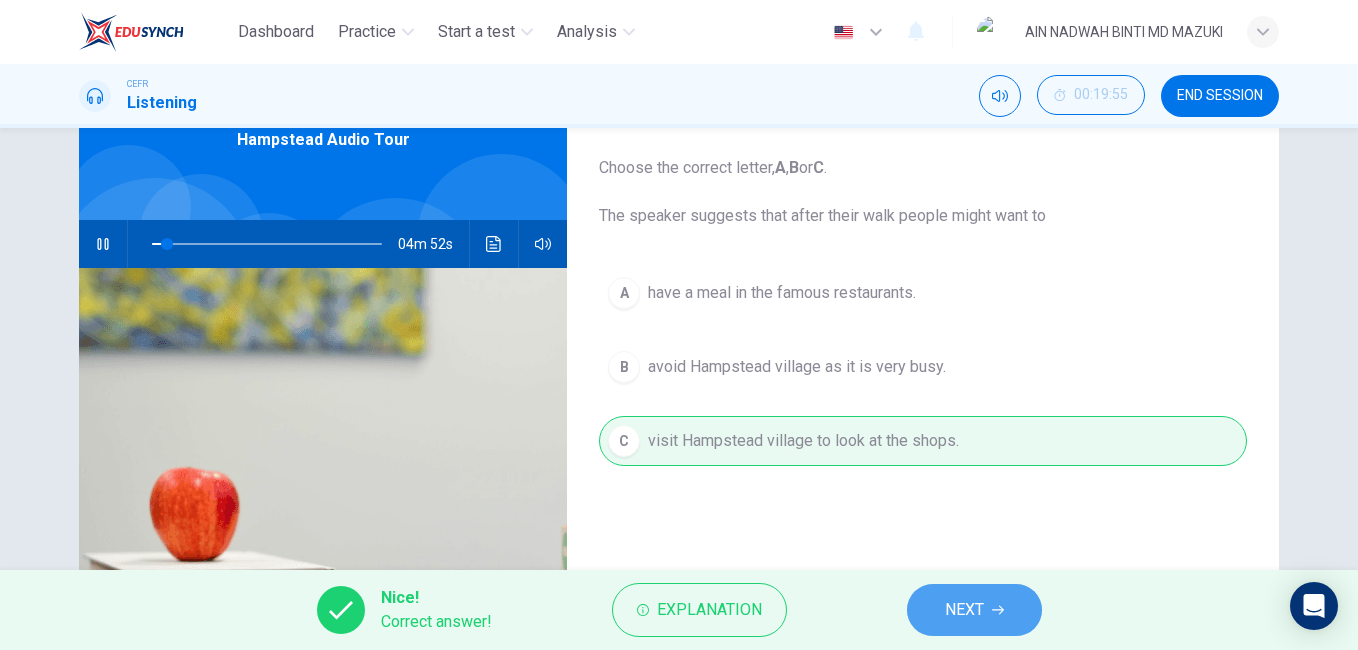 click on "NEXT" at bounding box center (974, 610) 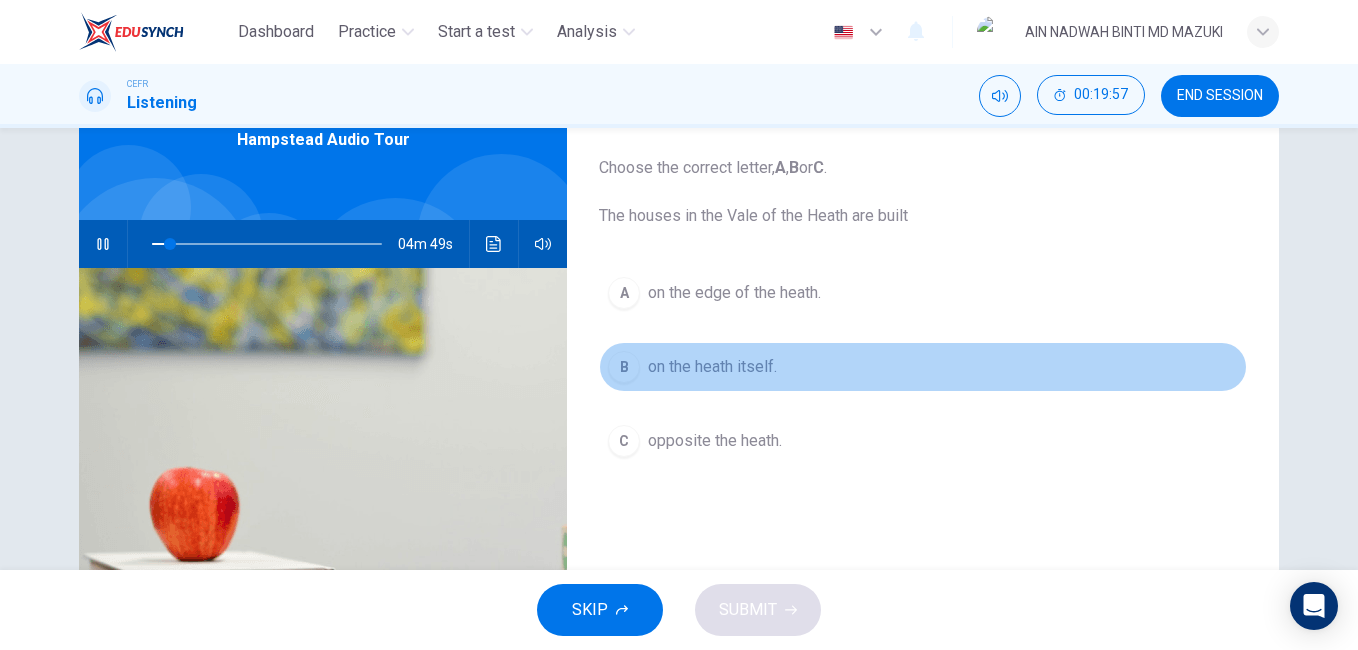 click on "B on the heath itself." at bounding box center (923, 367) 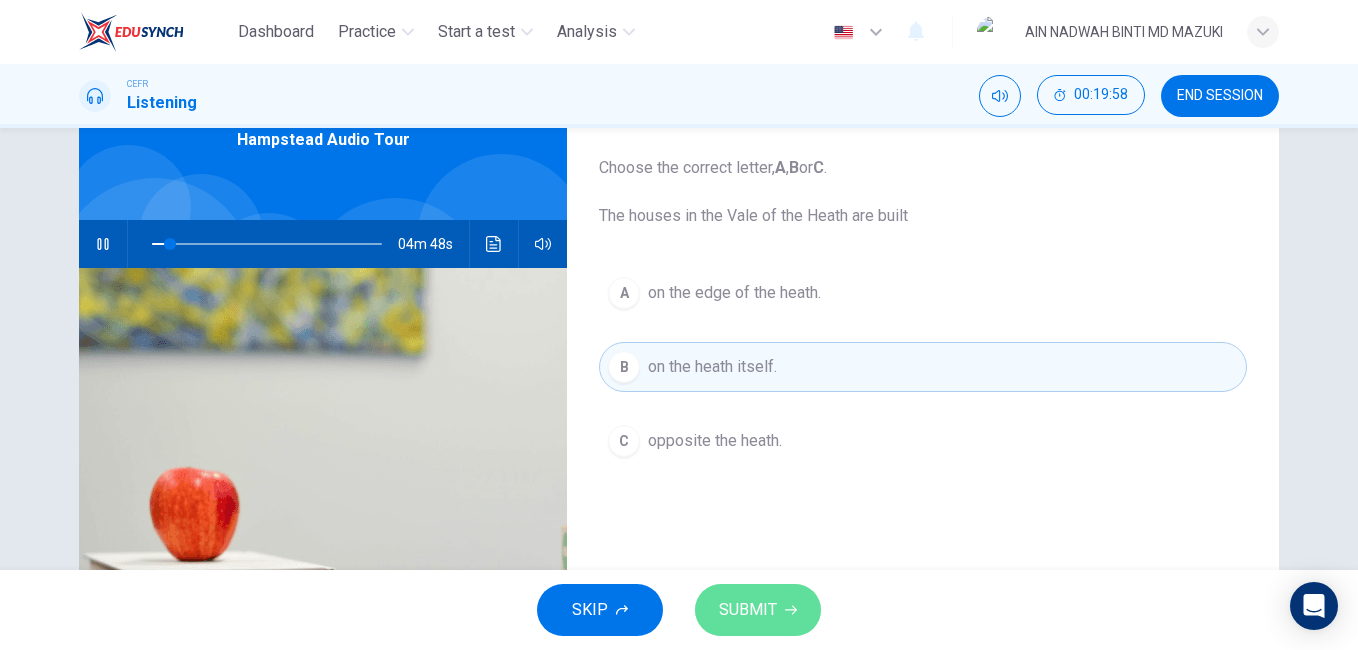click on "SUBMIT" at bounding box center (748, 610) 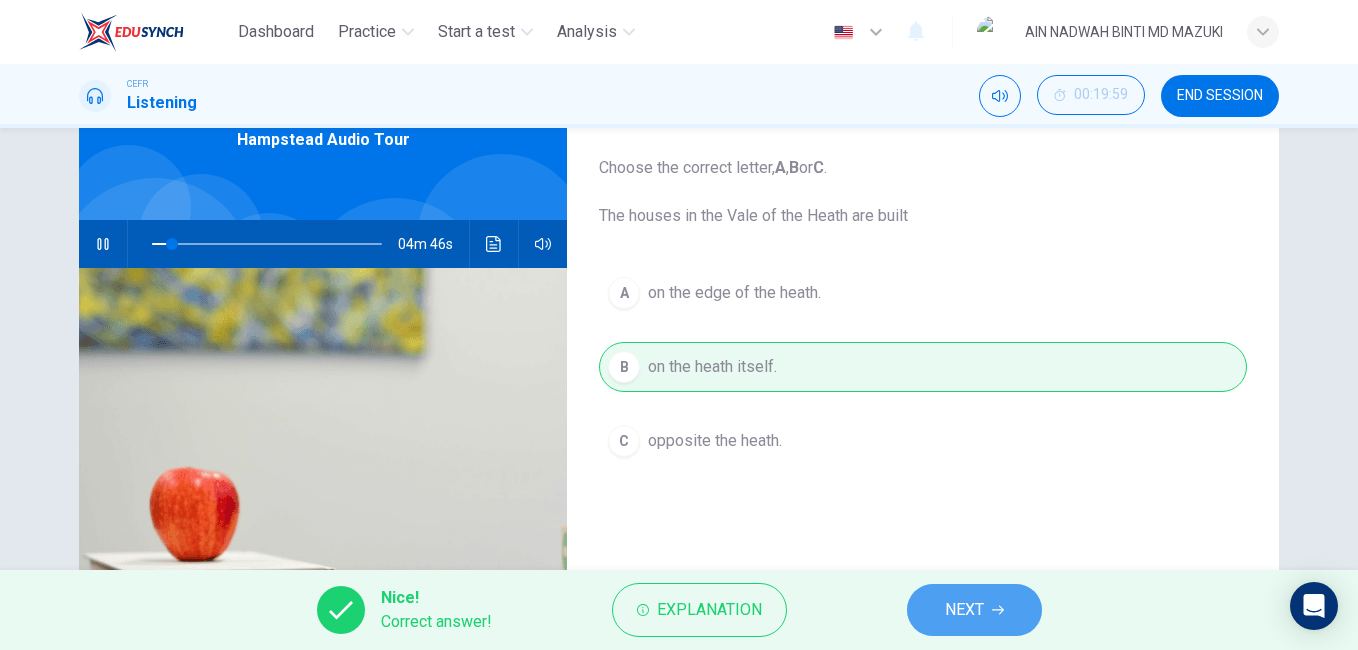 click on "NEXT" at bounding box center (974, 610) 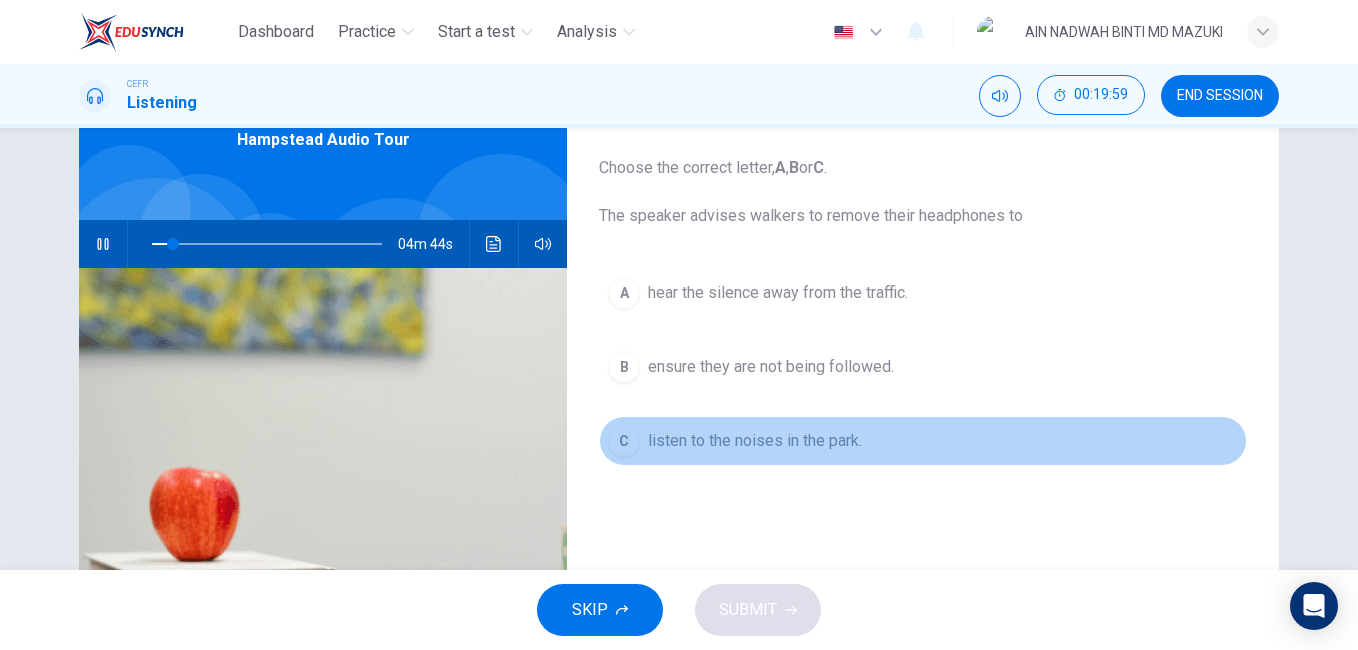 click on "C  listen to the noises in the park." at bounding box center (923, 441) 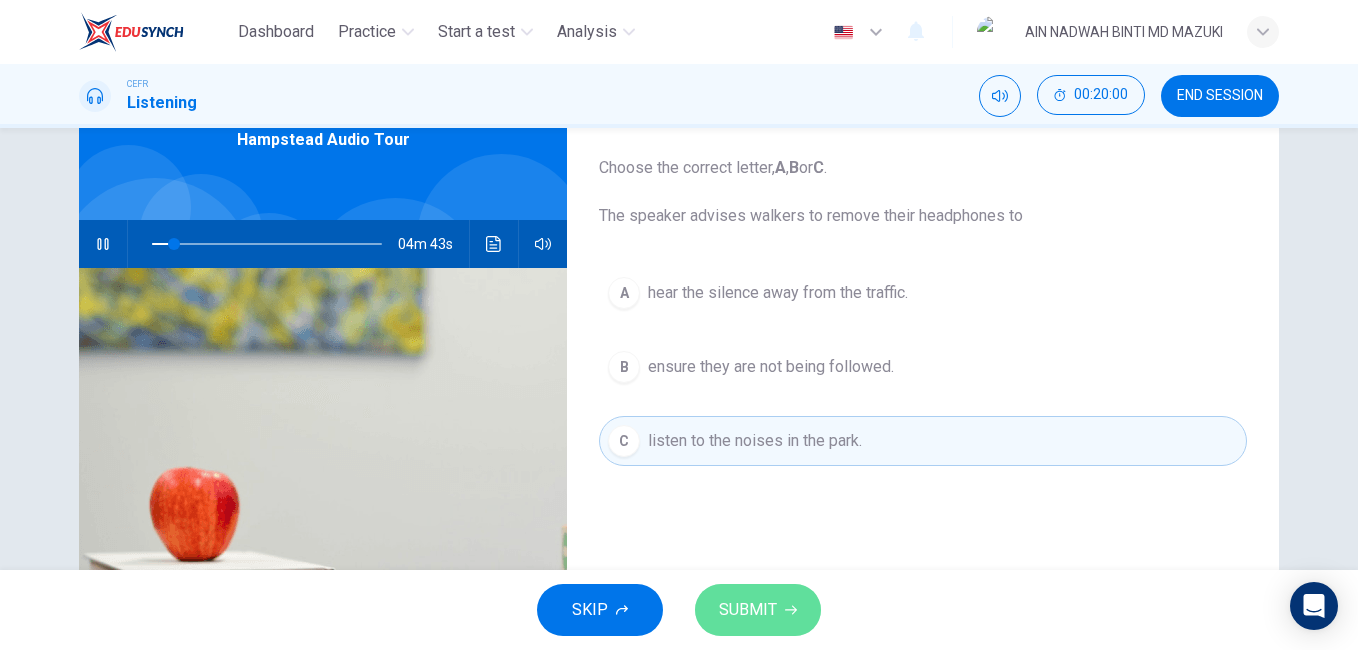 click on "SUBMIT" at bounding box center [748, 610] 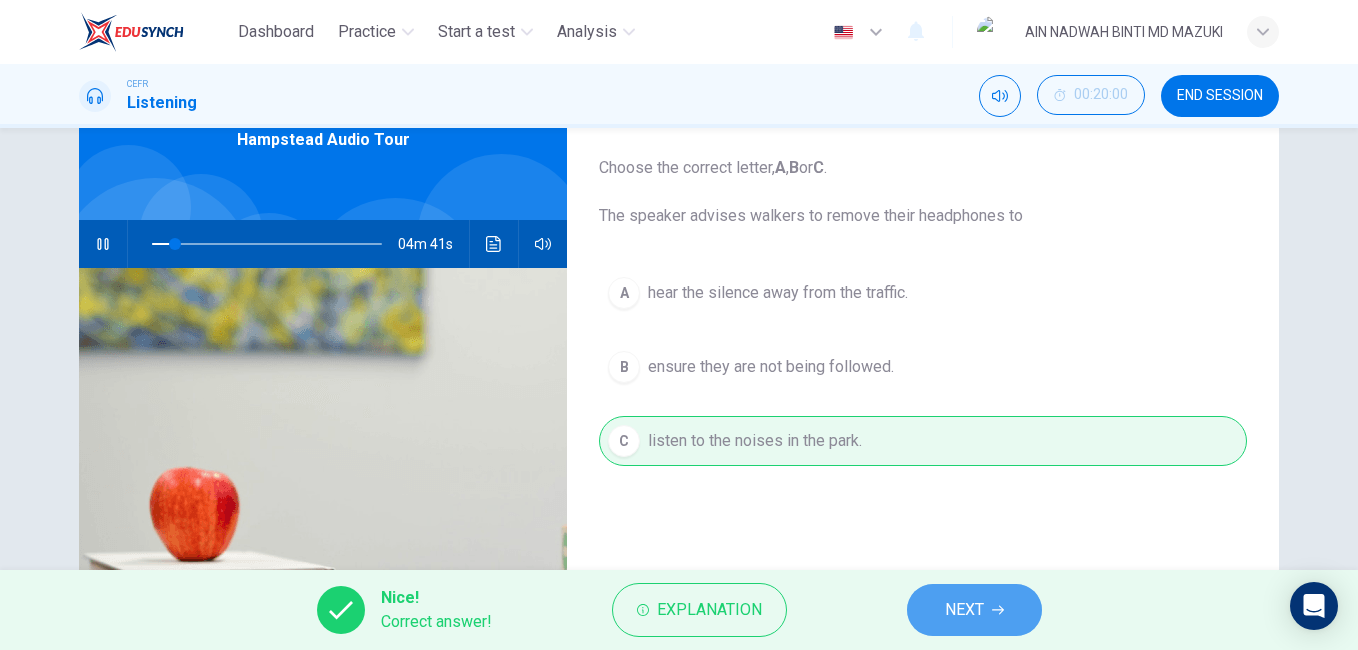 click on "NEXT" at bounding box center (964, 610) 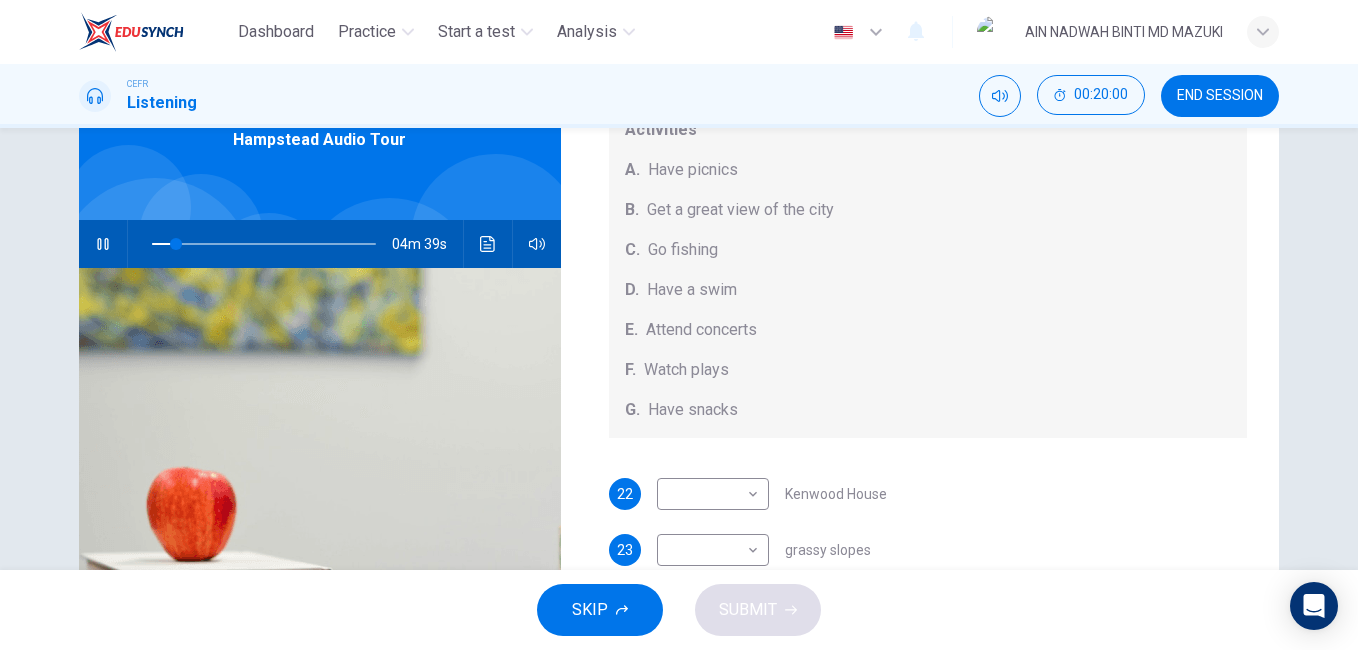 scroll, scrollTop: 174, scrollLeft: 0, axis: vertical 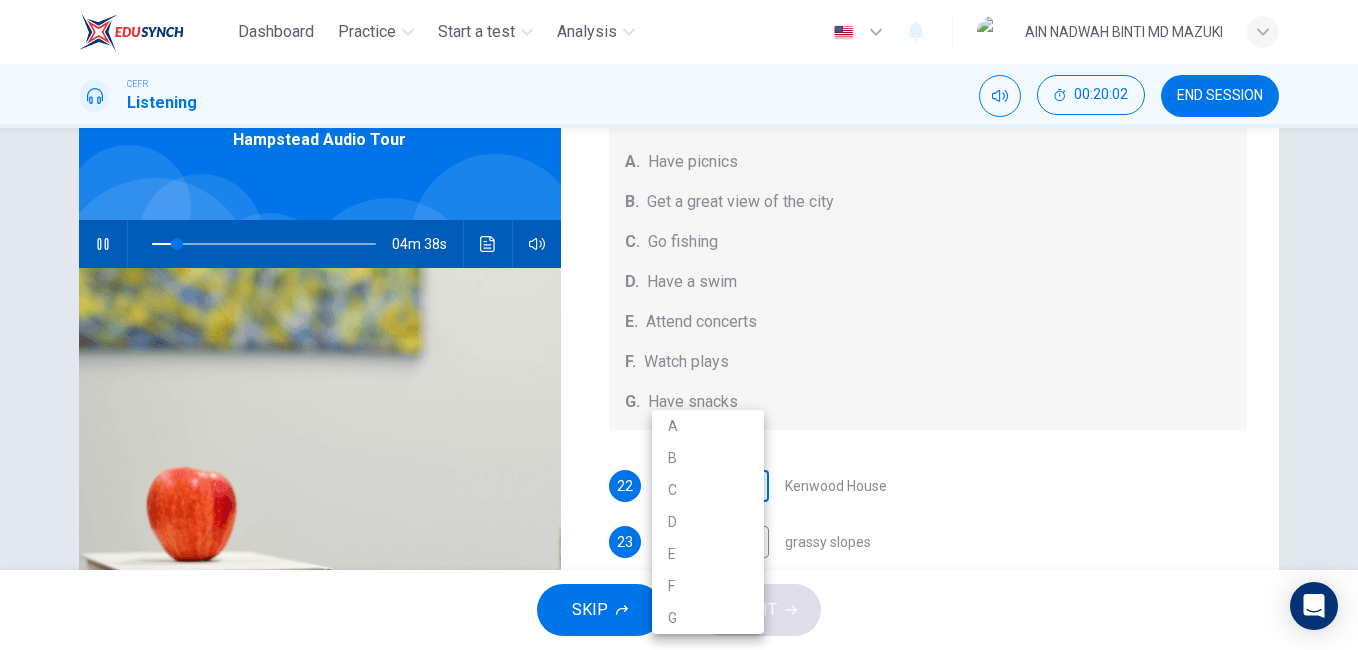 click on "Dashboard Practice Start a test Analysis English en ​ [FULL_NAME] CEFR Listening 00:20:02 END SESSION Questions 22 - 26 Which activity can be done at each of the following locations on the heath? Choose  FIVE  answers below and select the correct letter,  A-G , next to the questions. Activities A. Have picnics B. Get a great view of the city C. Go fishing D. Have a swim E. Attend concerts F. Watch plays G. Have snacks 22 ​ ​ Kenwood House 23 ​ ​ grassy slopes 24 ​ ​ open-air stage 25 ​ ​ ponds 26 ​ ​ Parliament Hill Hampstead Audio Tour 04m 38s SKIP SUBMIT EduSynch - Online Language Proficiency Testing
Dashboard Practice Start a test Analysis Notifications © Copyright  2025 A B C D E F G" at bounding box center [679, 325] 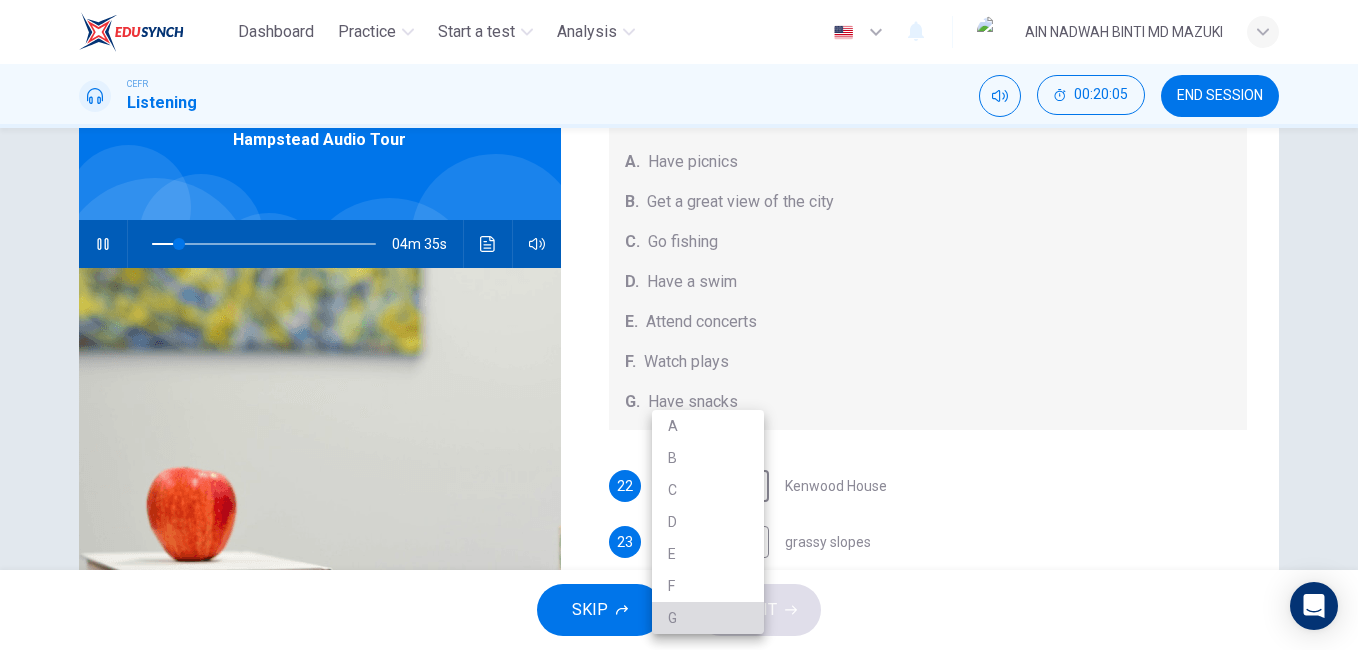 click on "G" at bounding box center [708, 618] 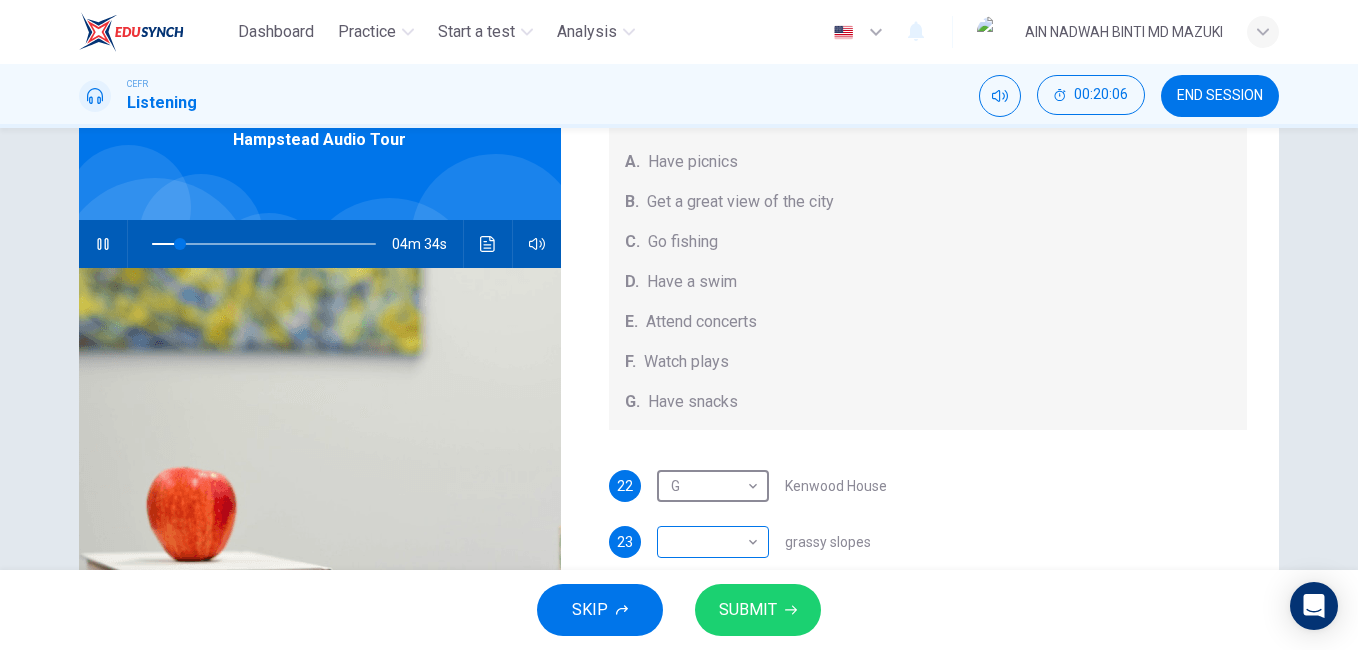 scroll, scrollTop: 109, scrollLeft: 0, axis: vertical 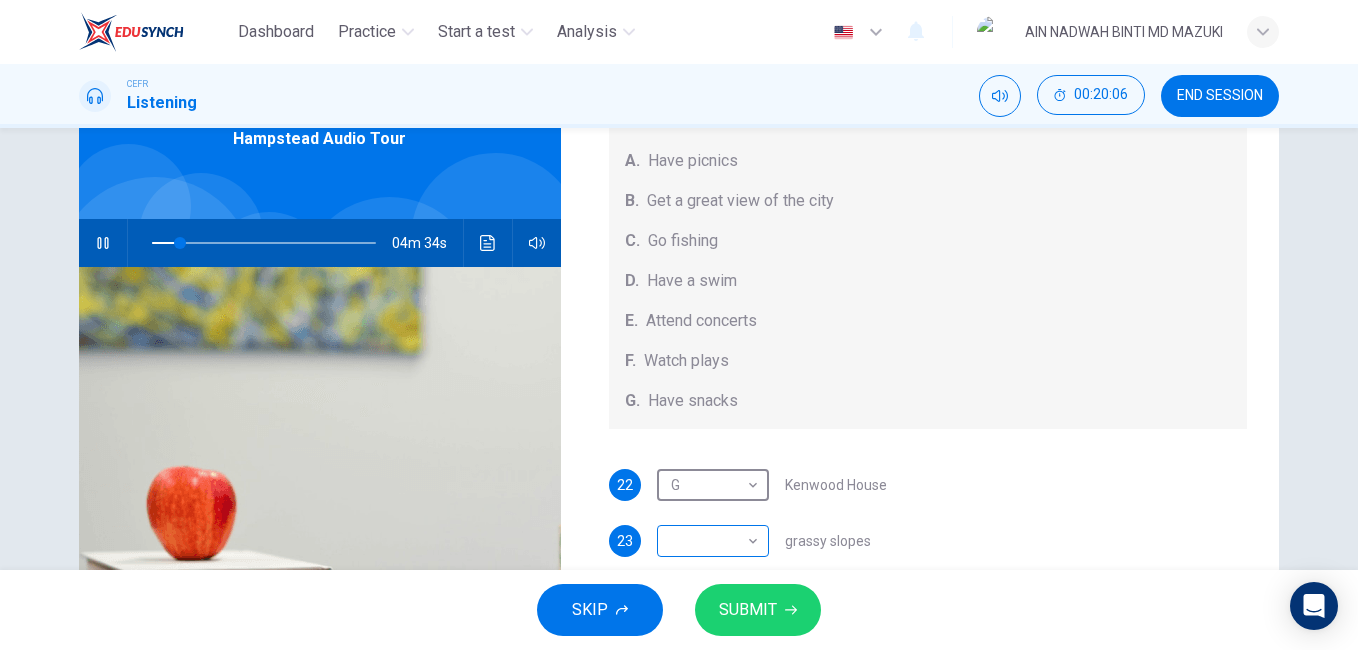 click on "Dashboard Practice Start a test Analysis English en ​ [FULL_NAME] CEFR Listening 00:20:06 END SESSION Questions 22 - 26 Which activity can be done at each of the following locations on the heath? Choose  FIVE  answers below and select the correct letter,  A-G , next to the questions. Activities A. Have picnics B. Get a great view of the city C. Go fishing D. Have a swim E. Attend concerts F. Watch plays G. Have snacks 22 G G ​ Kenwood House 23 ​ ​ grassy slopes 24 ​ ​ open-air stage 25 ​ ​ ponds 26 ​ ​ Parliament Hill Hampstead Audio Tour 04m 34s SKIP SUBMIT EduSynch - Online Language Proficiency Testing
Dashboard Practice Start a test Analysis Notifications © Copyright  2025" at bounding box center (679, 325) 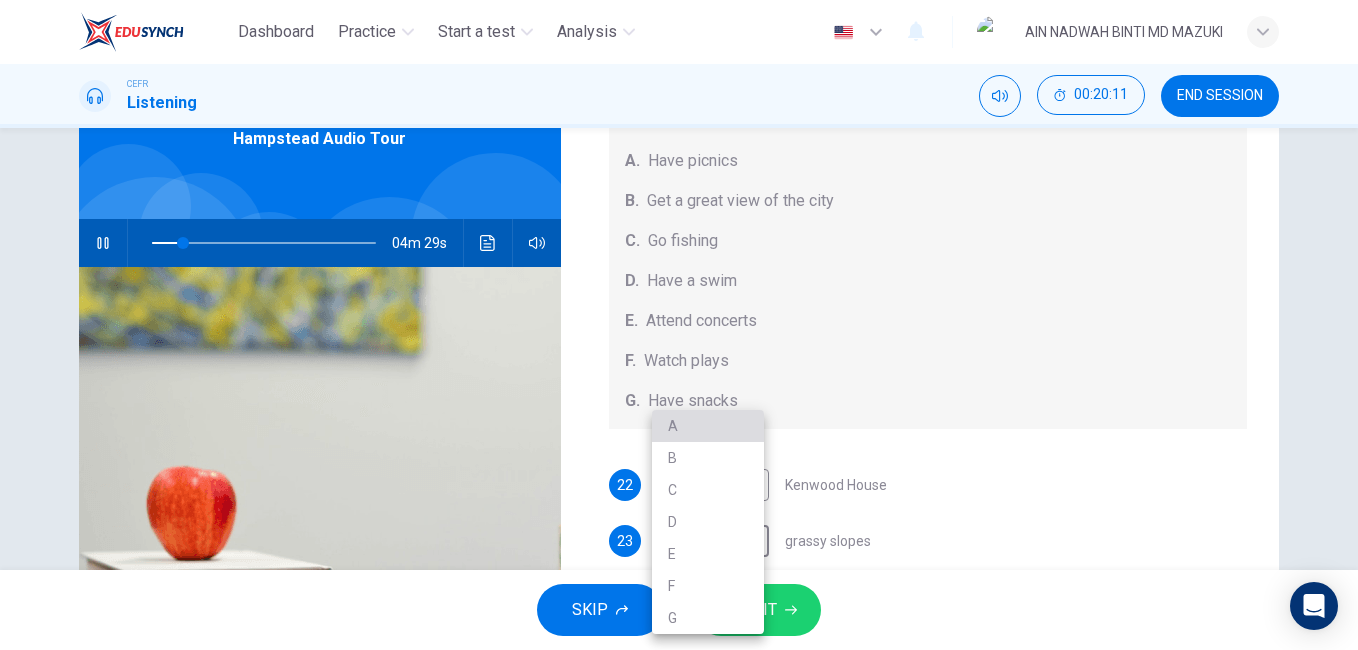 click on "A" at bounding box center [708, 426] 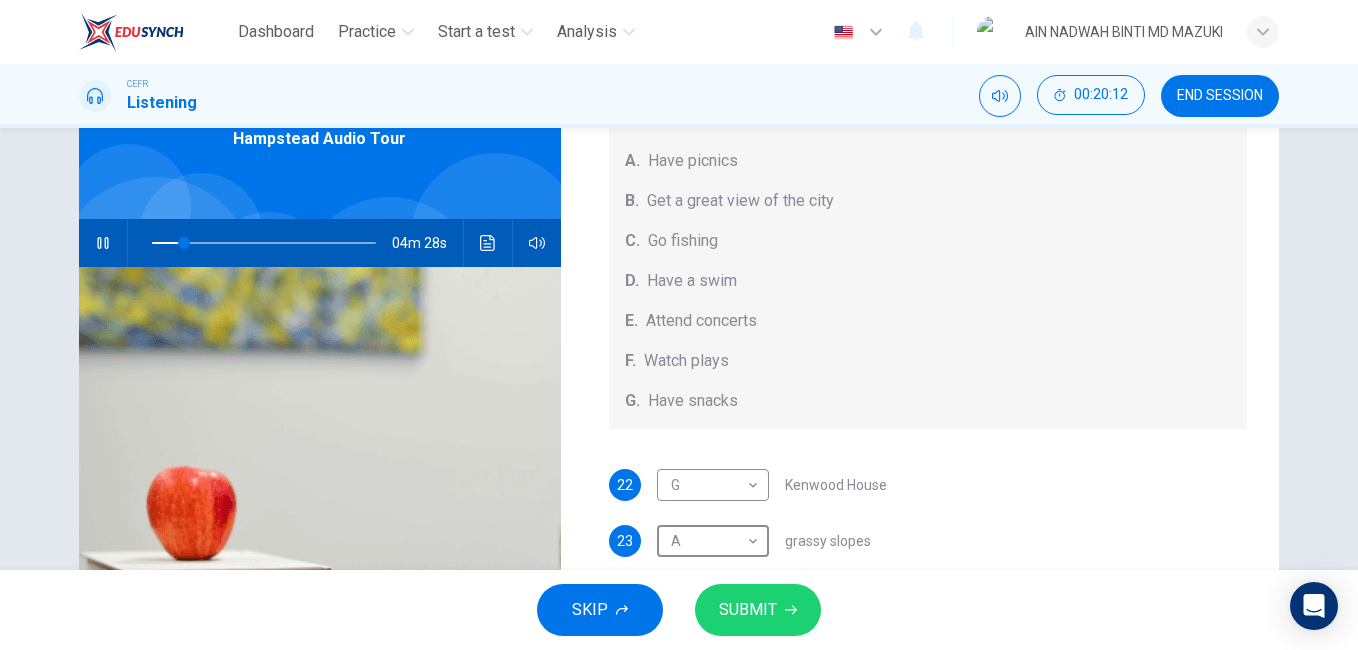 scroll, scrollTop: 185, scrollLeft: 0, axis: vertical 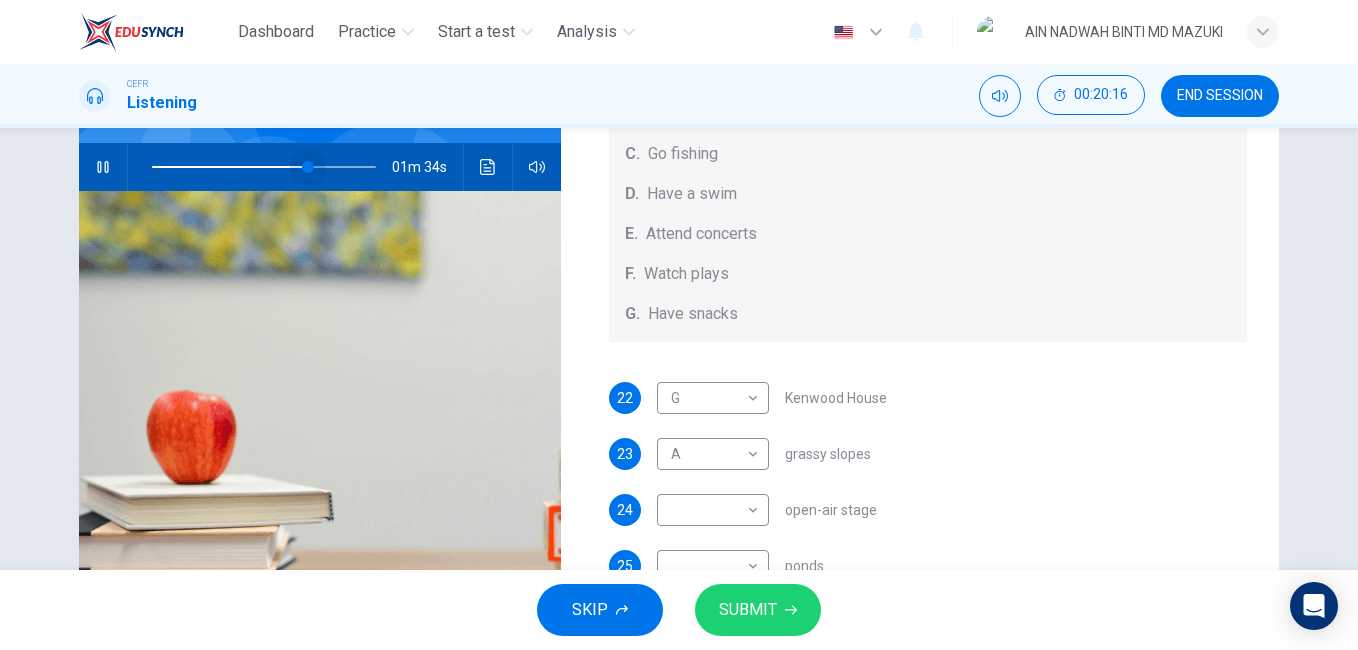click at bounding box center (264, 167) 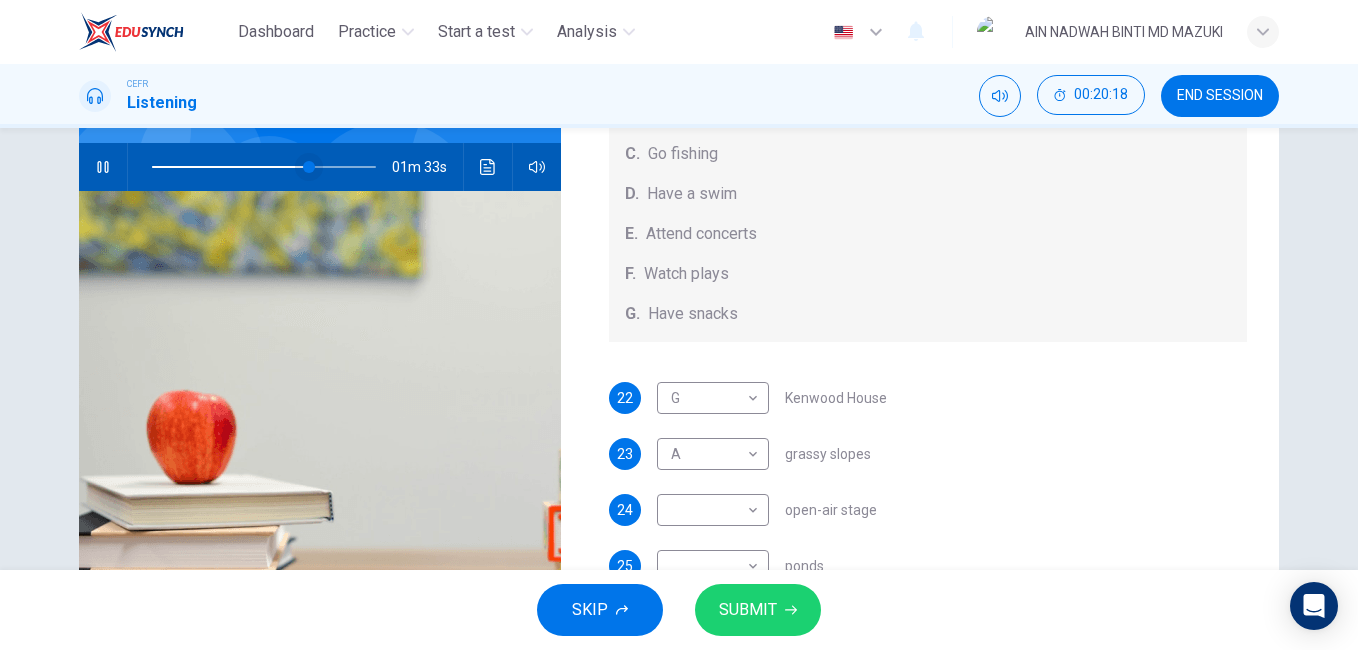 click at bounding box center (309, 167) 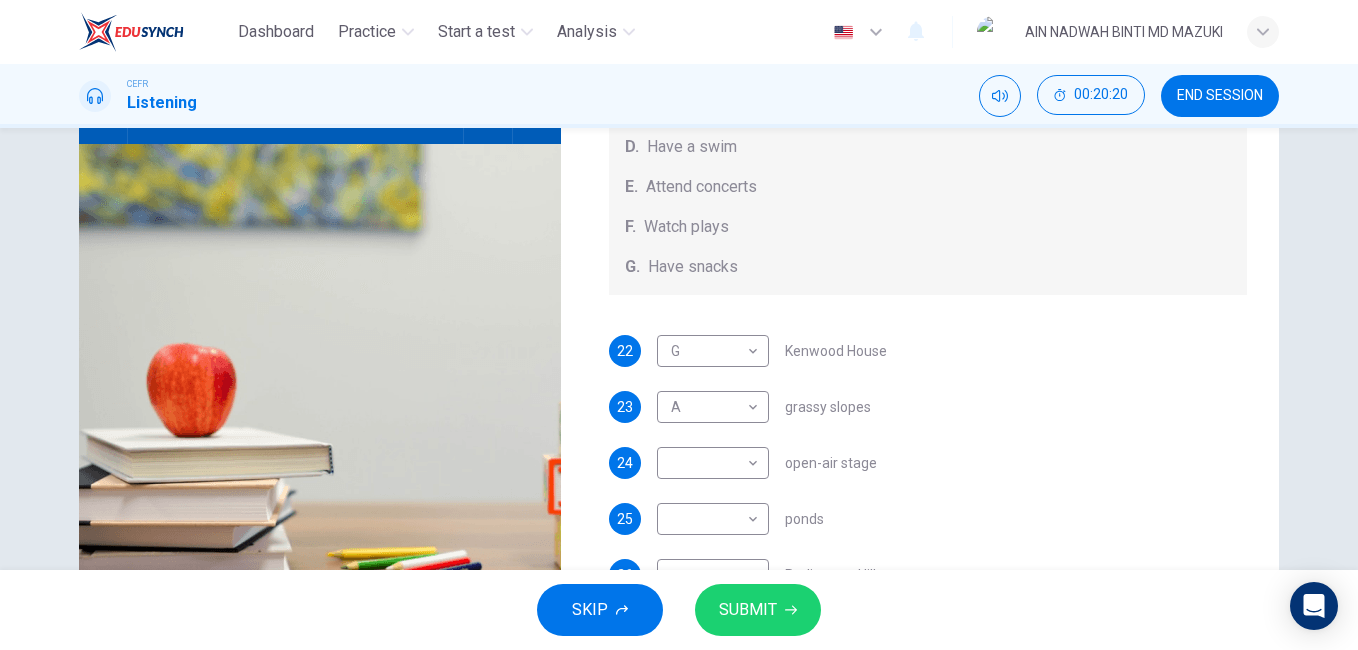 scroll, scrollTop: 232, scrollLeft: 0, axis: vertical 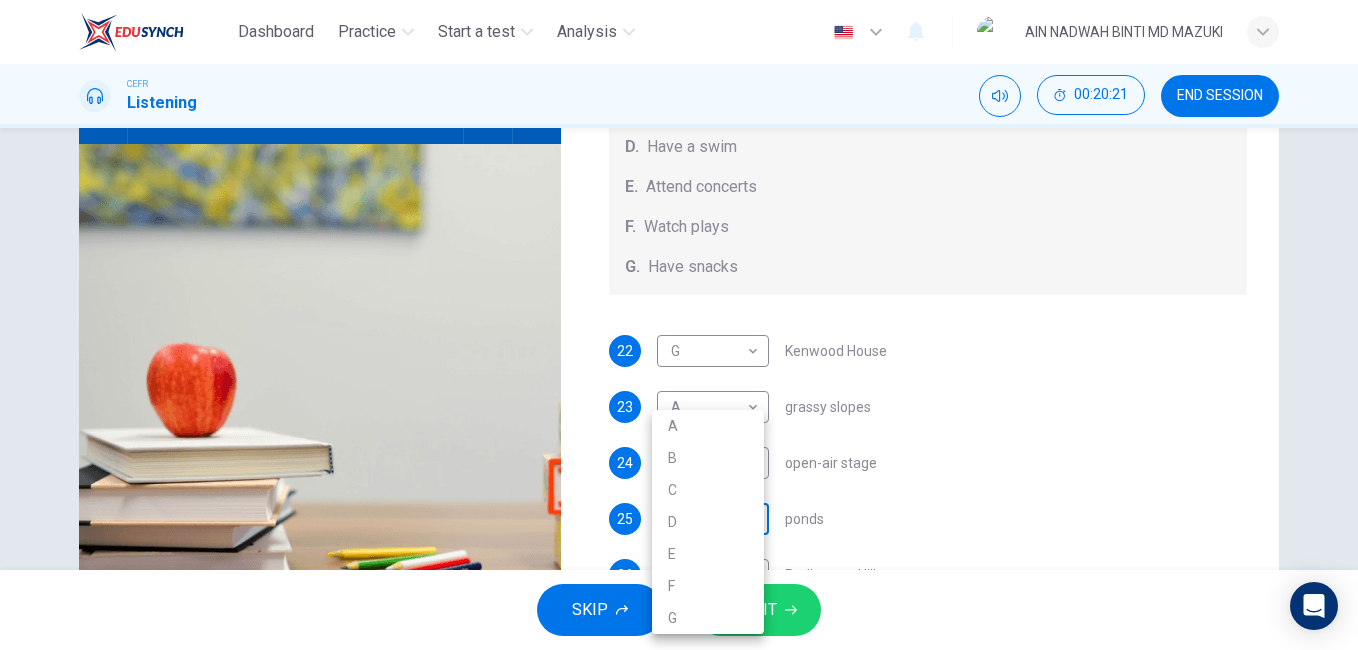 click on "Dashboard Practice Start a test Analysis English en ​ [FULL_NAME] CEFR Listening 00:20:21 END SESSION Questions 22 - 26 Which activity can be done at each of the following locations on the heath? Choose  FIVE  answers below and select the correct letter,  A-G , next to the questions. Activities A. Have picnics B. Get a great view of the city C. Go fishing D. Have a swim E. Attend concerts F. Watch plays G. Have snacks 22 G G ​ Kenwood House 23 A A ​ grassy slopes 24 ​ ​ open-air stage 25 ​ ​ ponds 26 ​ ​ Parliament Hill Hampstead Audio Tour 01m 03s SKIP SUBMIT EduSynch - Online Language Proficiency Testing
Dashboard Practice Start a test Analysis Notifications © Copyright  2025 A B C D E F G" at bounding box center [679, 325] 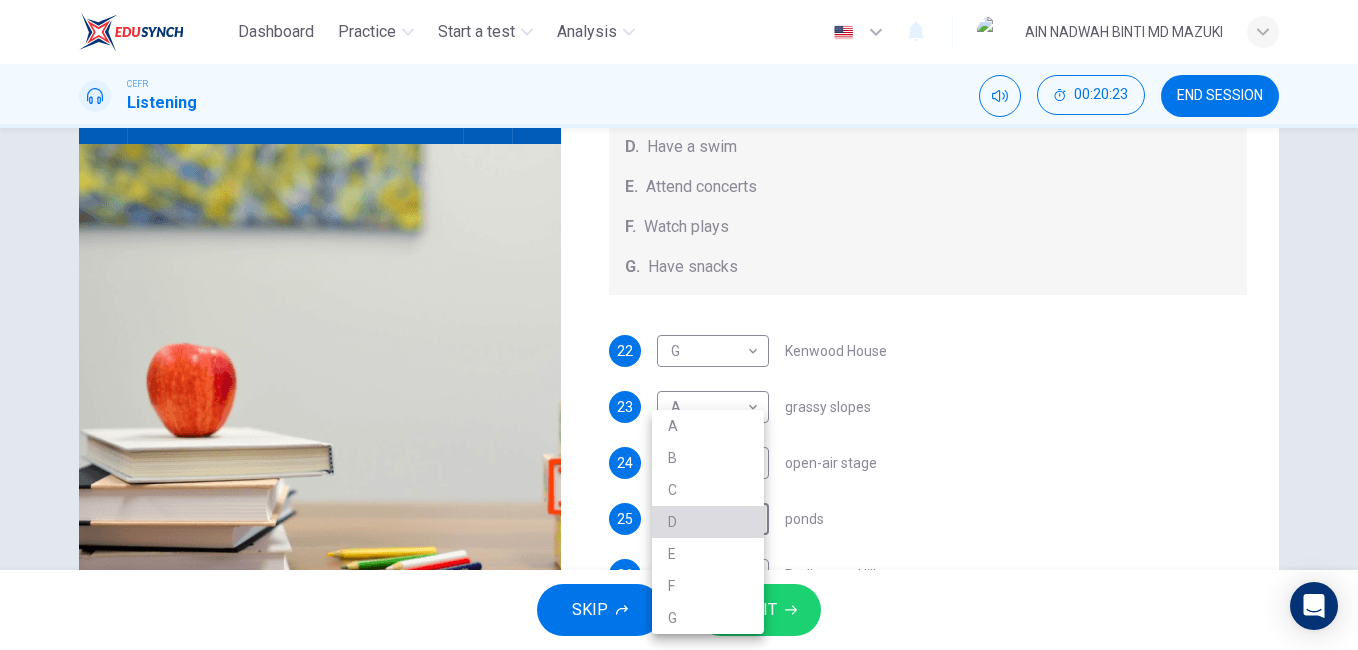 click on "D" at bounding box center (708, 522) 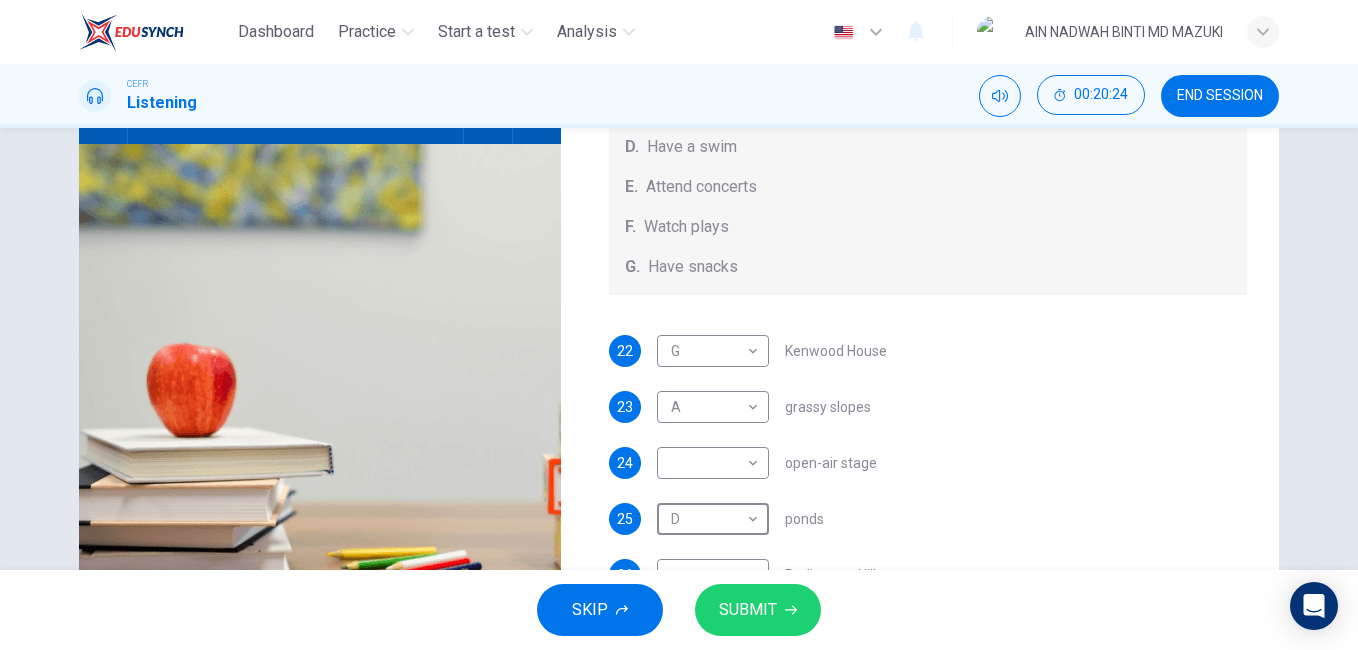 scroll, scrollTop: 308, scrollLeft: 0, axis: vertical 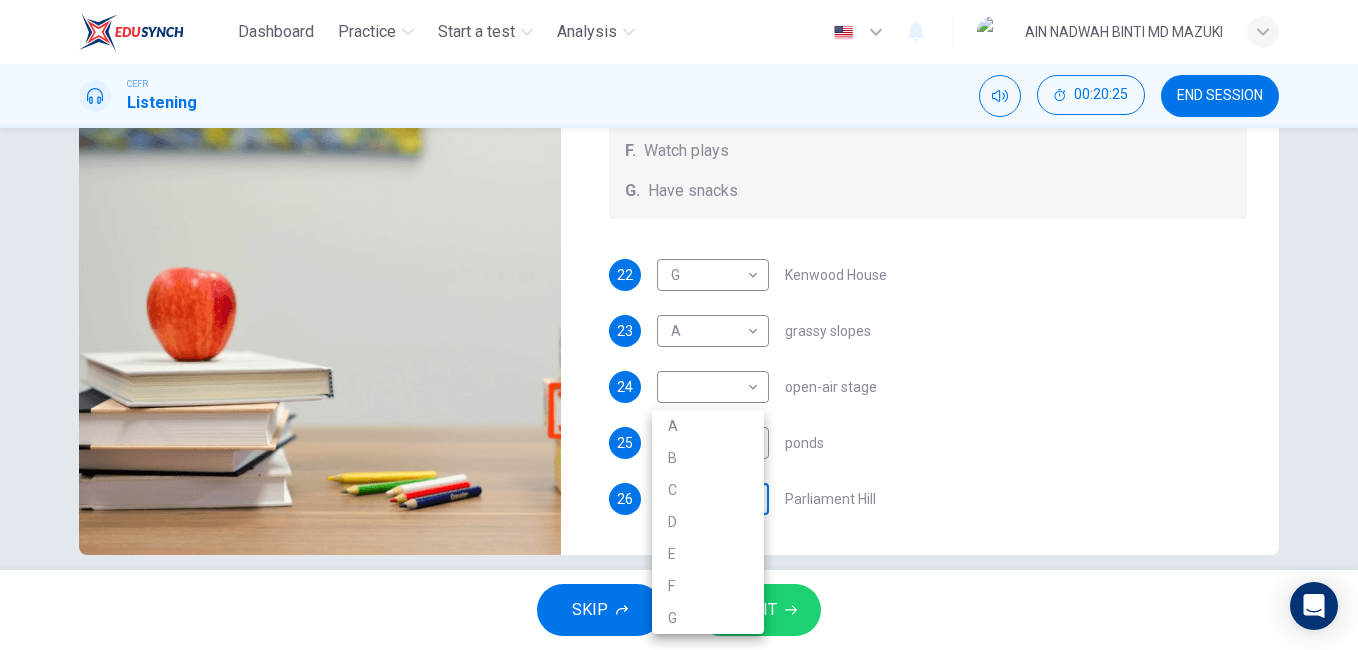 click on "Dashboard Practice Start a test Analysis English en ​ [FULL_NAME] CEFR Listening 00:20:25 END SESSION Questions 22 - 26 Which activity can be done at each of the following locations on the heath? Choose  FIVE  answers below and select the correct letter,  A-G , next to the questions. Activities A. Have picnics B. Get a great view of the city C. Go fishing D. Have a swim E. Attend concerts F. Watch plays G. Have snacks 22 G G ​ Kenwood House 23 A A ​ grassy slopes 24 ​ ​ open-air stage 25 D D ​ ponds 26 ​ ​ Parliament Hill Hampstead Audio Tour 00m 59s SKIP SUBMIT EduSynch - Online Language Proficiency Testing
Dashboard Practice Start a test Analysis Notifications © Copyright  2025 A B C D E F G" at bounding box center (679, 325) 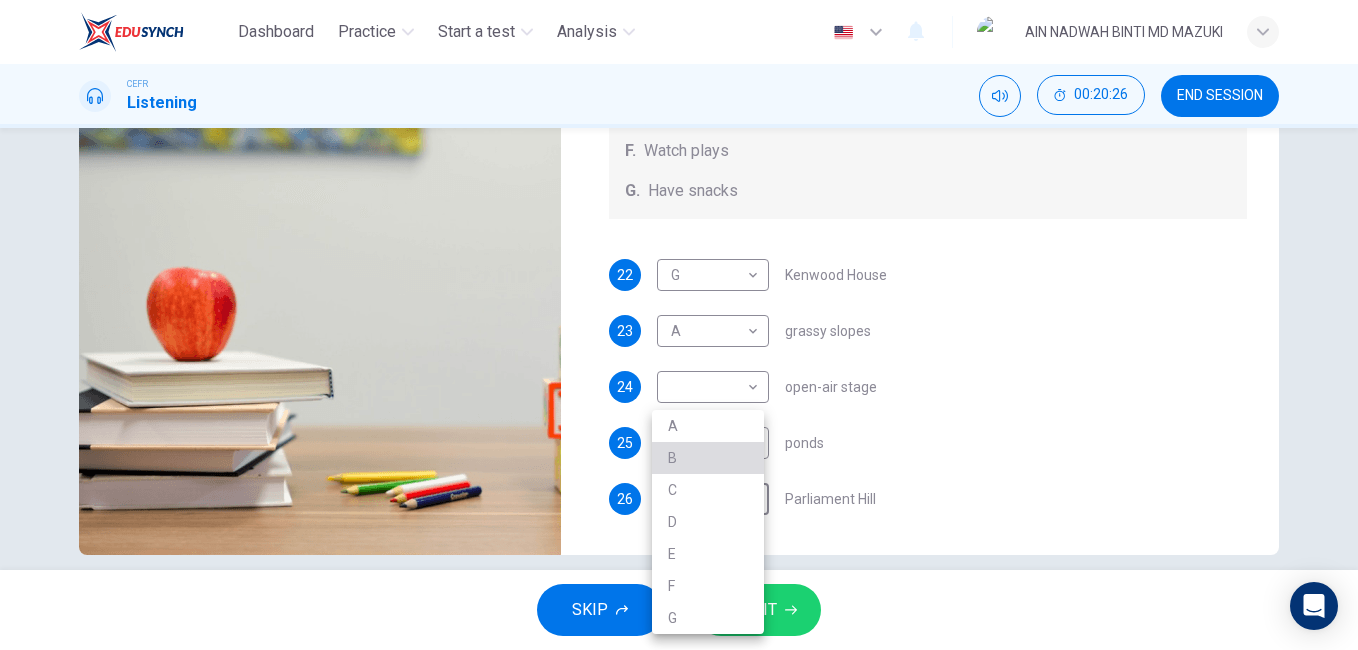 click on "B" at bounding box center (708, 458) 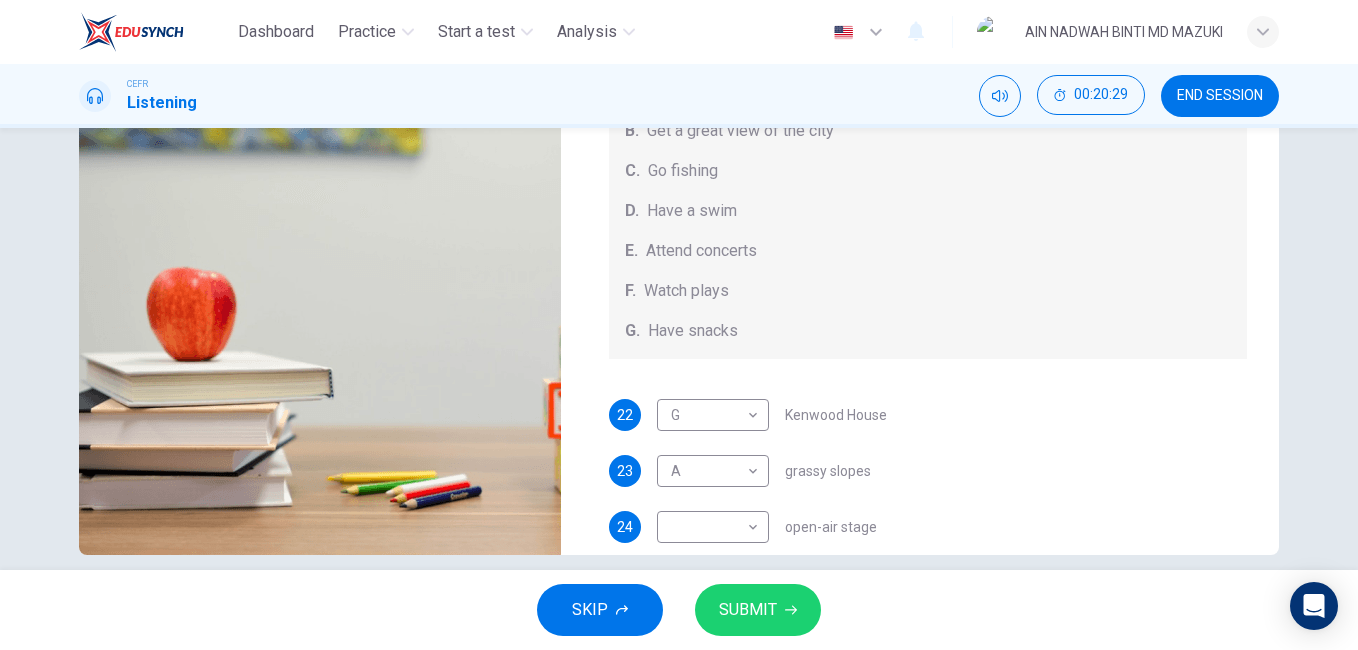 scroll, scrollTop: 46, scrollLeft: 0, axis: vertical 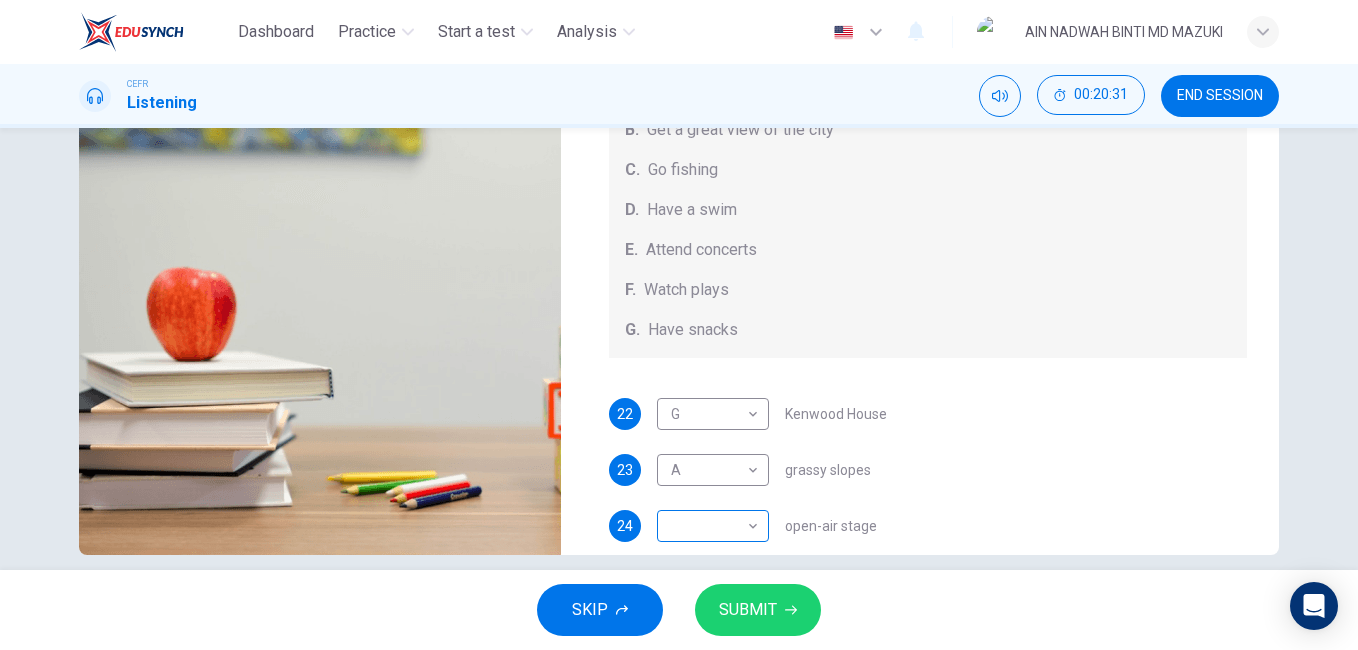 click on "Dashboard Practice Start a test Analysis English en ​ [FULL_NAME] CEFR Listening 00:20:31 END SESSION Questions 22 - 26 Which activity can be done at each of the following locations on the heath? Choose  FIVE  answers below and select the correct letter,  A-G , next to the questions. Activities A. Have picnics B. Get a great view of the city C. Go fishing D. Have a swim E. Attend concerts F. Watch plays G. Have snacks 22 G G ​ Kenwood House 23 A A ​ grassy slopes 24 ​ ​ open-air stage 25 D D ​ ponds 26 B B ​ Parliament Hill Hampstead Audio Tour 00m 53s SKIP SUBMIT EduSynch - Online Language Proficiency Testing
Dashboard Practice Start a test Analysis Notifications © Copyright  2025" at bounding box center (679, 325) 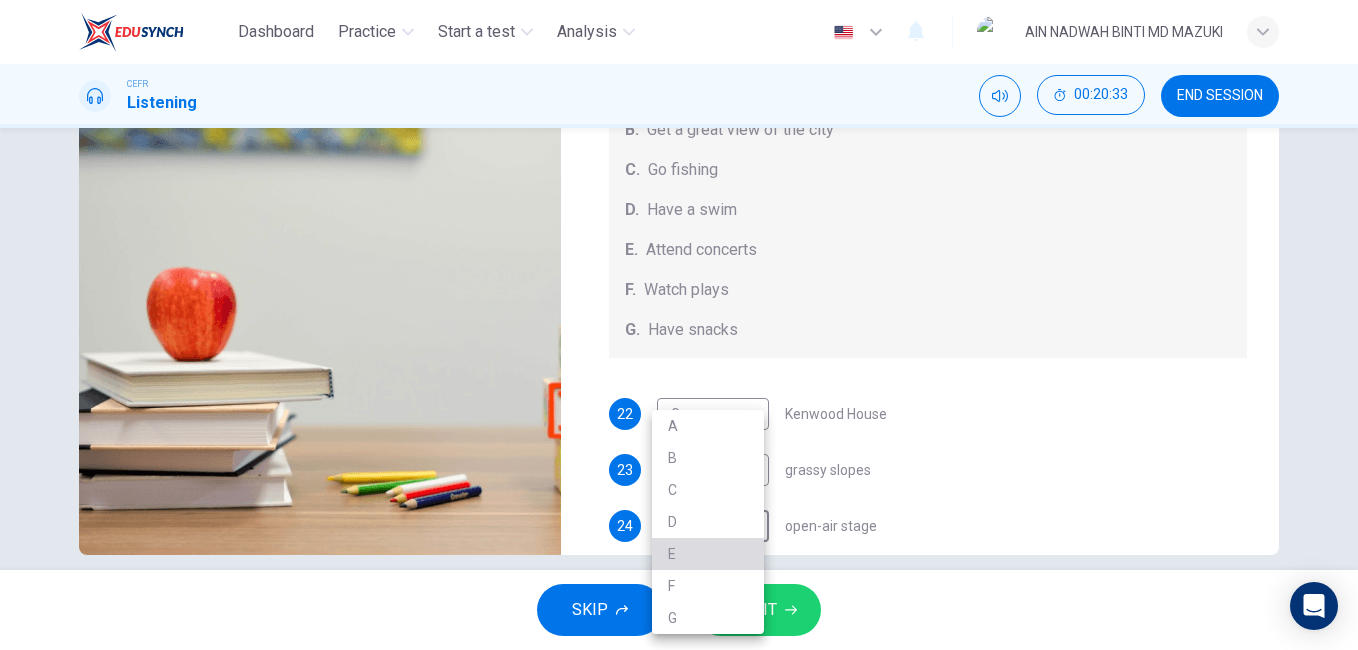 click on "E" at bounding box center [708, 554] 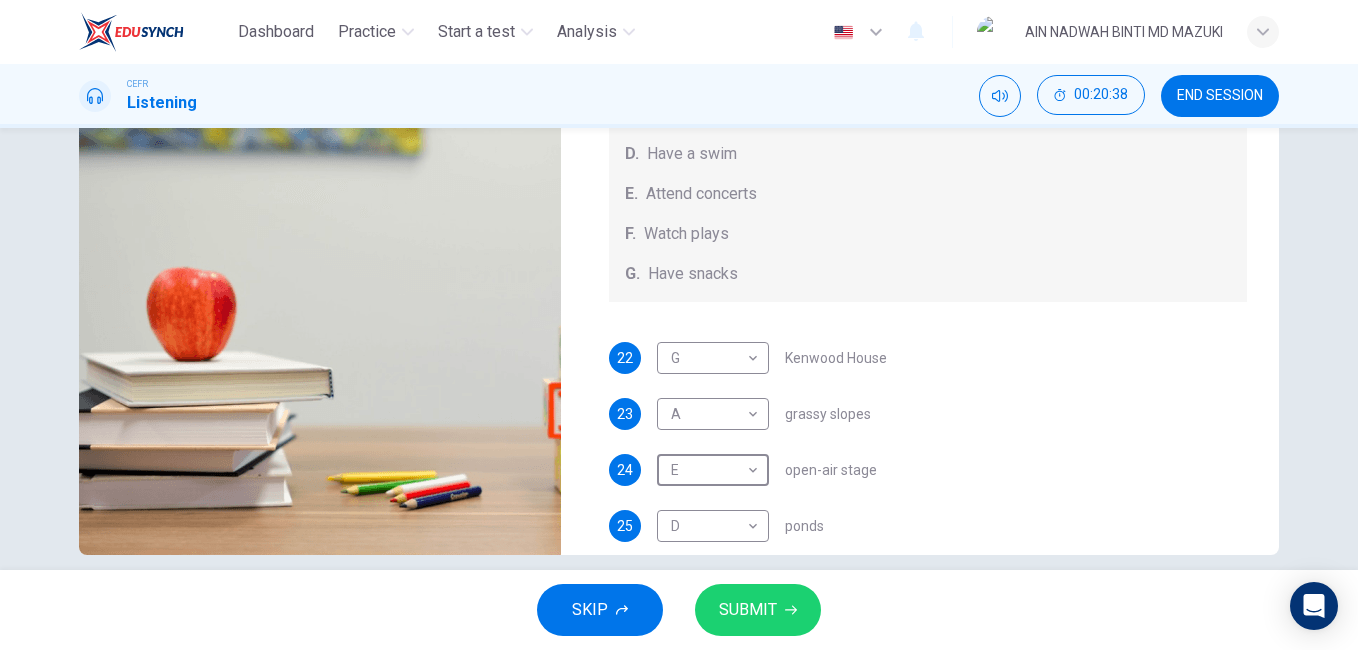 scroll, scrollTop: 176, scrollLeft: 0, axis: vertical 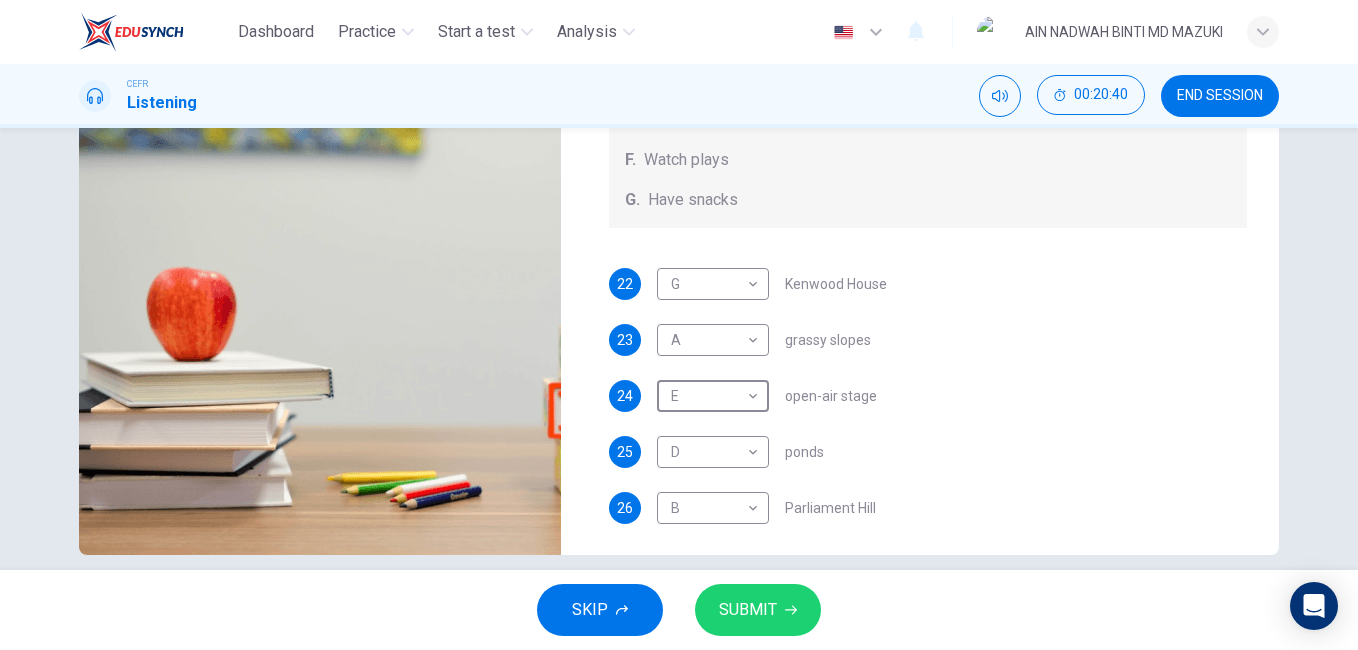 click on "SUBMIT" at bounding box center [748, 610] 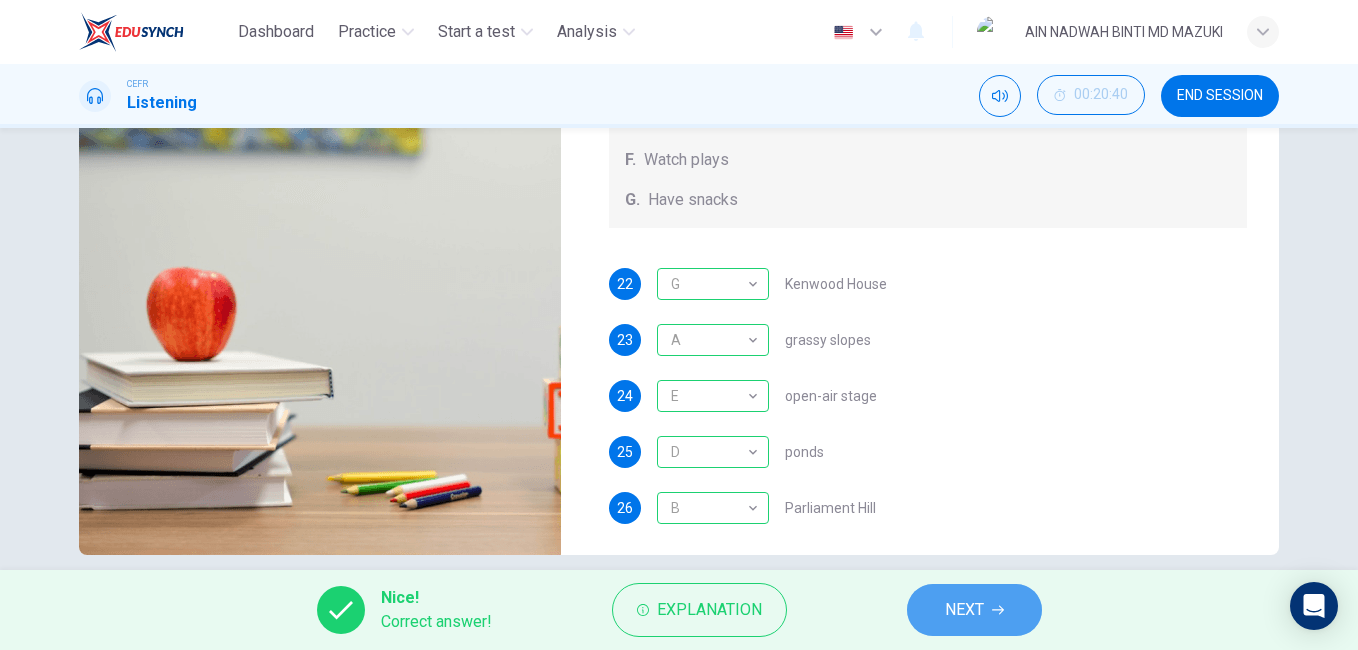 click on "NEXT" at bounding box center [974, 610] 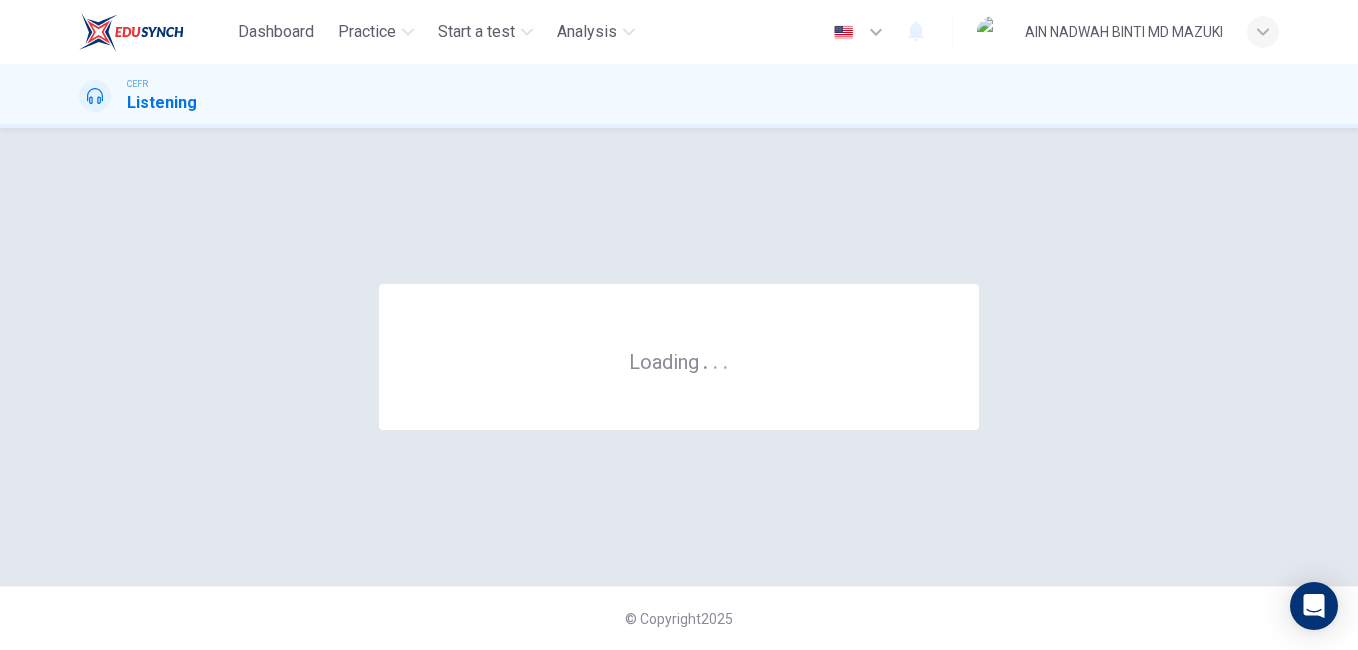 scroll, scrollTop: 0, scrollLeft: 0, axis: both 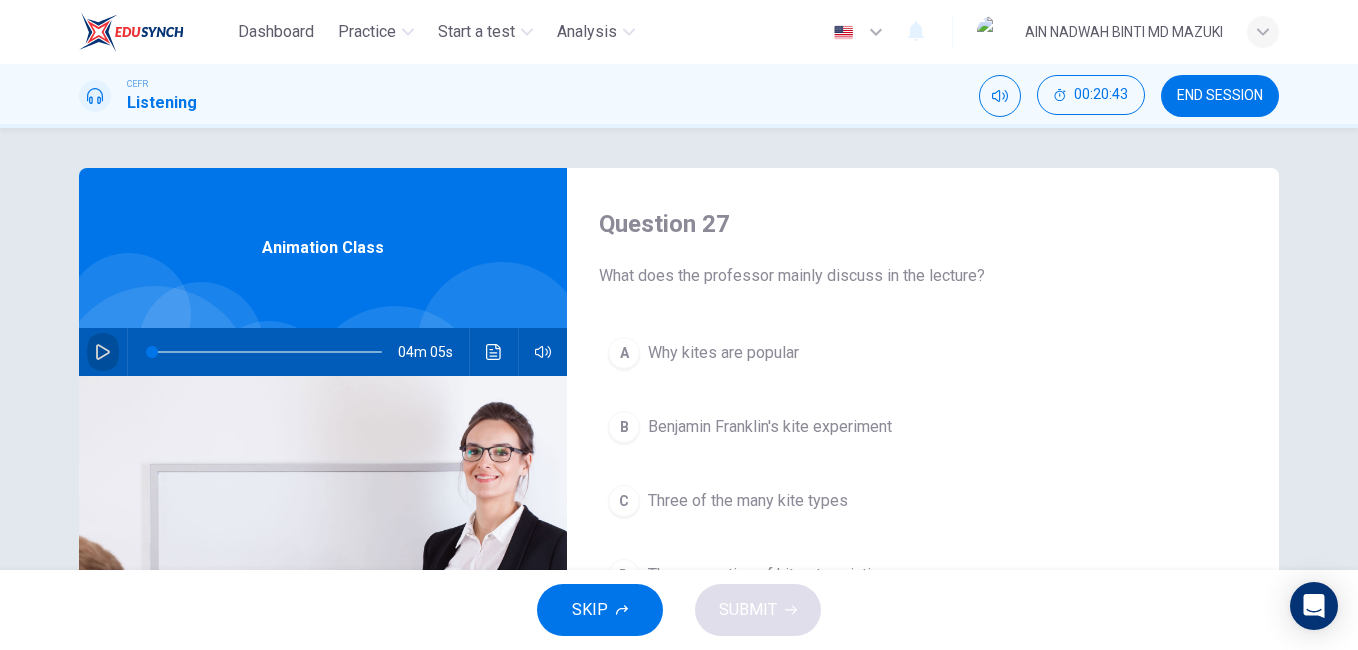click at bounding box center [103, 352] 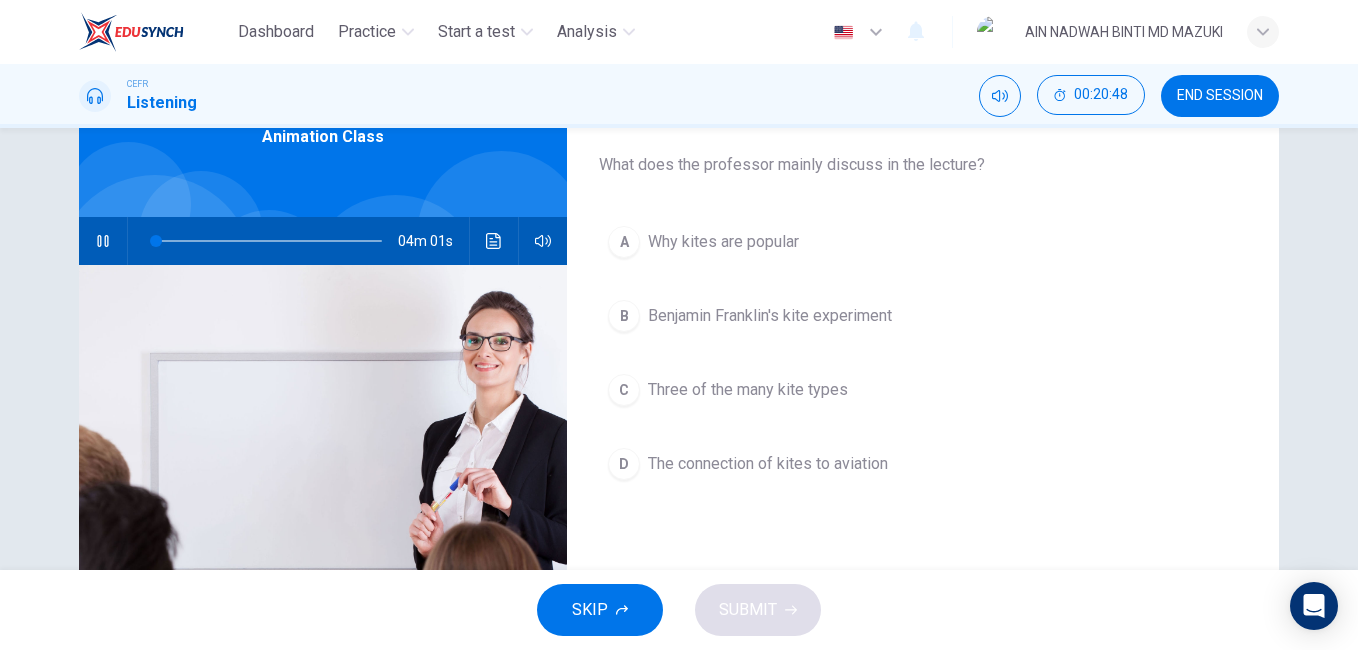 scroll, scrollTop: 116, scrollLeft: 0, axis: vertical 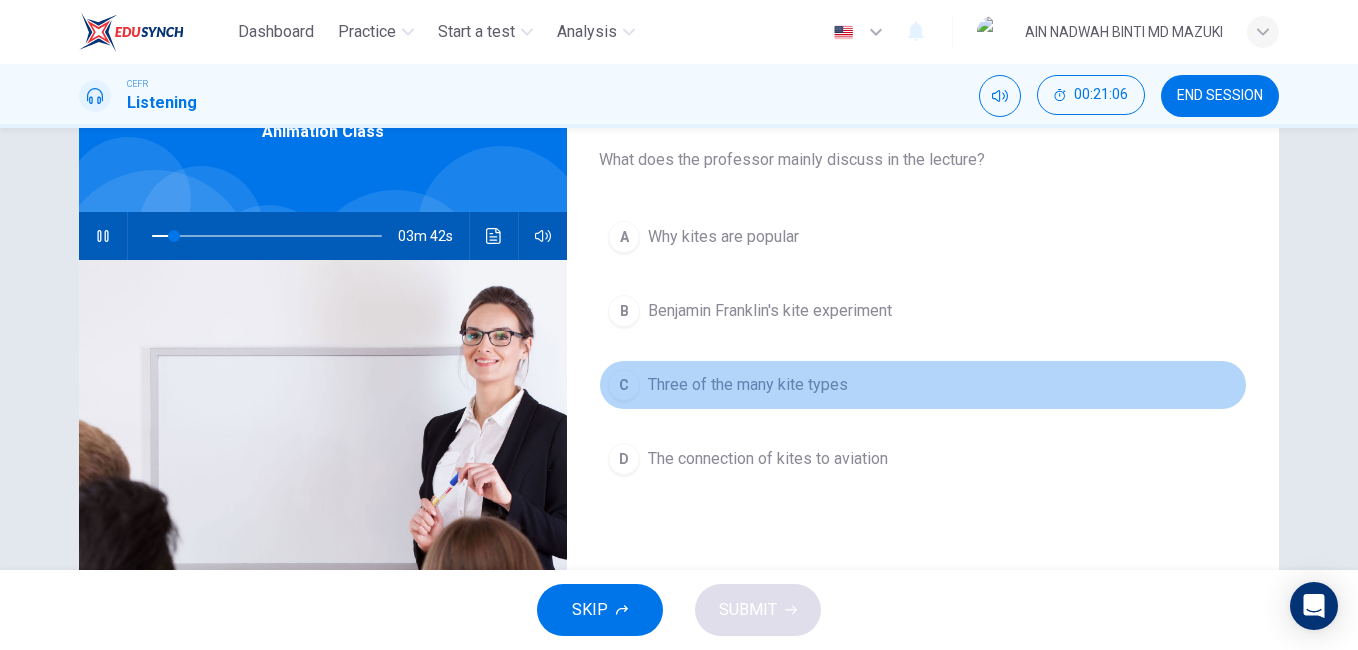 click on "Three of the many kite types" at bounding box center (723, 237) 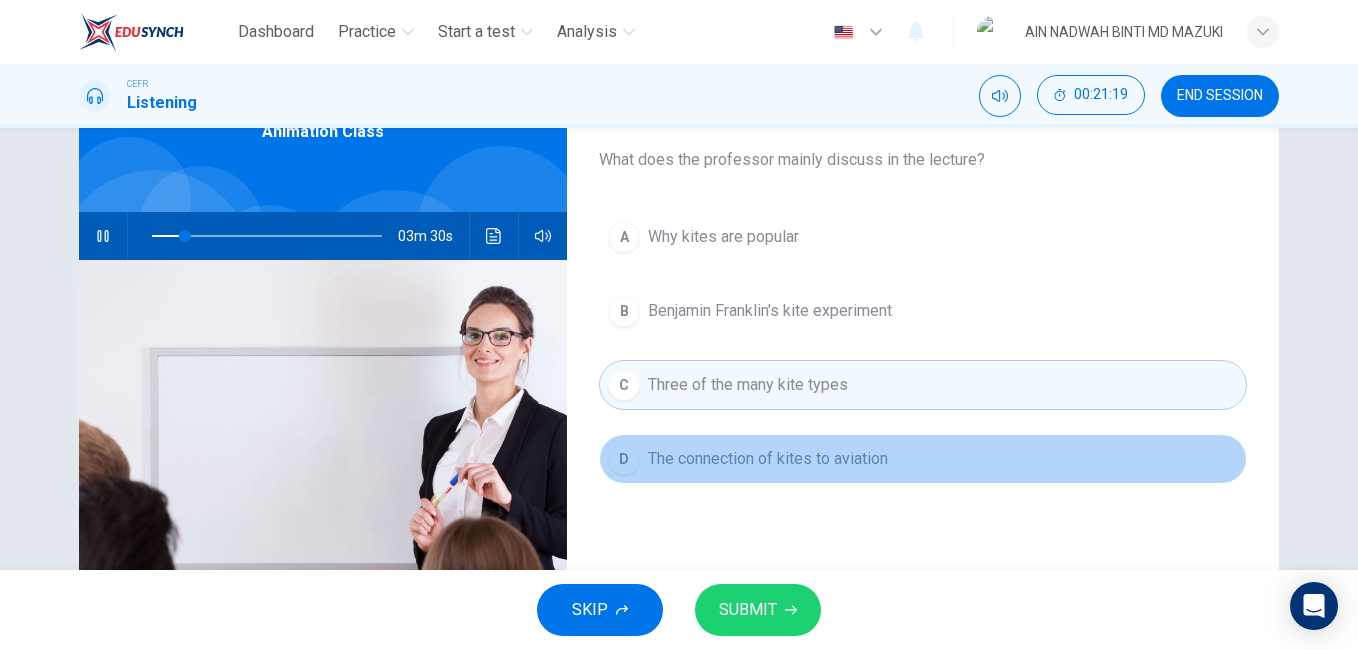 click on "The connection of kites to aviation" at bounding box center (723, 237) 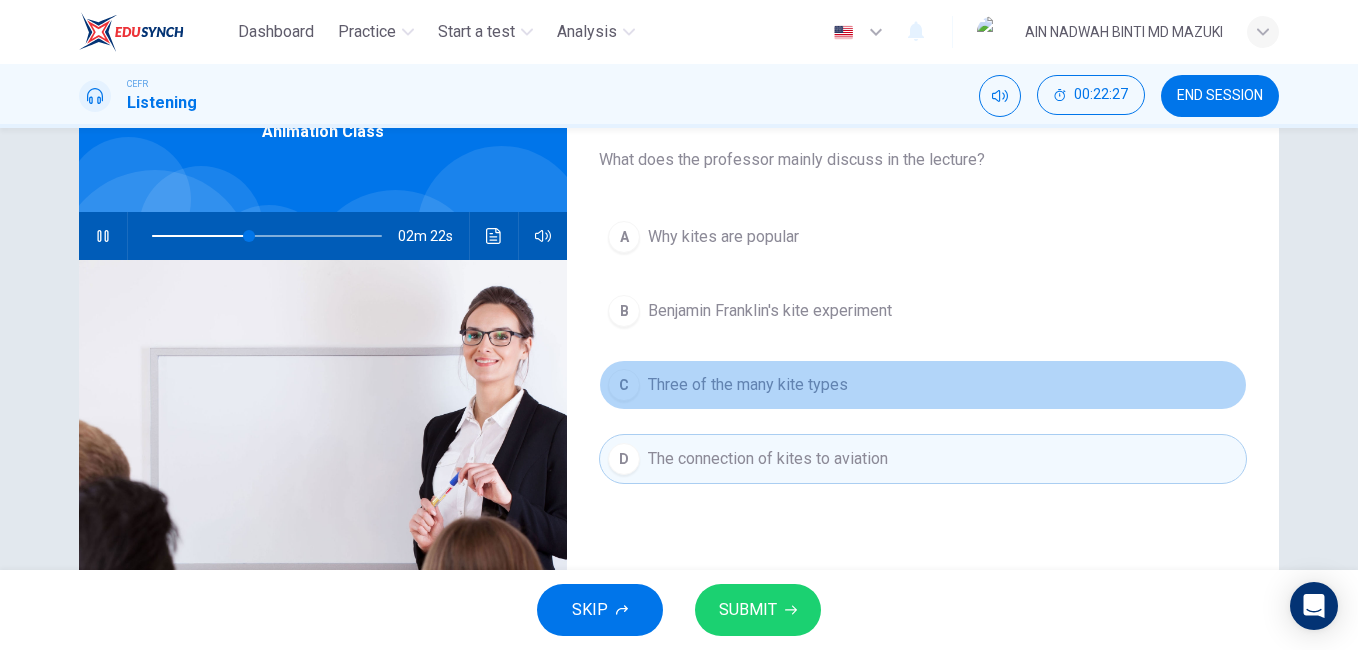 click on "Three of the many kite types" at bounding box center (723, 237) 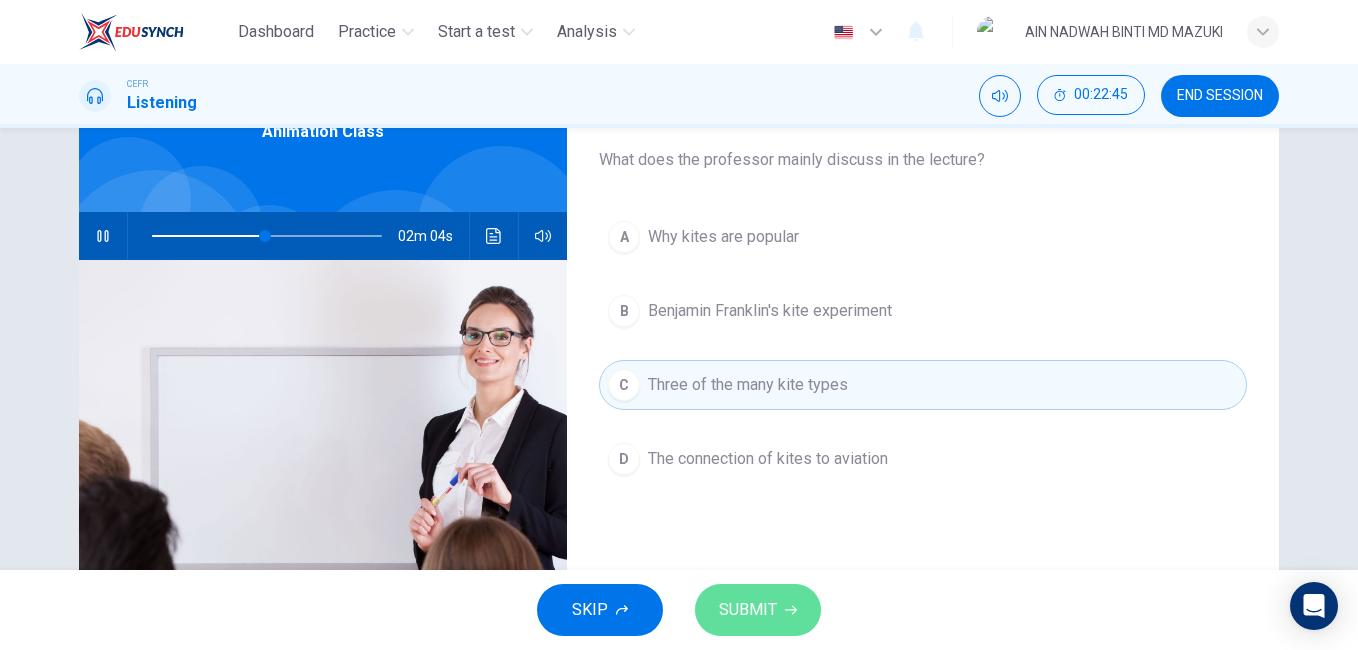 click on "SUBMIT" at bounding box center (748, 610) 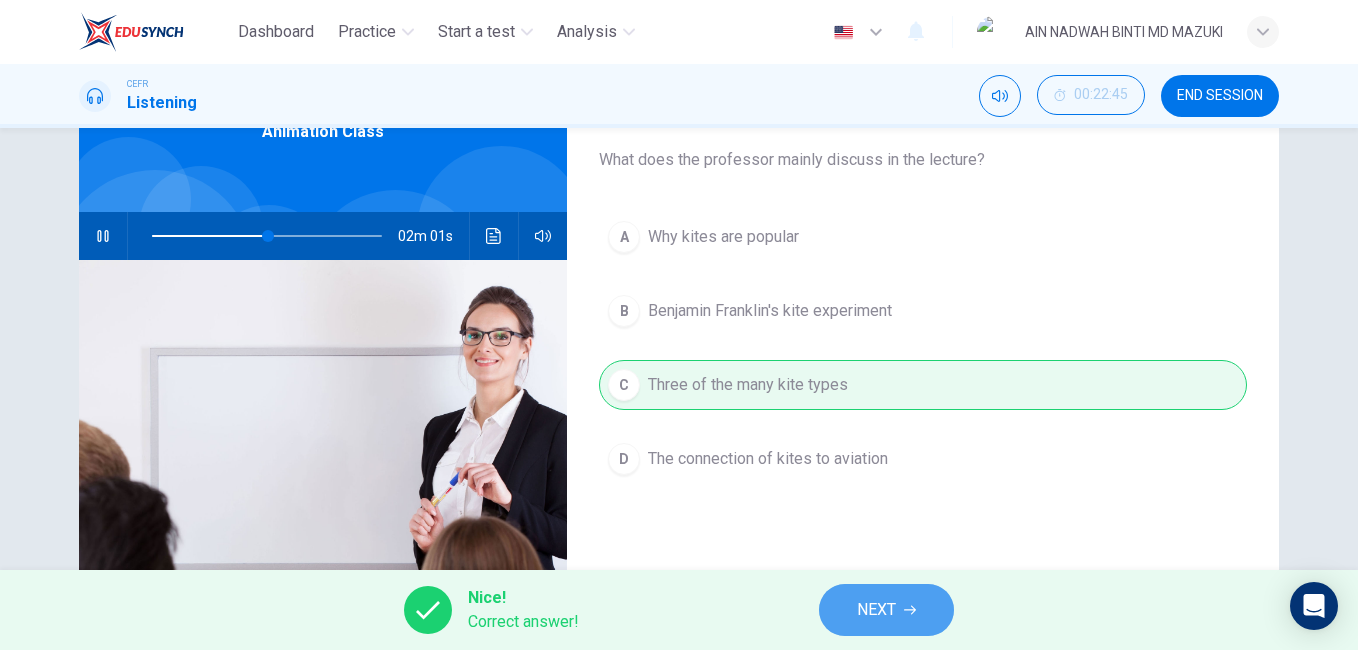 click on "NEXT" at bounding box center [886, 610] 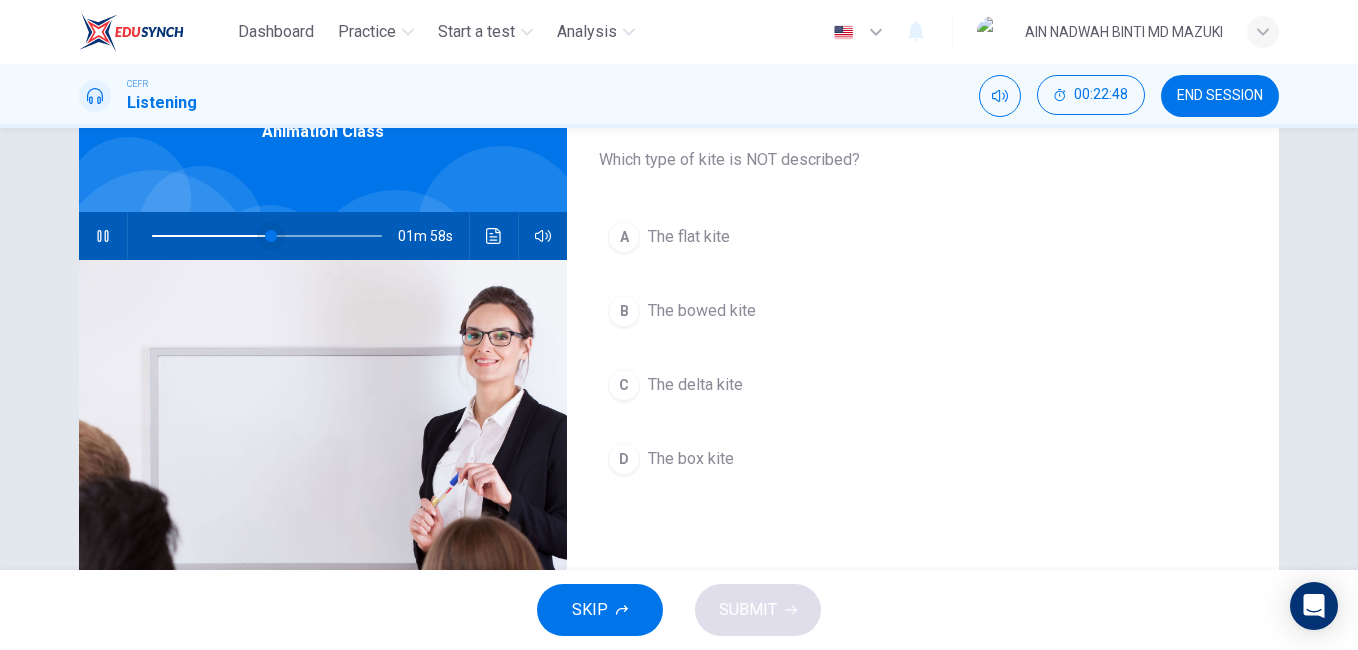 click at bounding box center [271, 236] 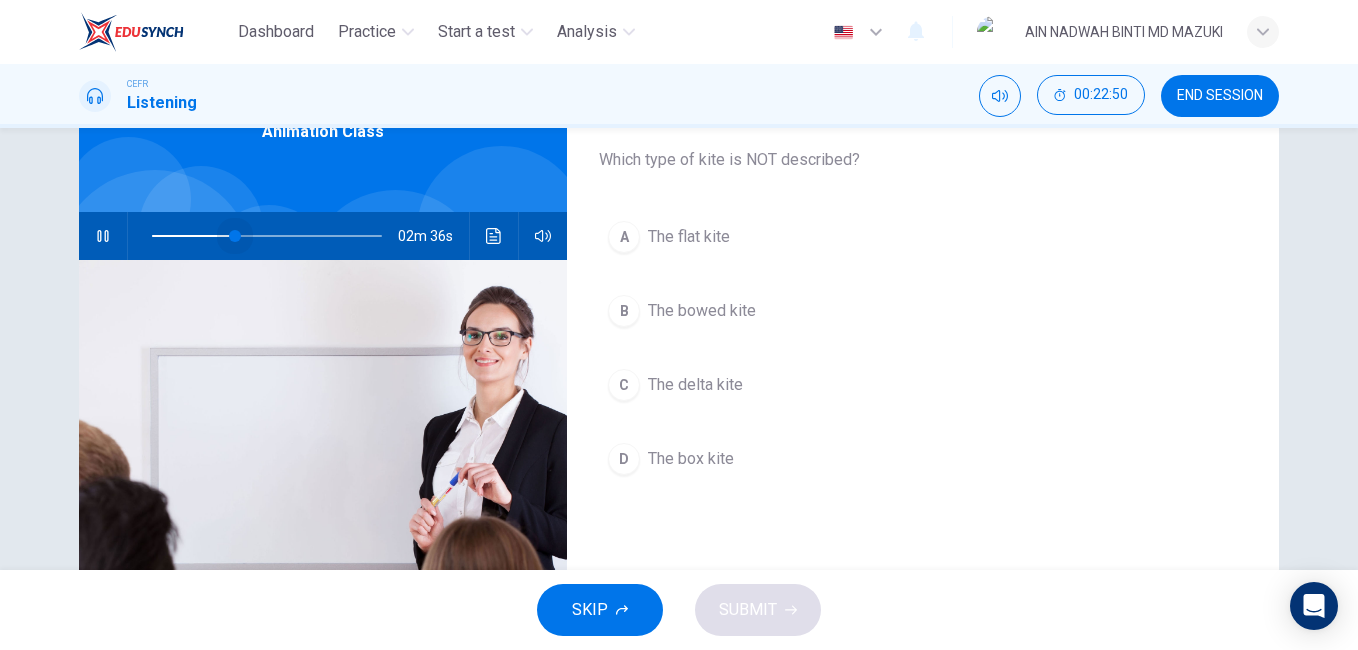 click at bounding box center [235, 236] 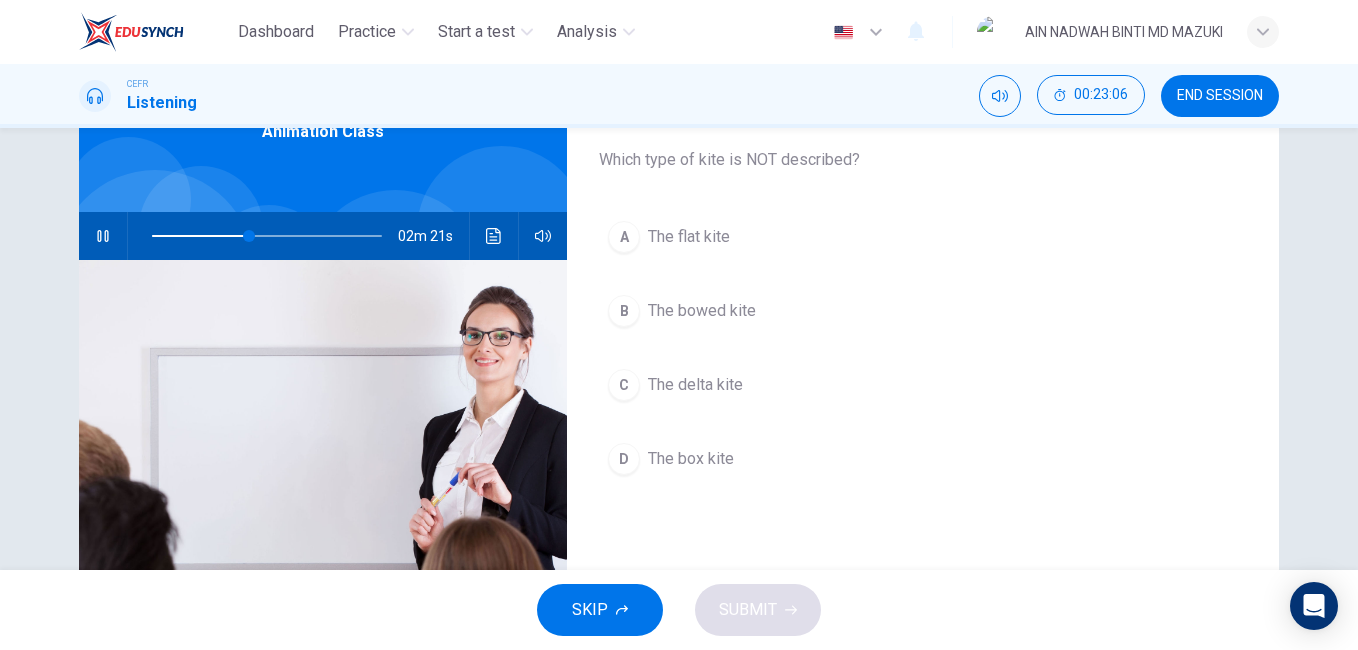 click on "C The delta kite" at bounding box center (923, 385) 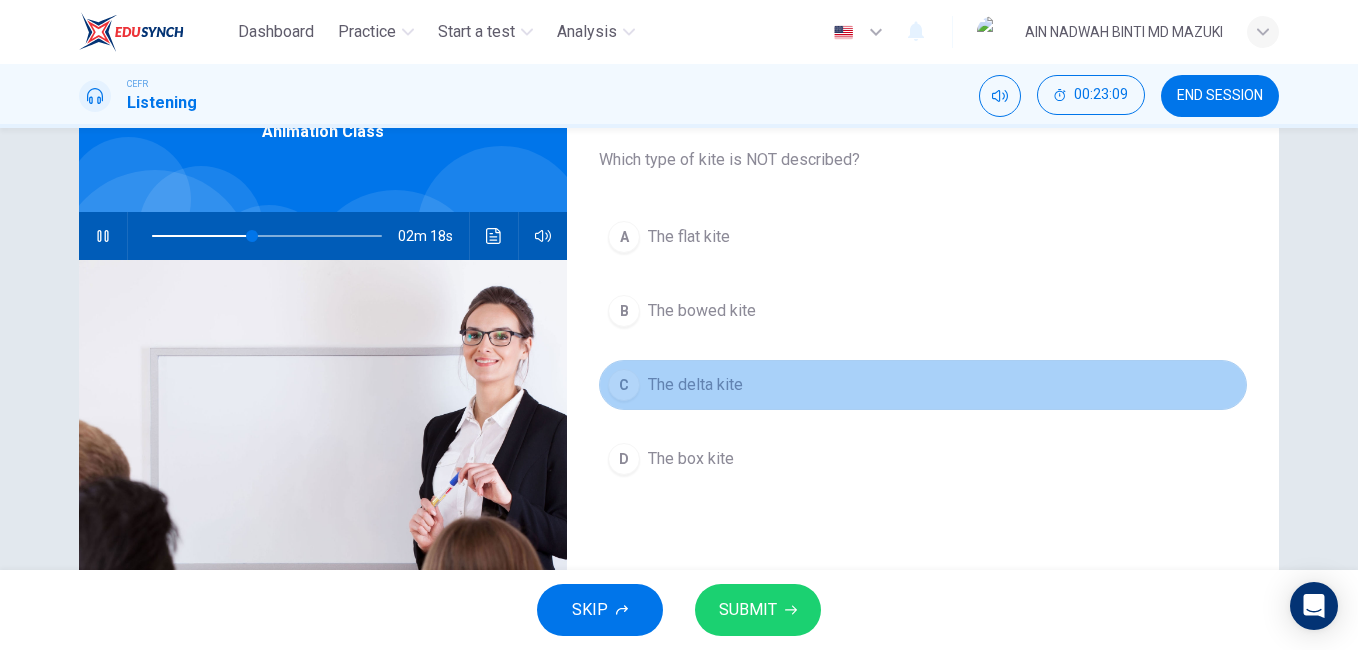 click on "C The delta kite" at bounding box center (923, 385) 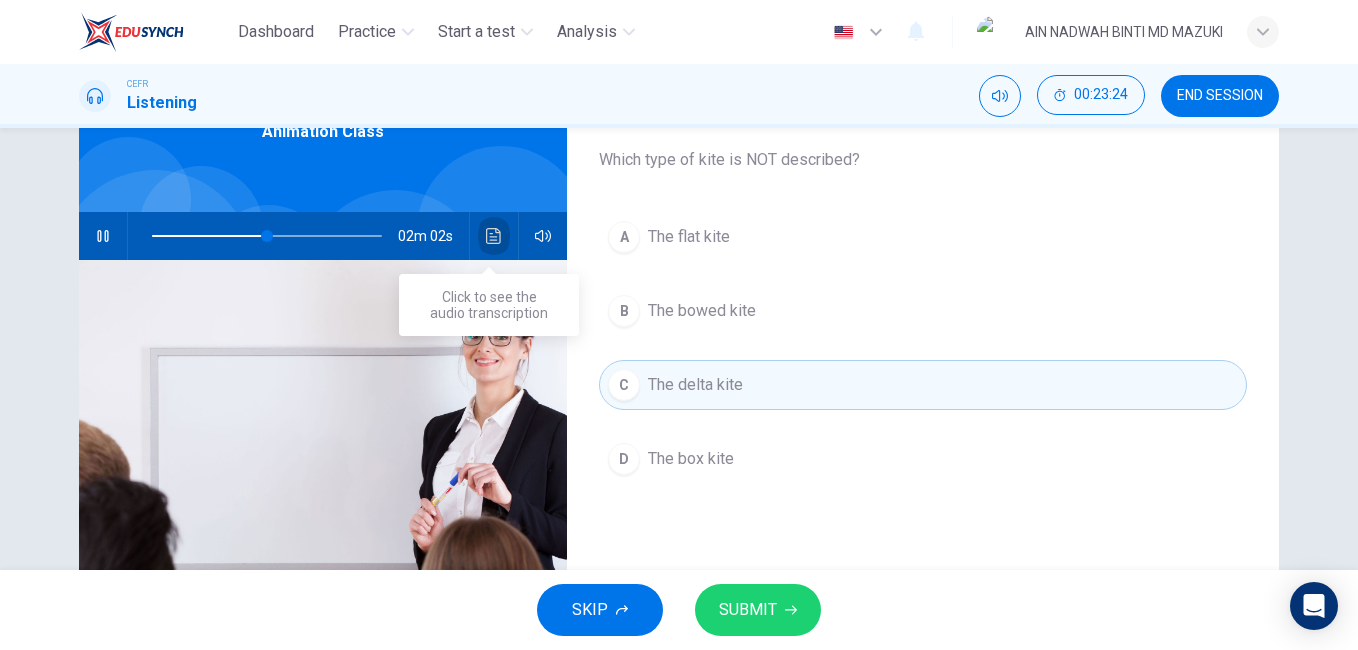click at bounding box center [494, 236] 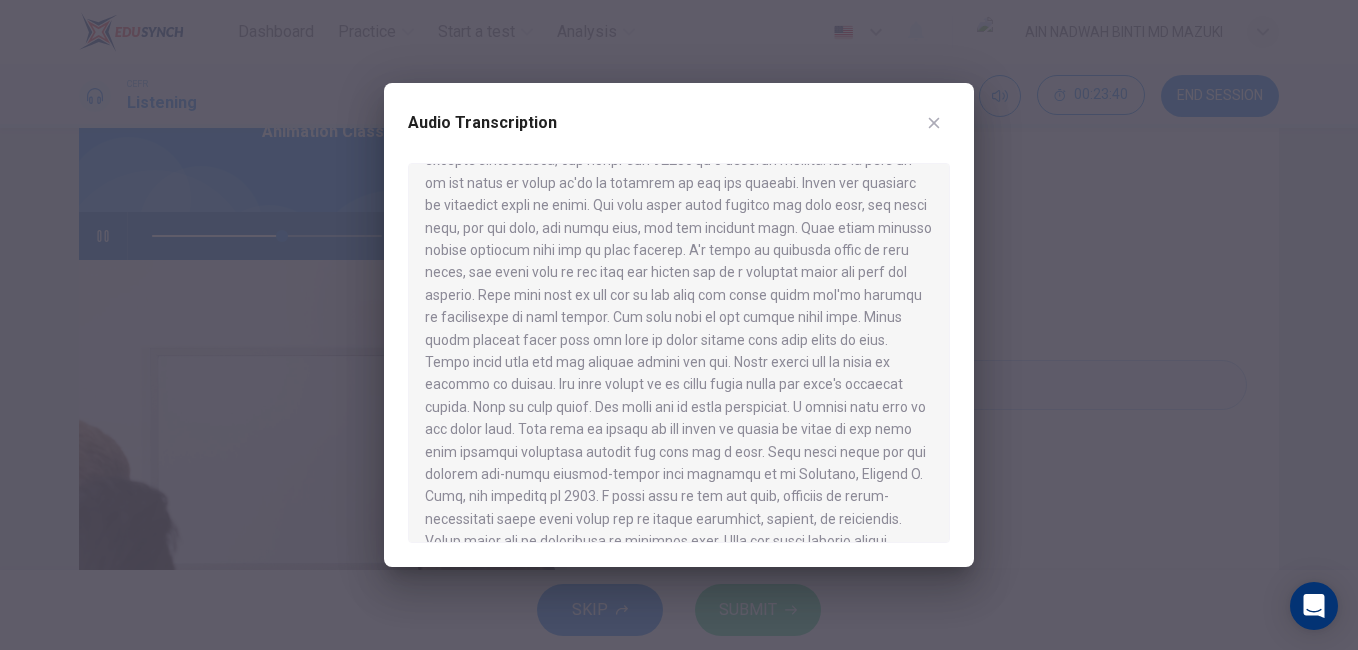 scroll, scrollTop: 345, scrollLeft: 0, axis: vertical 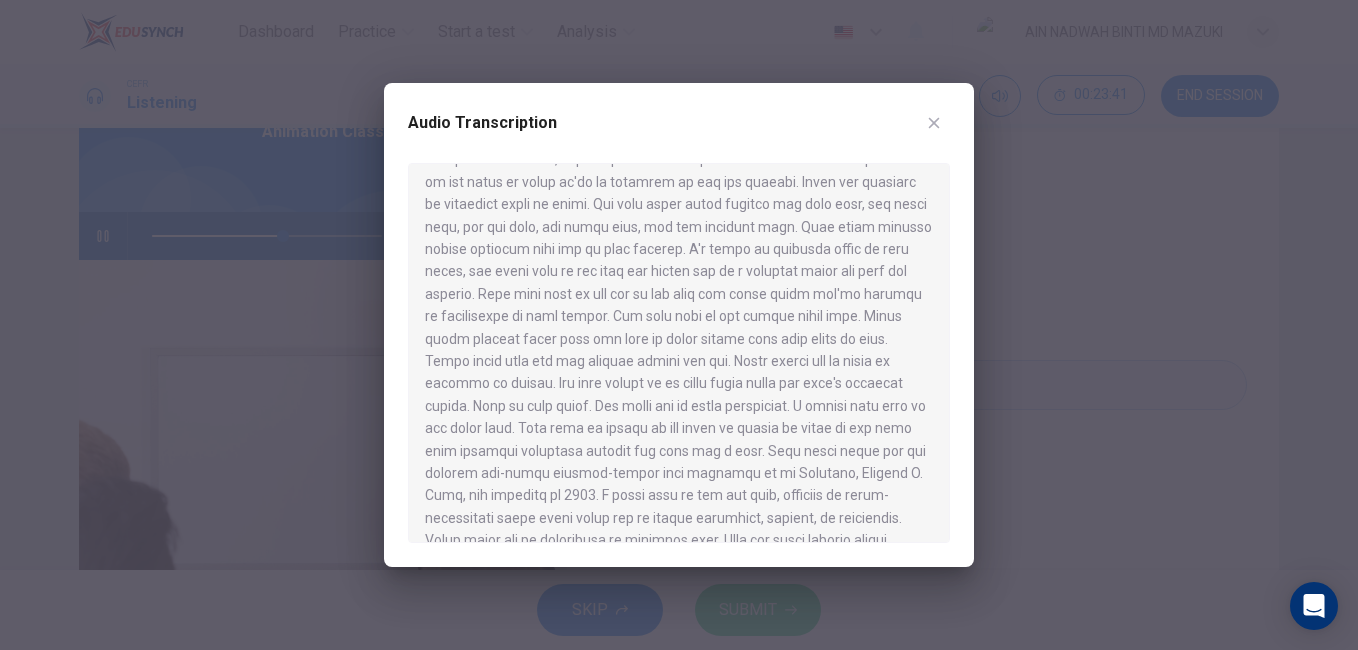 click at bounding box center (679, 325) 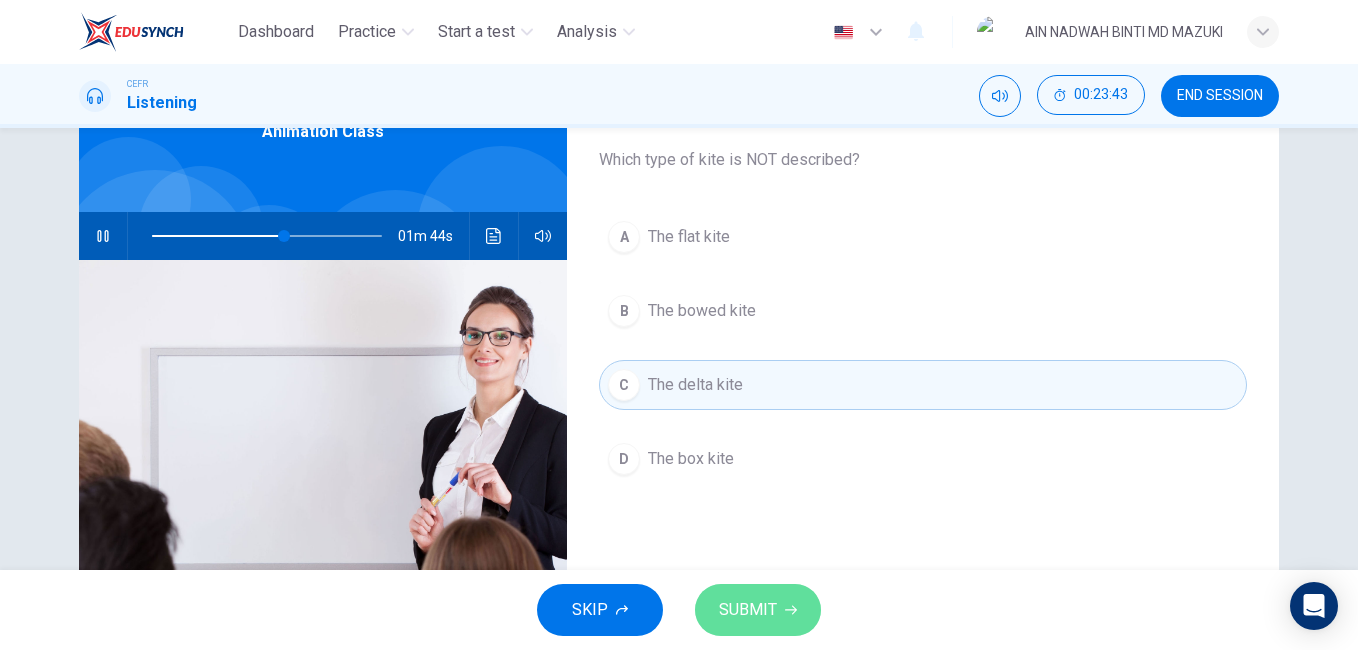 click on "SUBMIT" at bounding box center [758, 610] 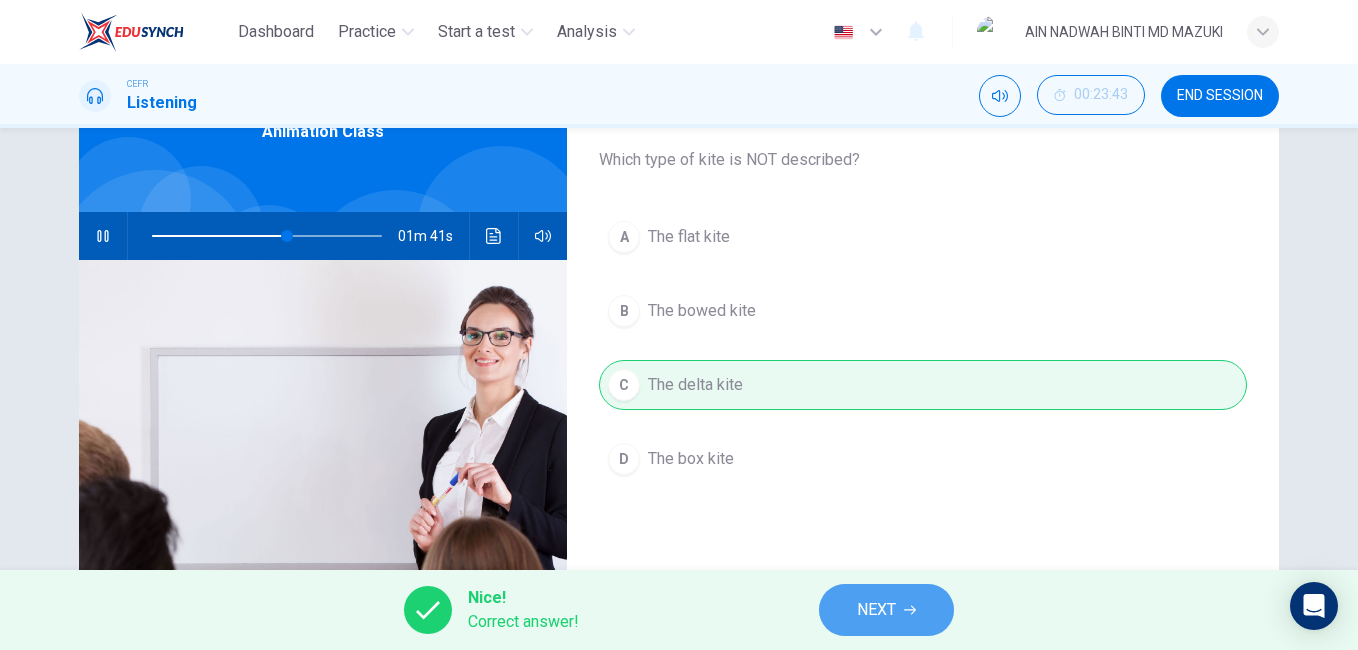 click at bounding box center (910, 610) 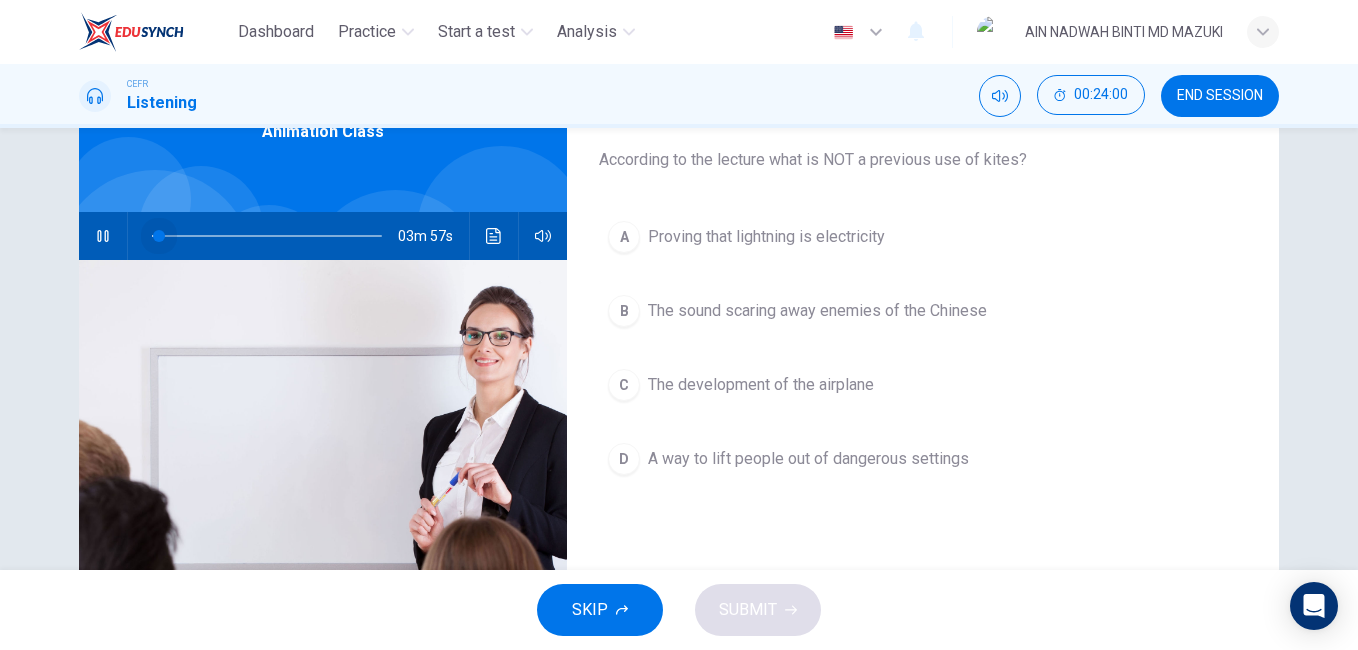 click at bounding box center [267, 236] 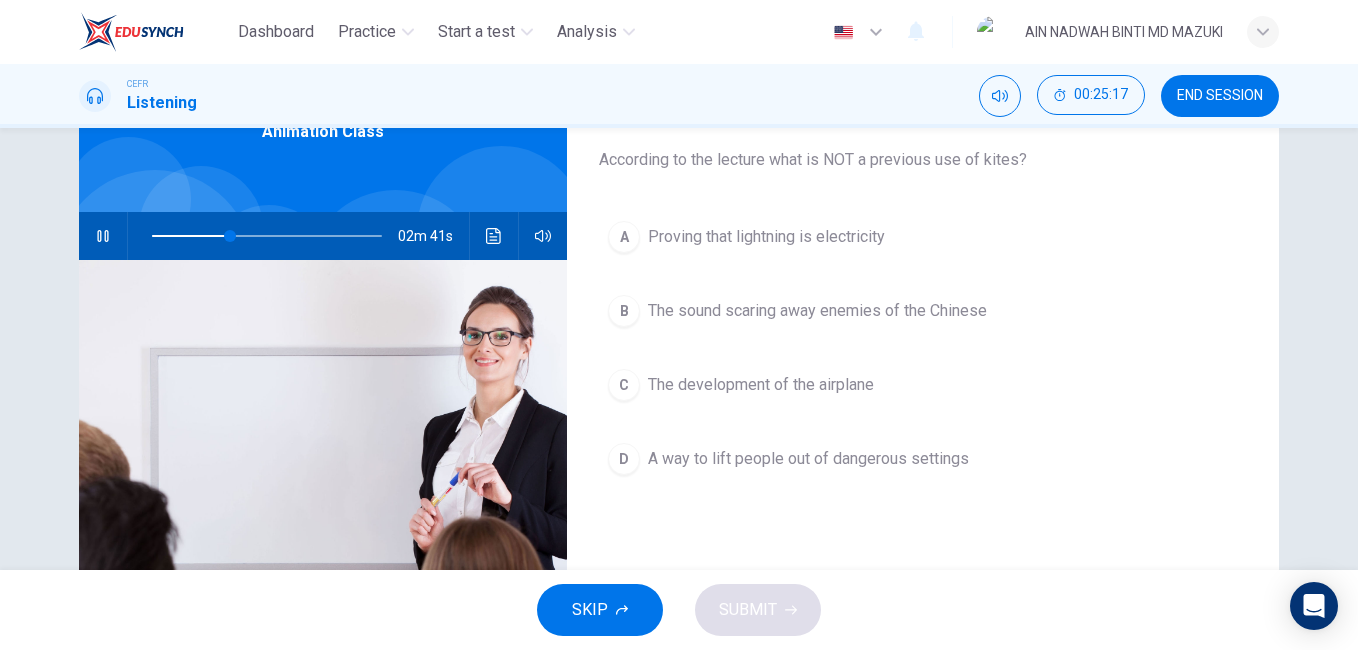 click on "D A way to lift people out of dangerous settings" at bounding box center [923, 459] 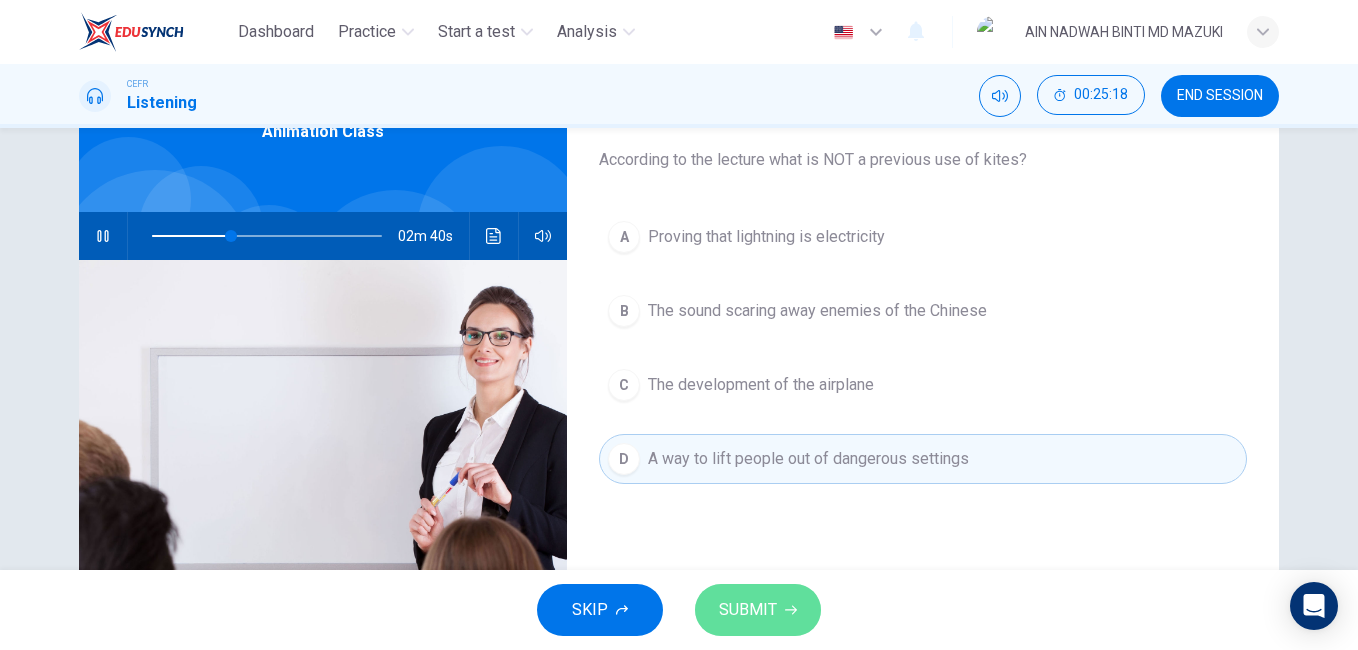 click on "SUBMIT" at bounding box center [748, 610] 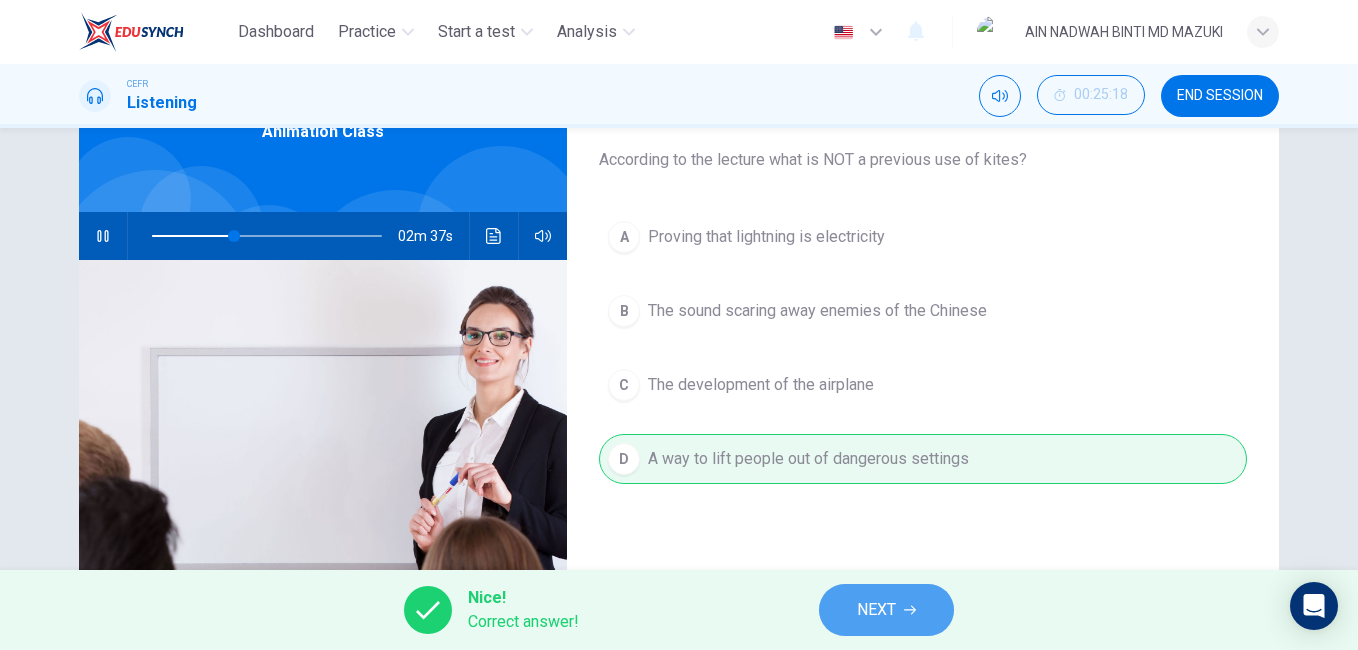 click on "NEXT" at bounding box center [886, 610] 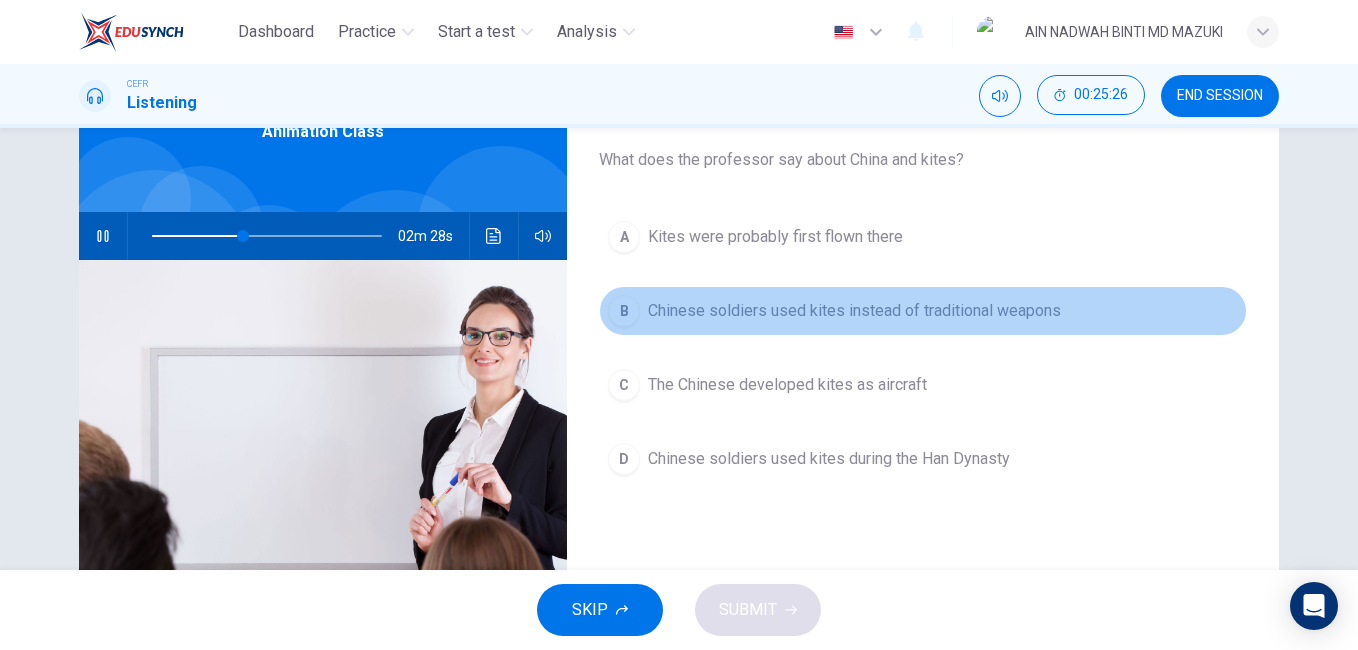 click on "Chinese soldiers used kites instead of traditional weapons" at bounding box center (775, 237) 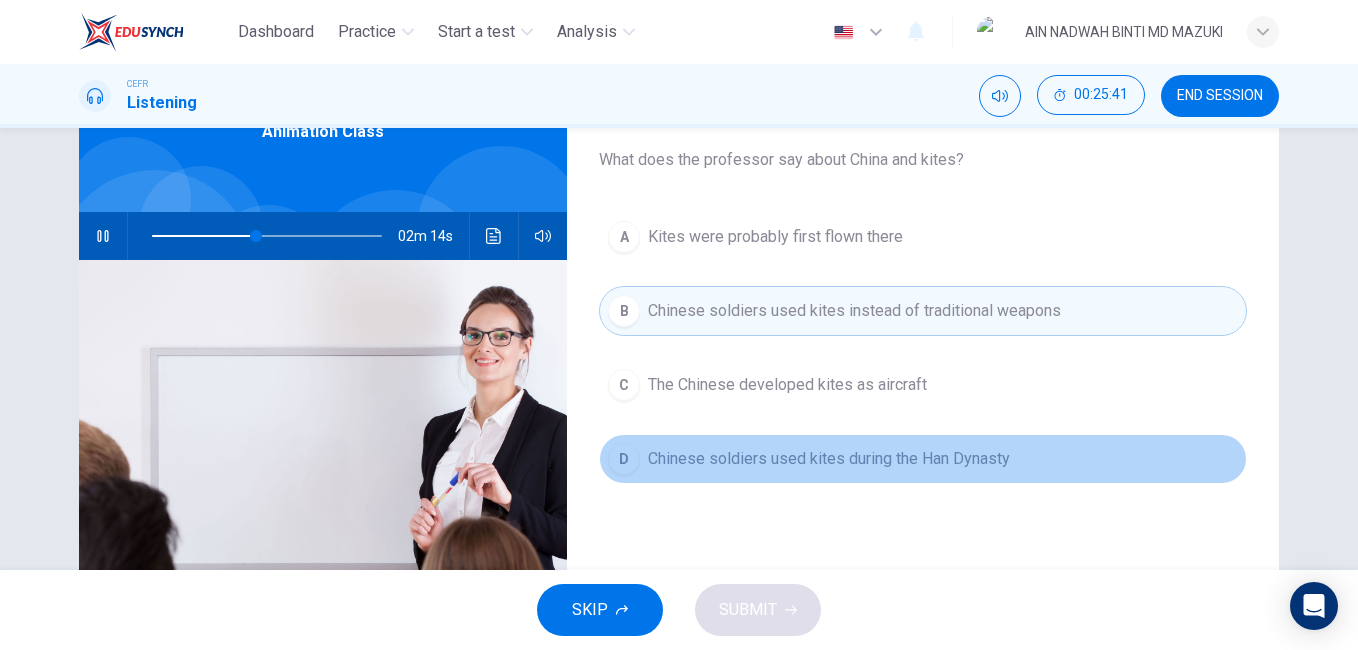 click on "Chinese soldiers used kites during the Han Dynasty" at bounding box center [775, 237] 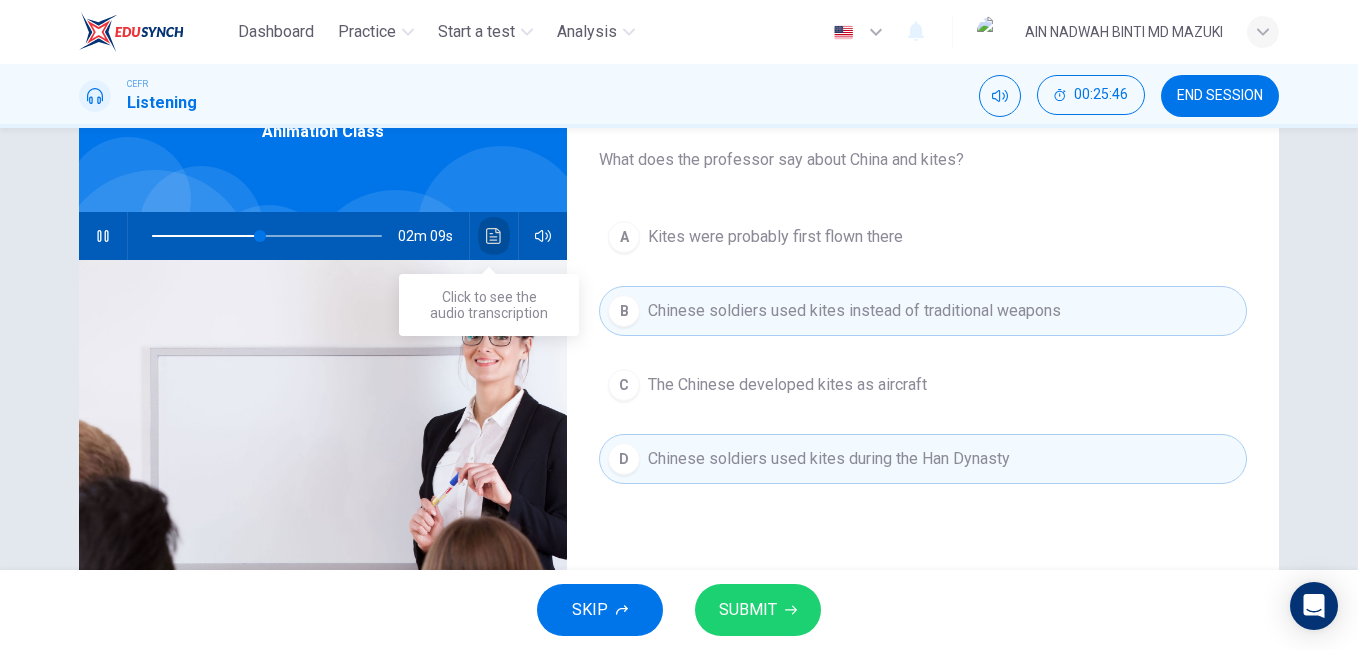 click at bounding box center [494, 236] 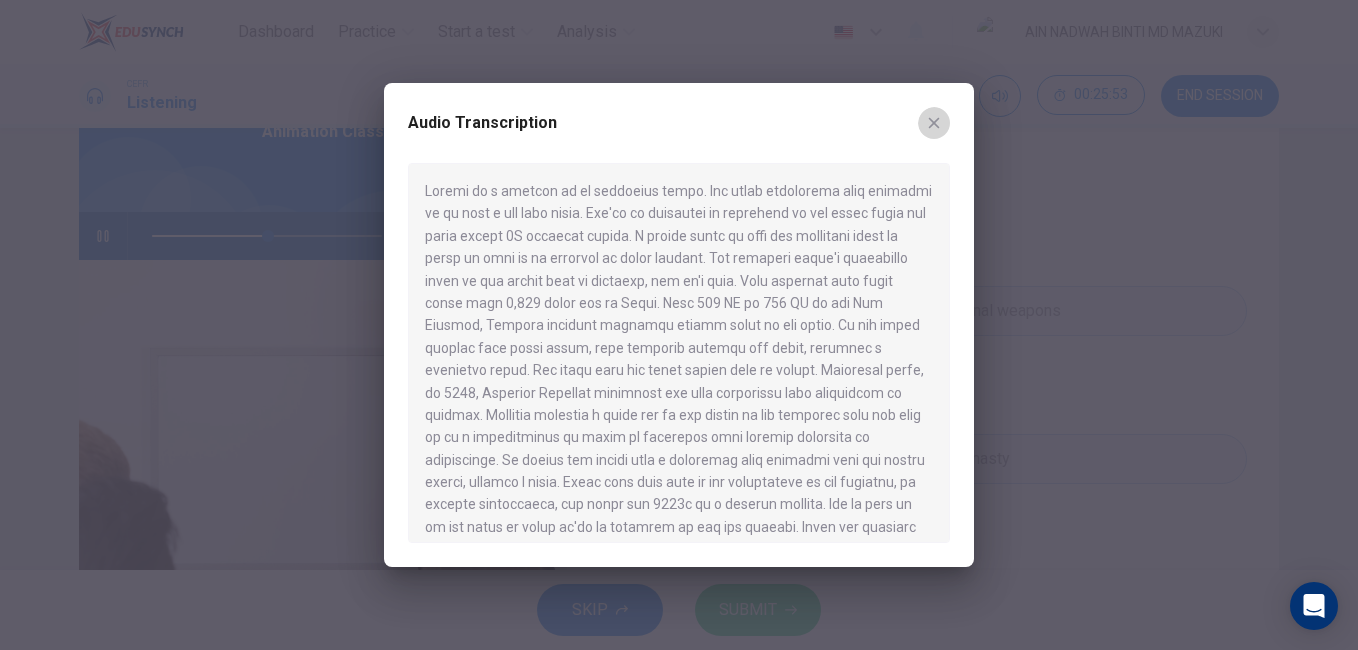 click at bounding box center (934, 123) 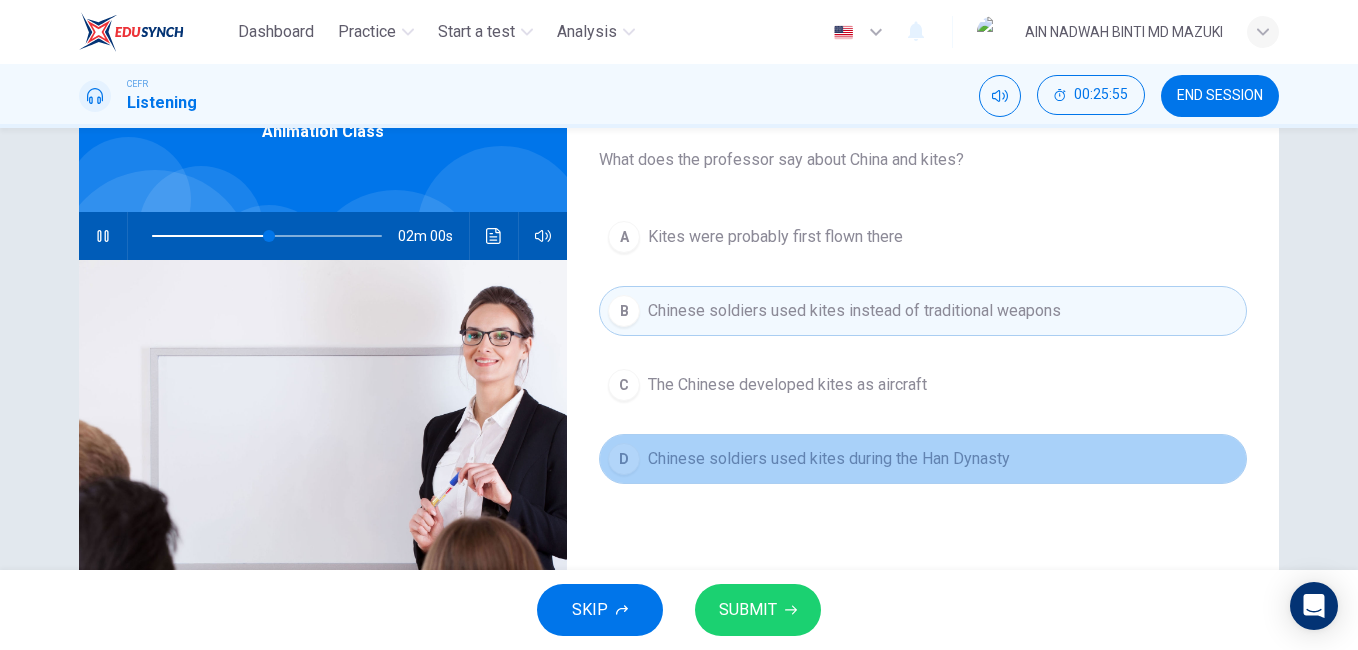 click on "Chinese soldiers used kites during the Han Dynasty" at bounding box center (854, 311) 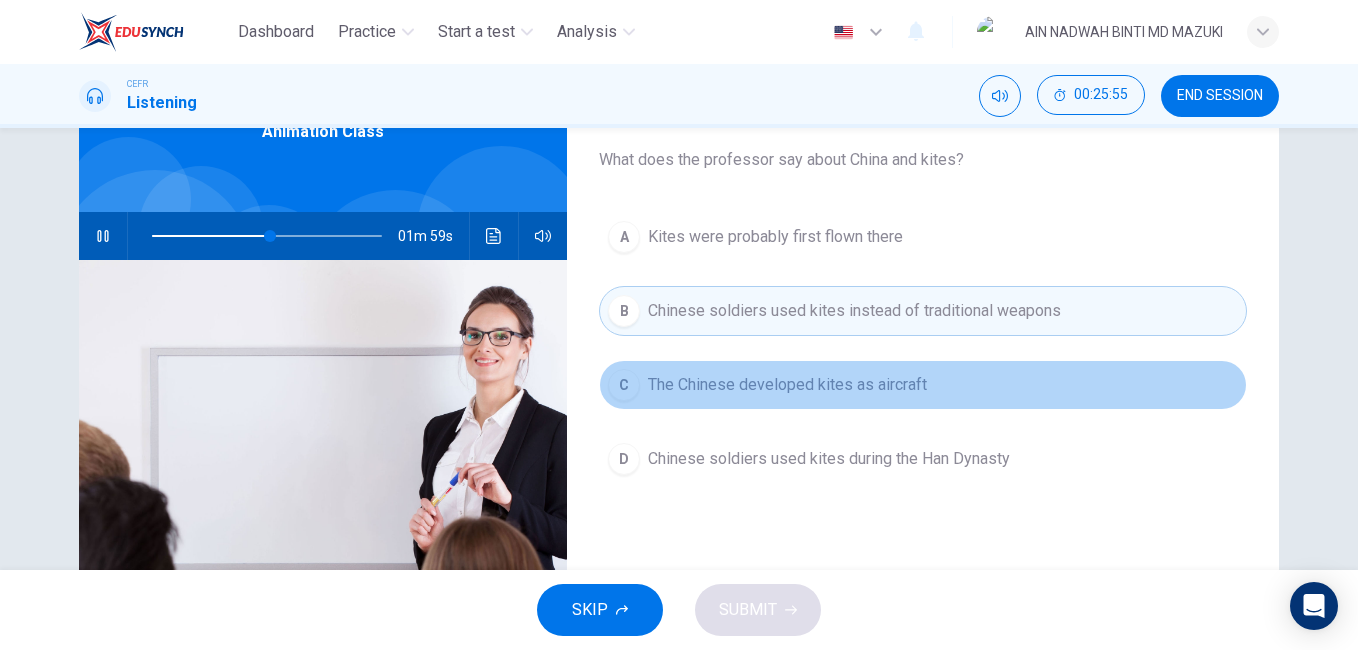 click on "C The Chinese developed kites as aircraft" at bounding box center (923, 385) 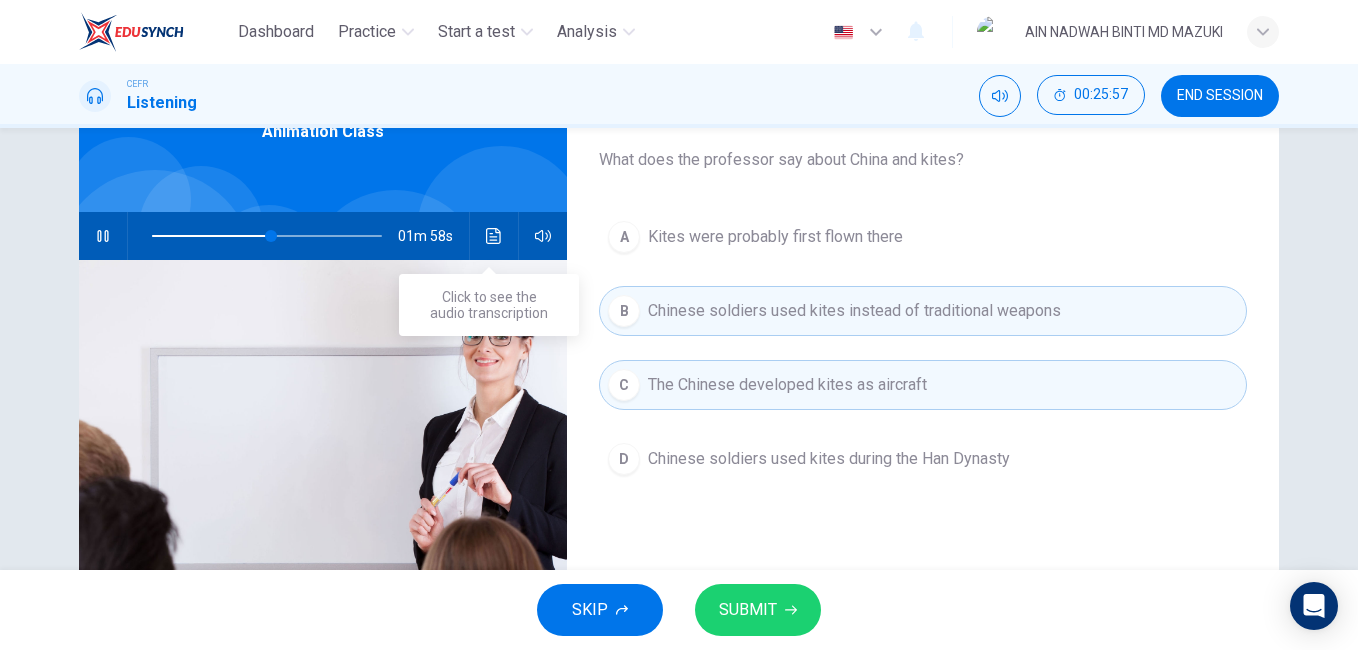 click at bounding box center (494, 236) 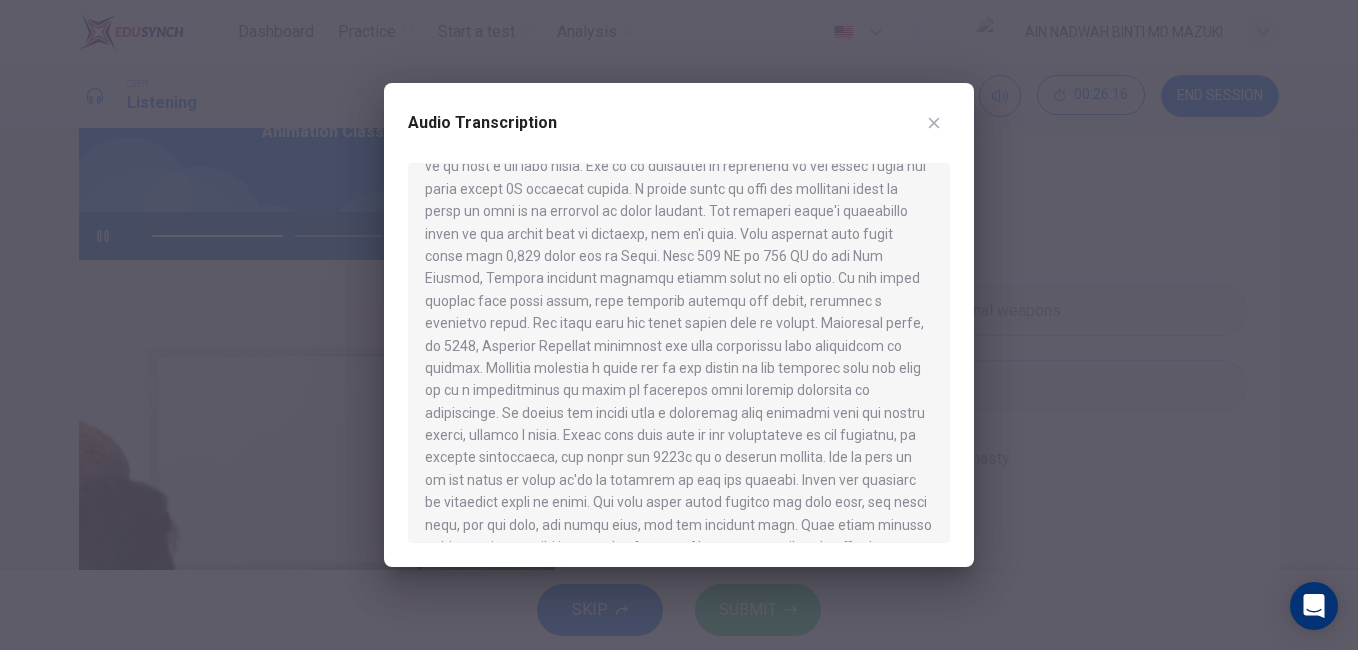scroll, scrollTop: 46, scrollLeft: 0, axis: vertical 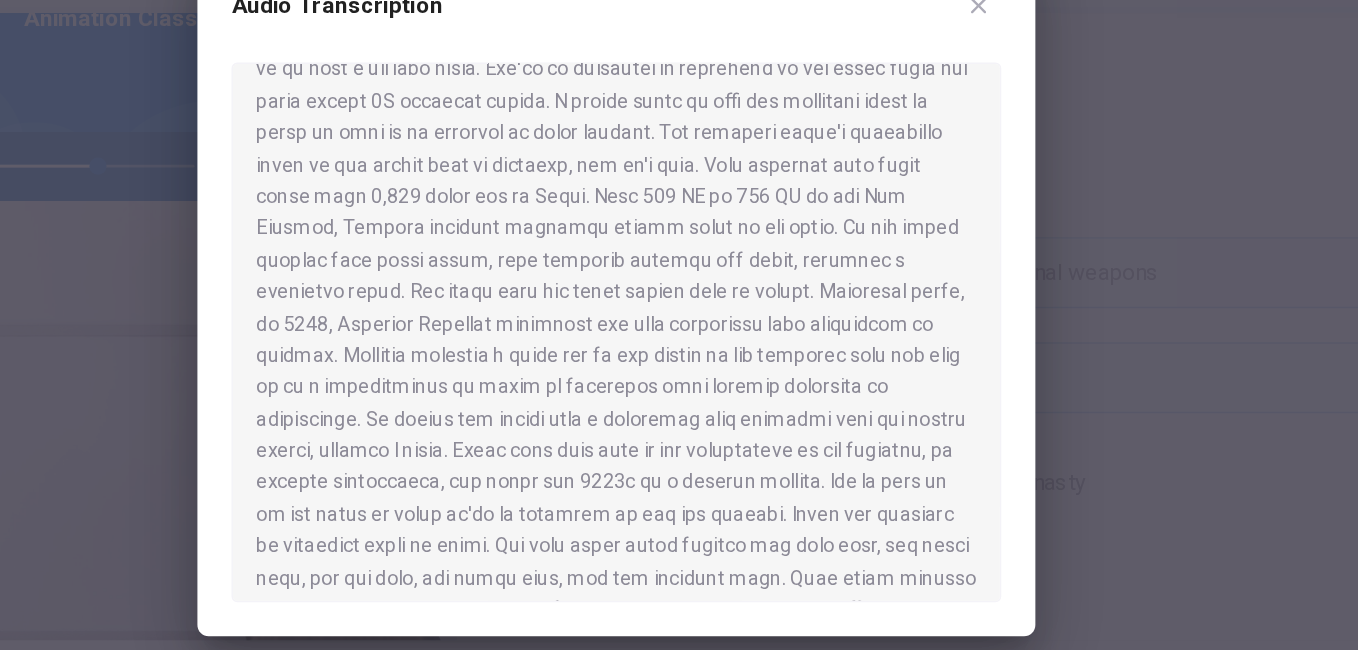 click at bounding box center [679, 325] 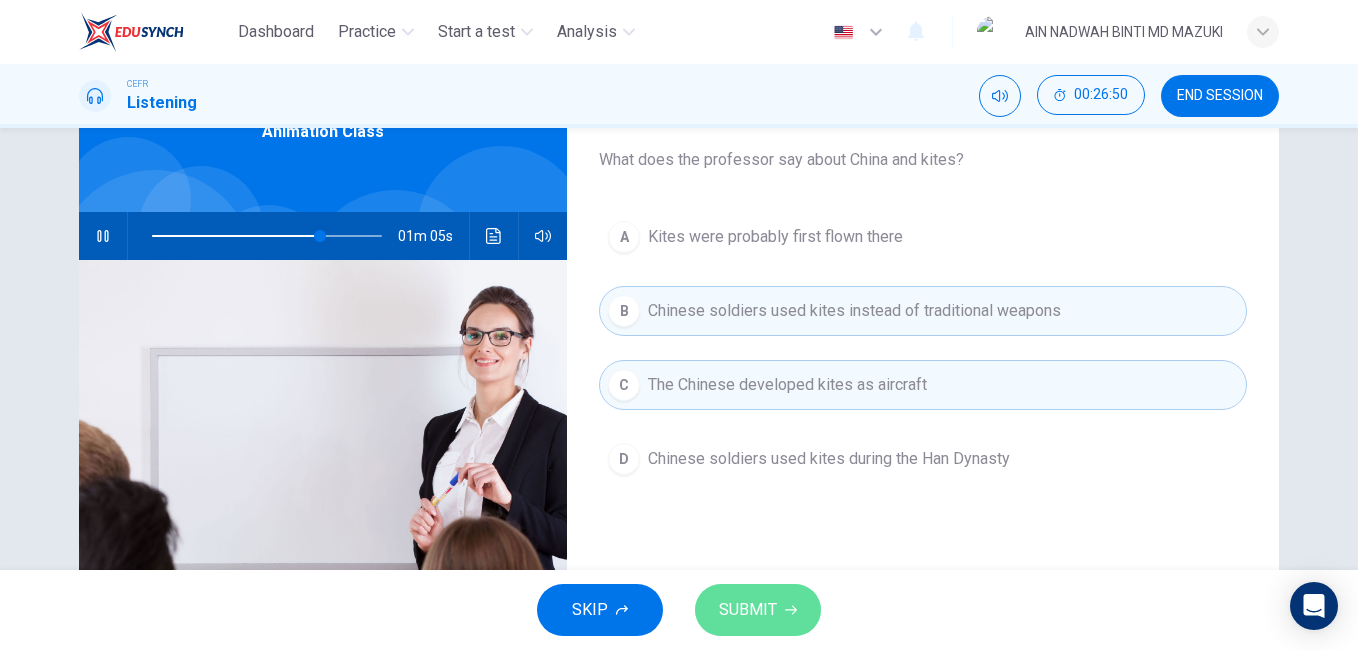 click on "SUBMIT" at bounding box center (758, 610) 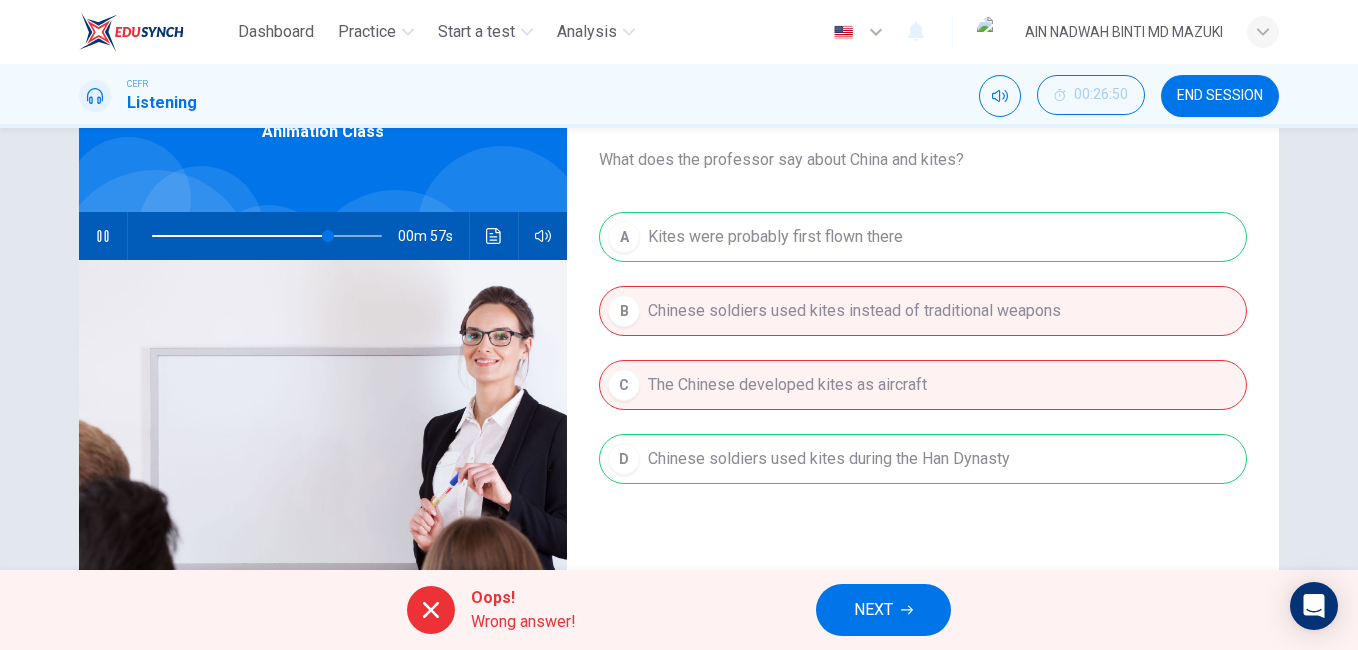 click on "A Kites were probably first flown there B Chinese soldiers used kites instead of traditional weapons C The Chinese developed kites as aircraft D Chinese soldiers used kites during the Han Dynasty" at bounding box center [923, 368] 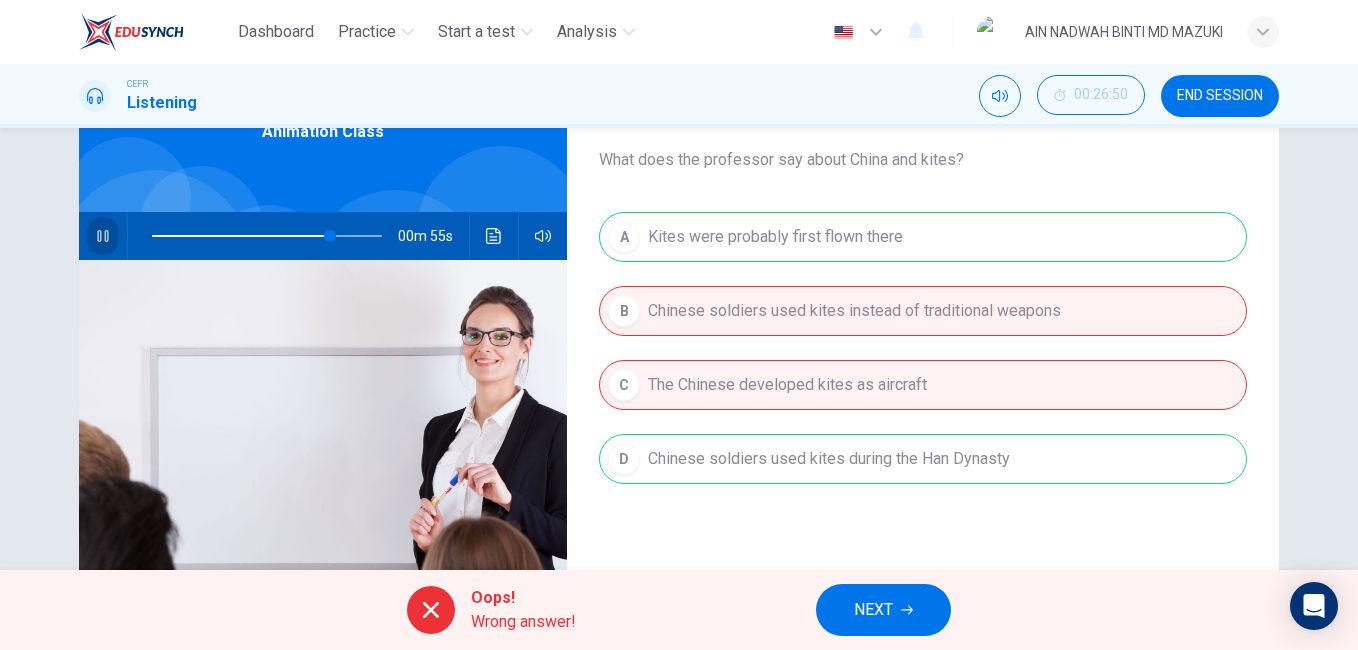 click at bounding box center (103, 236) 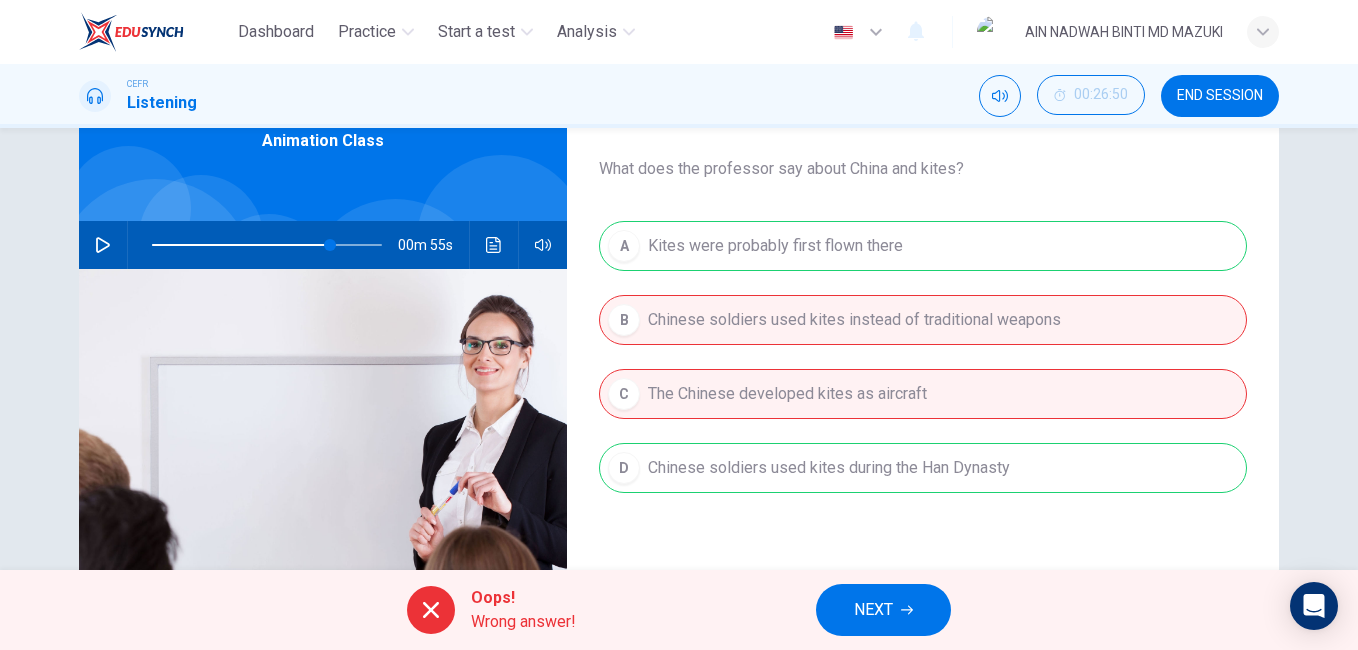 scroll, scrollTop: 110, scrollLeft: 0, axis: vertical 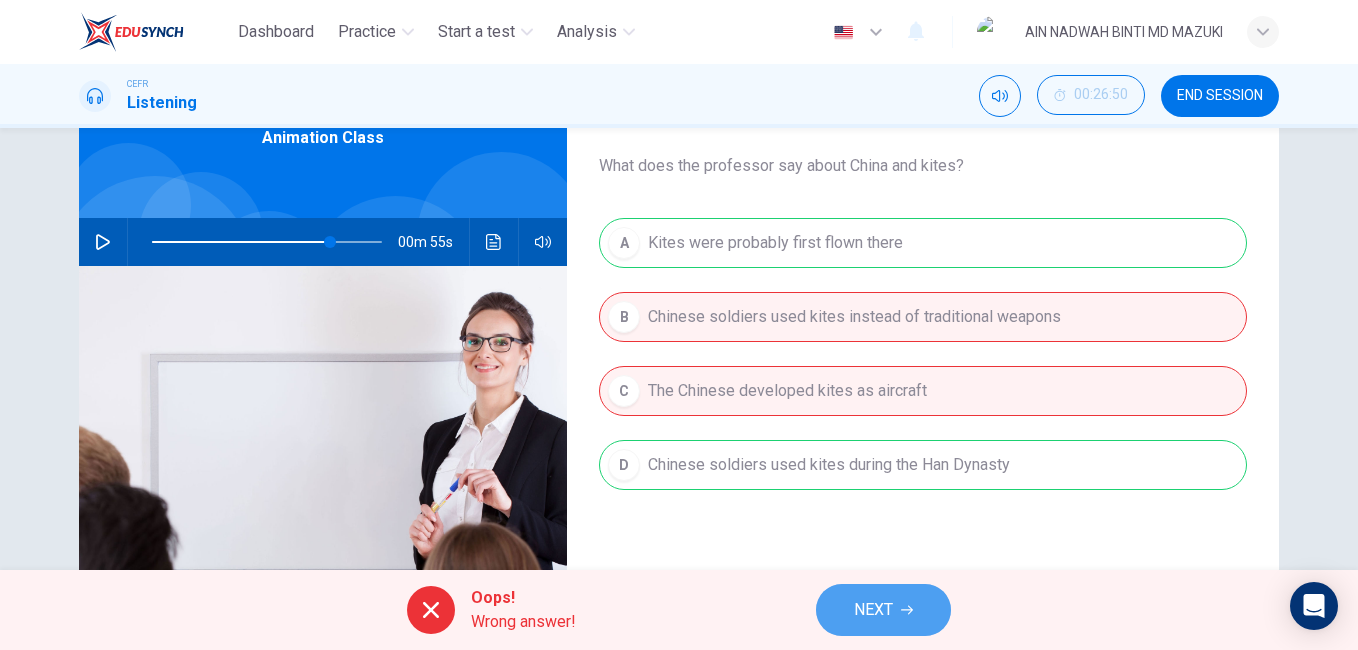 click on "NEXT" at bounding box center [883, 610] 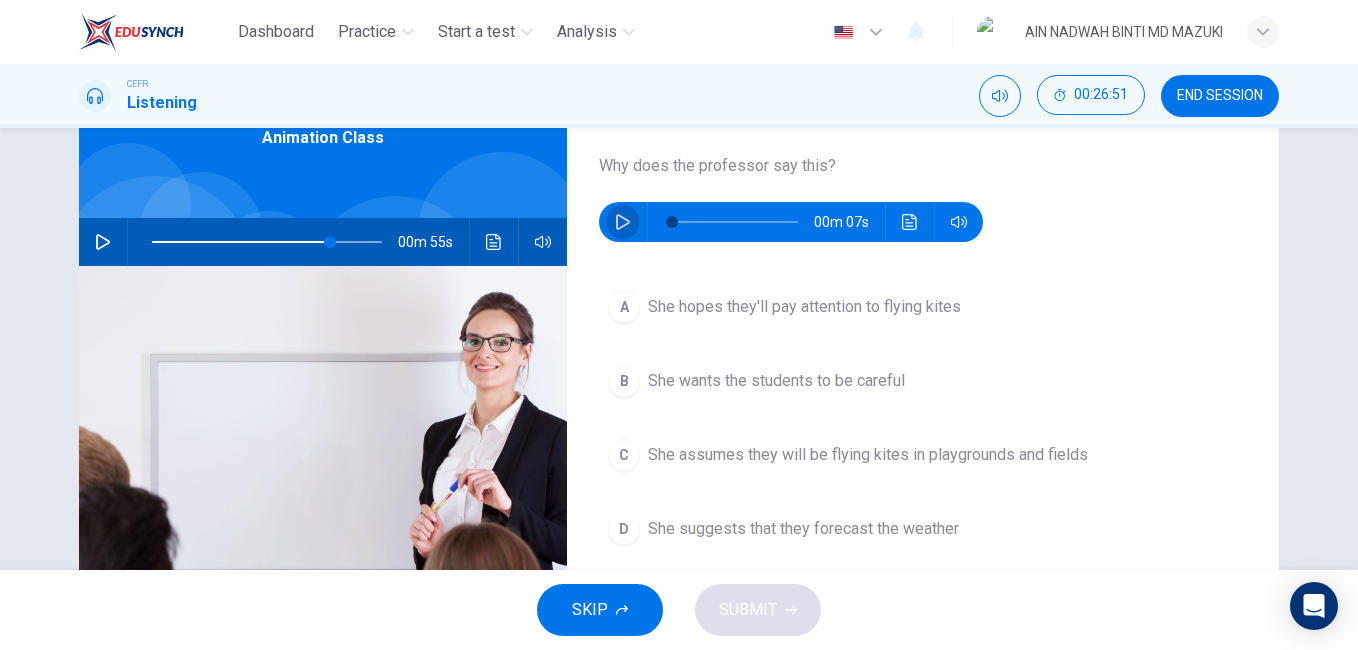 click at bounding box center (623, 222) 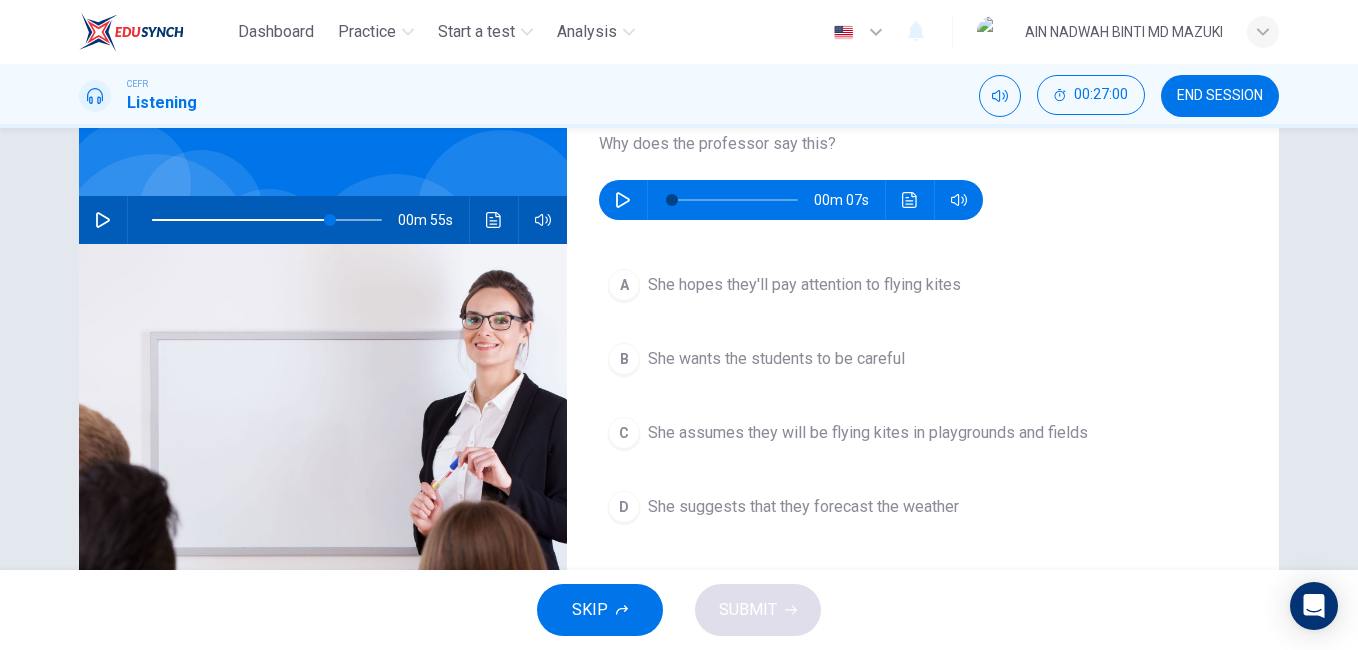 scroll, scrollTop: 133, scrollLeft: 0, axis: vertical 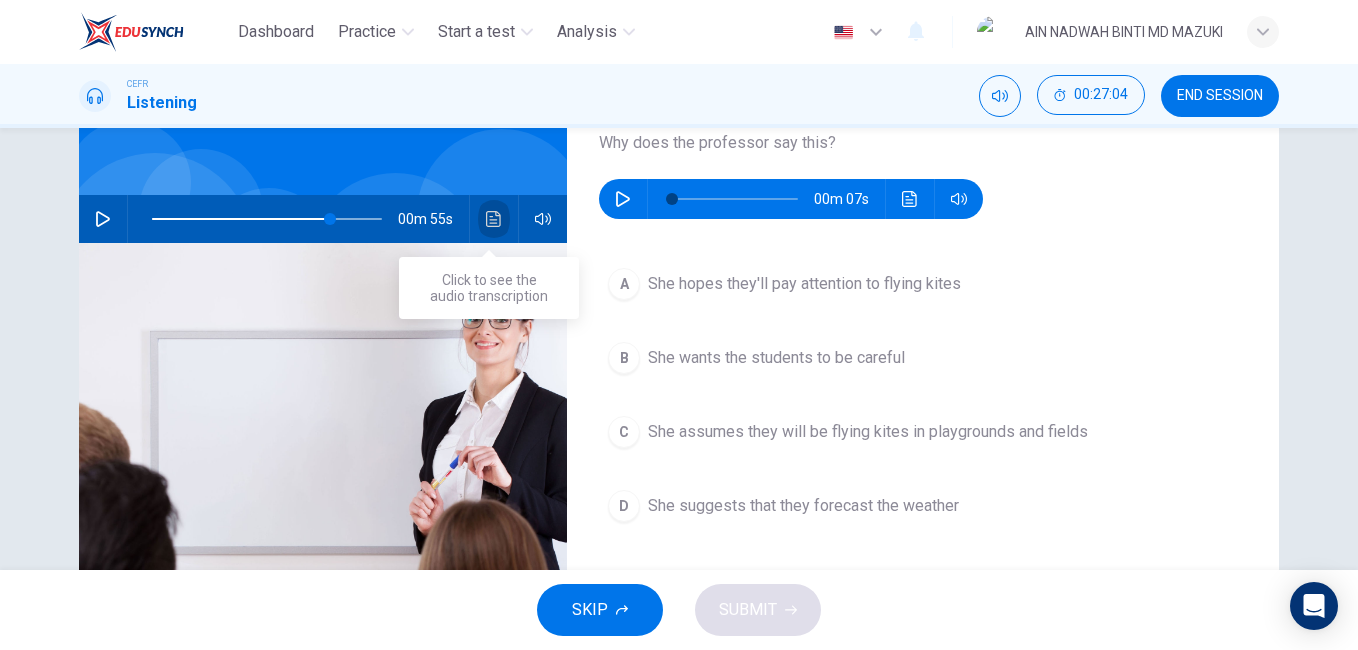 click at bounding box center (494, 219) 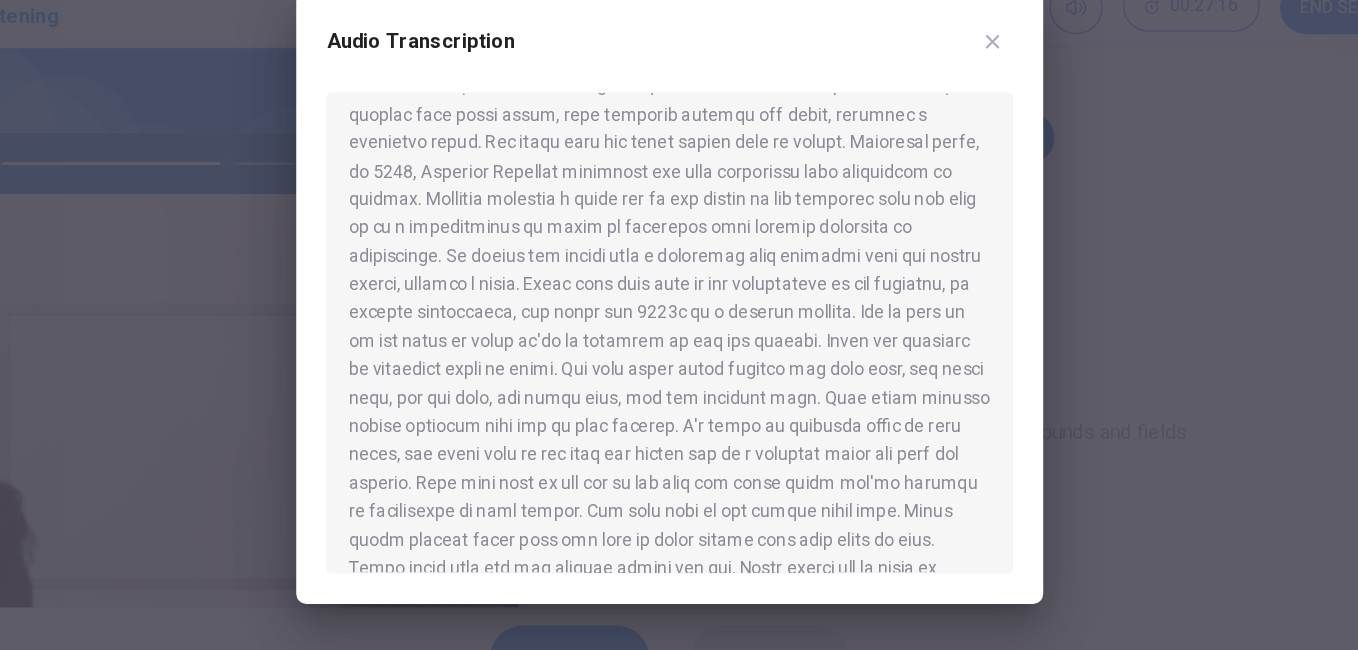 scroll, scrollTop: 173, scrollLeft: 0, axis: vertical 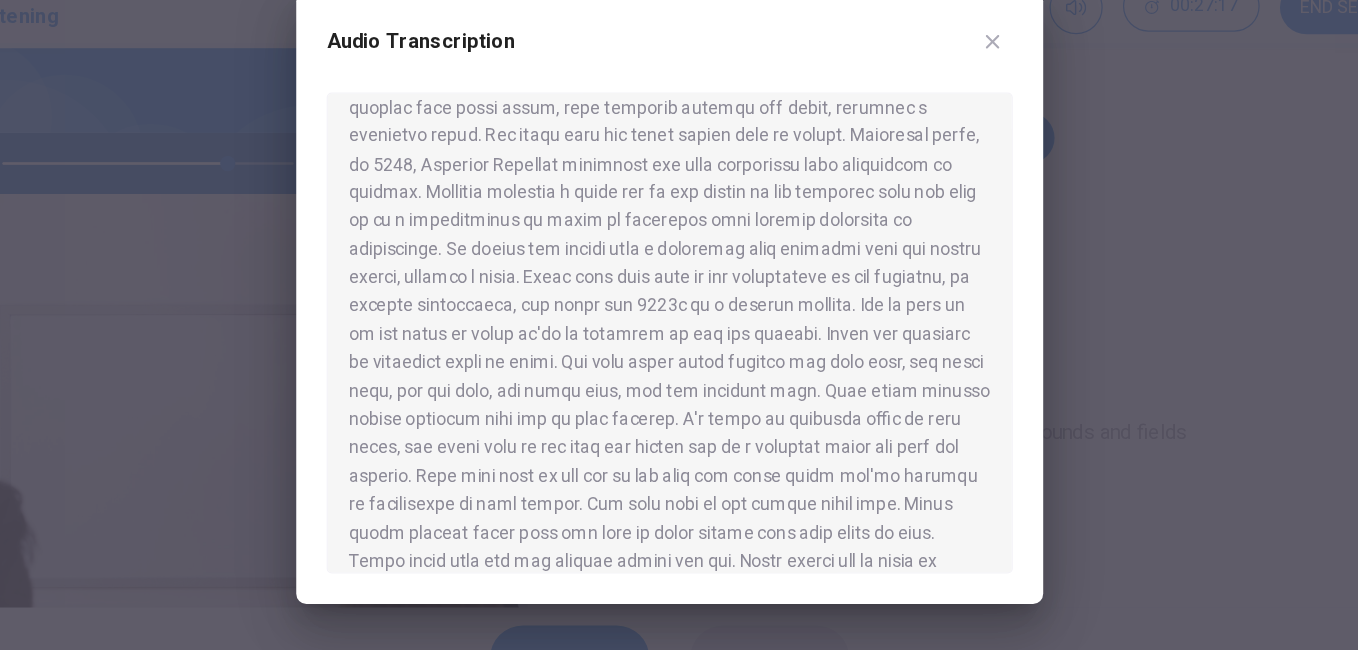 click on "Audio Transcription" at bounding box center (679, 325) 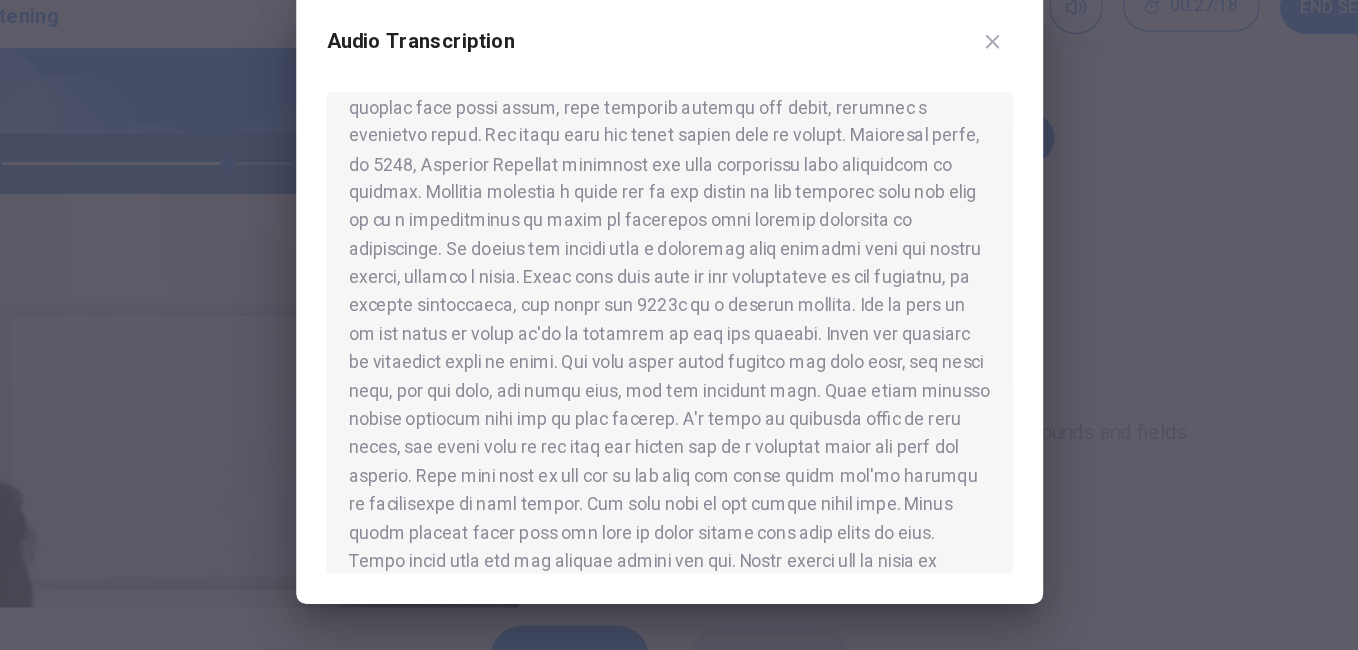 click at bounding box center [679, 325] 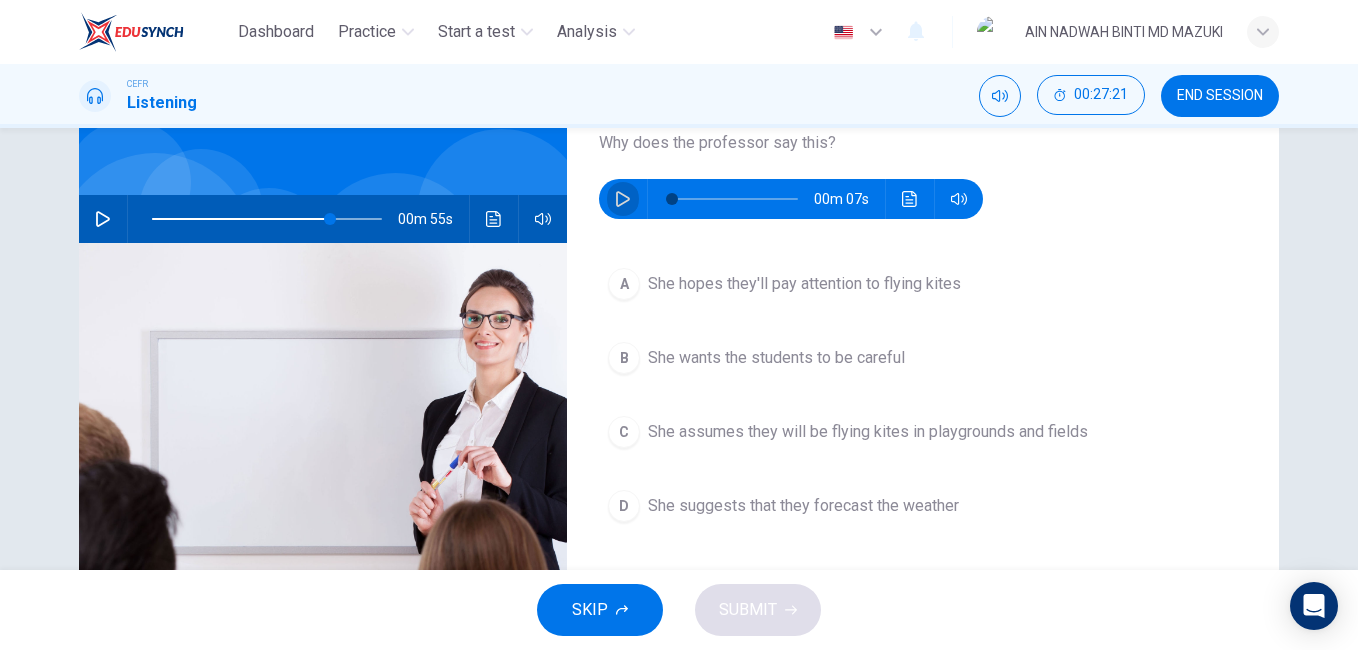 click at bounding box center (623, 199) 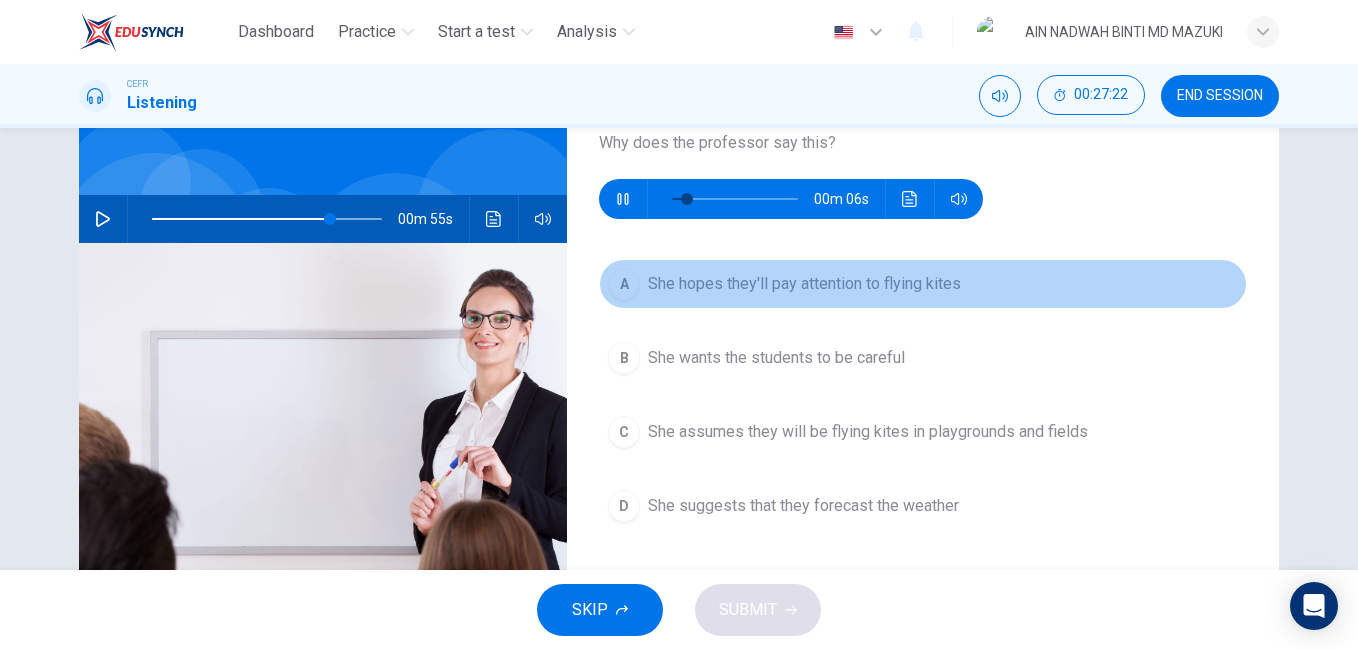 click on "She hopes they'll pay attention to flying kites" at bounding box center (804, 284) 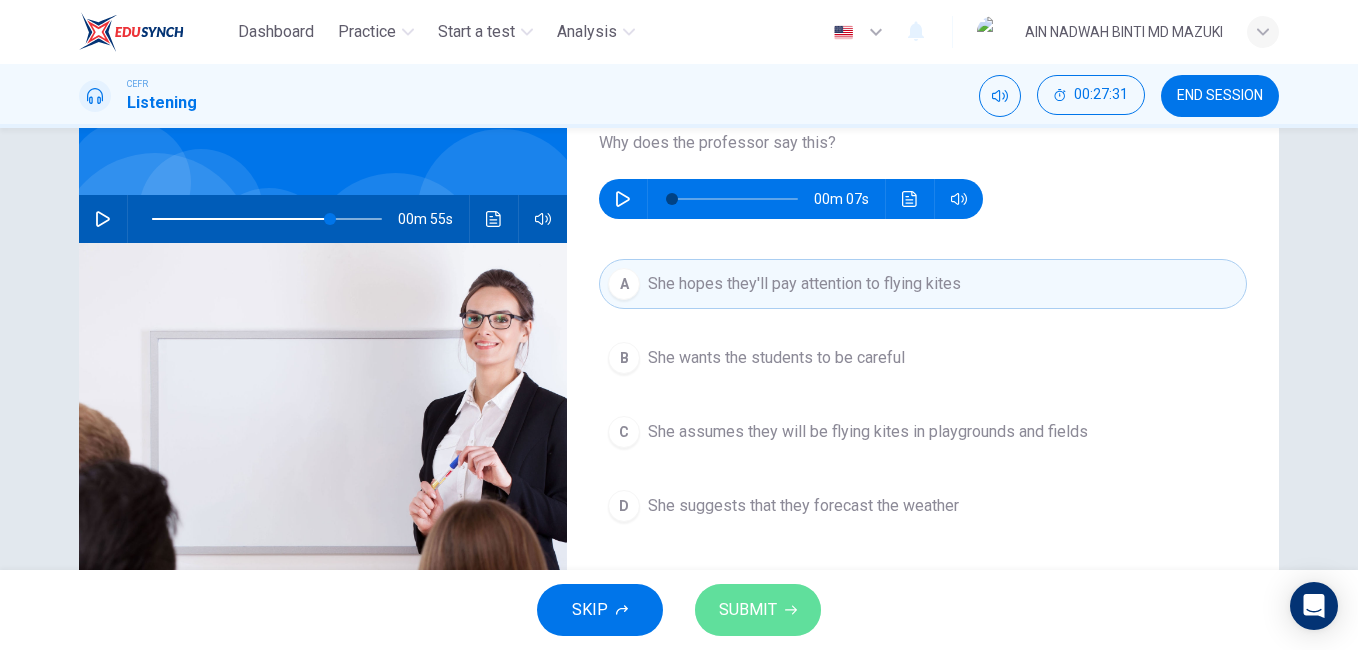 click on "SUBMIT" at bounding box center (748, 610) 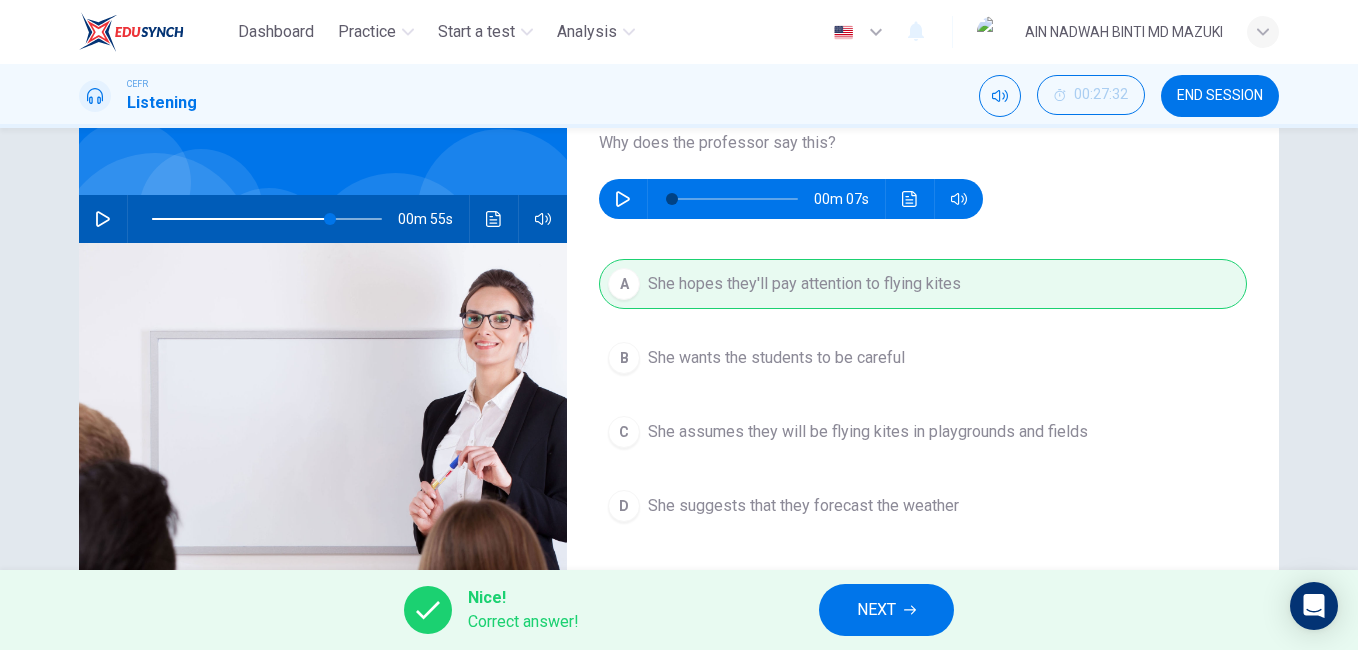 click on "NEXT" at bounding box center [886, 610] 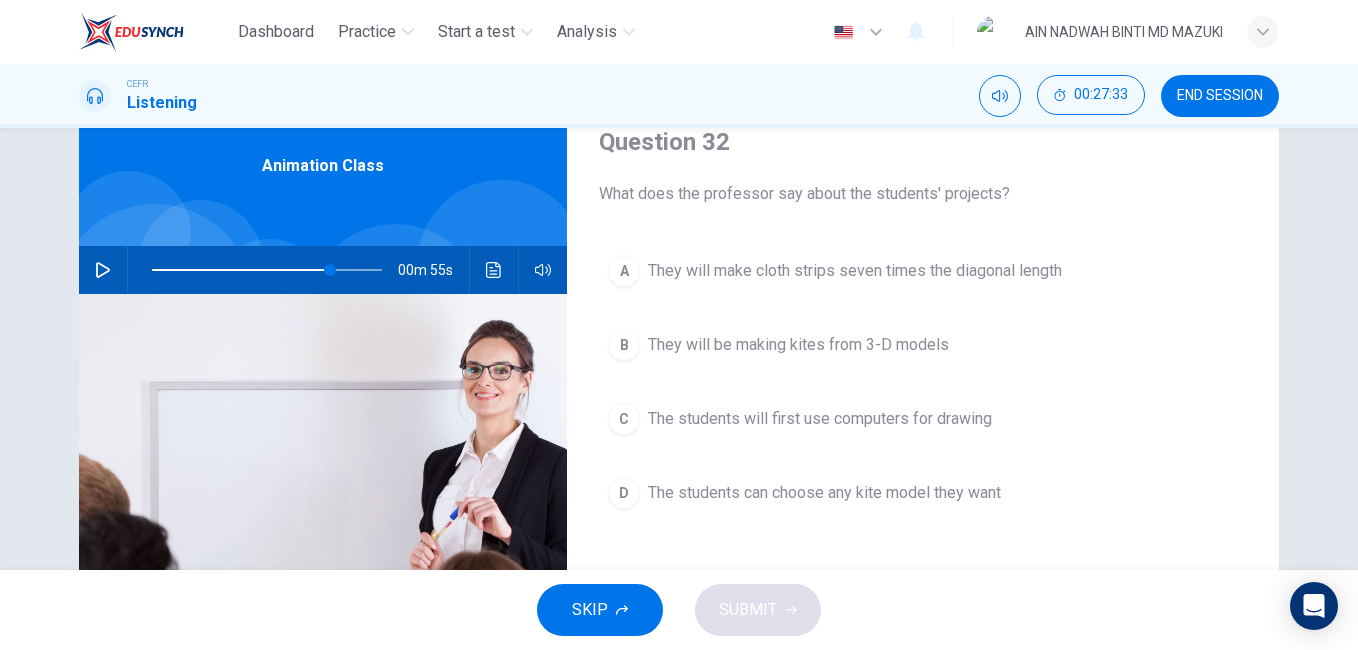 scroll, scrollTop: 73, scrollLeft: 0, axis: vertical 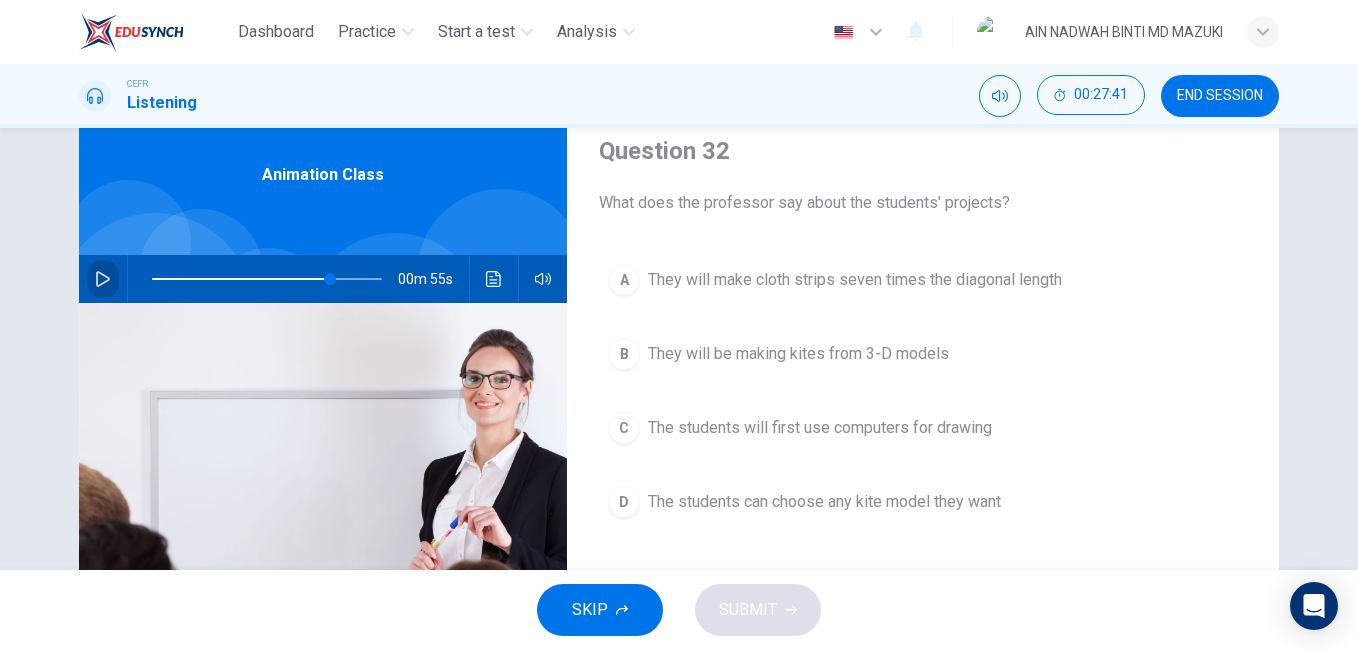 click at bounding box center (103, 279) 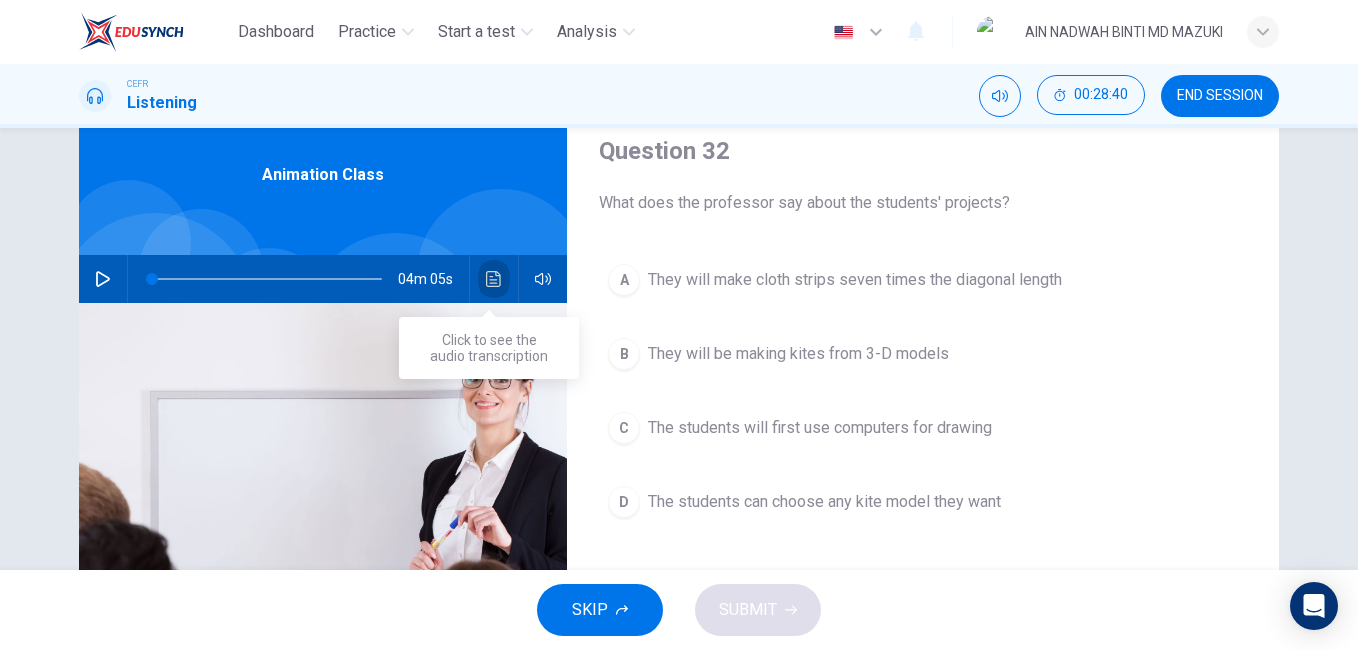 click at bounding box center [494, 279] 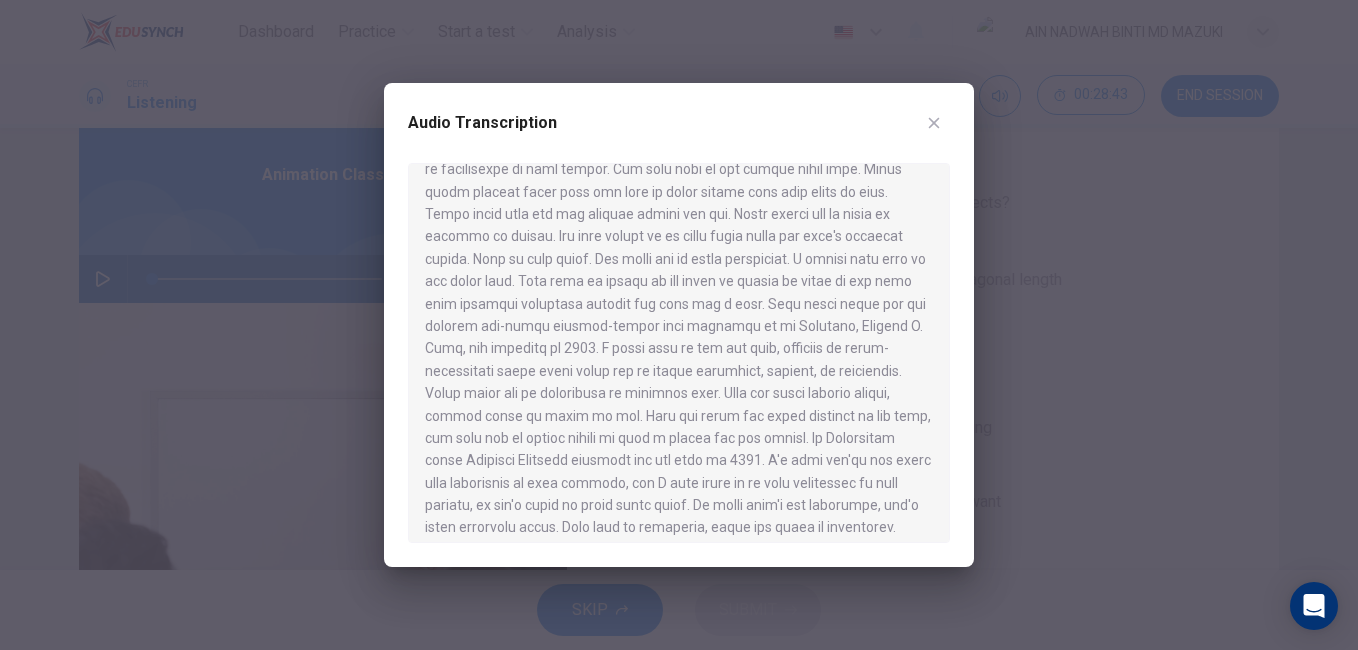 scroll, scrollTop: 550, scrollLeft: 0, axis: vertical 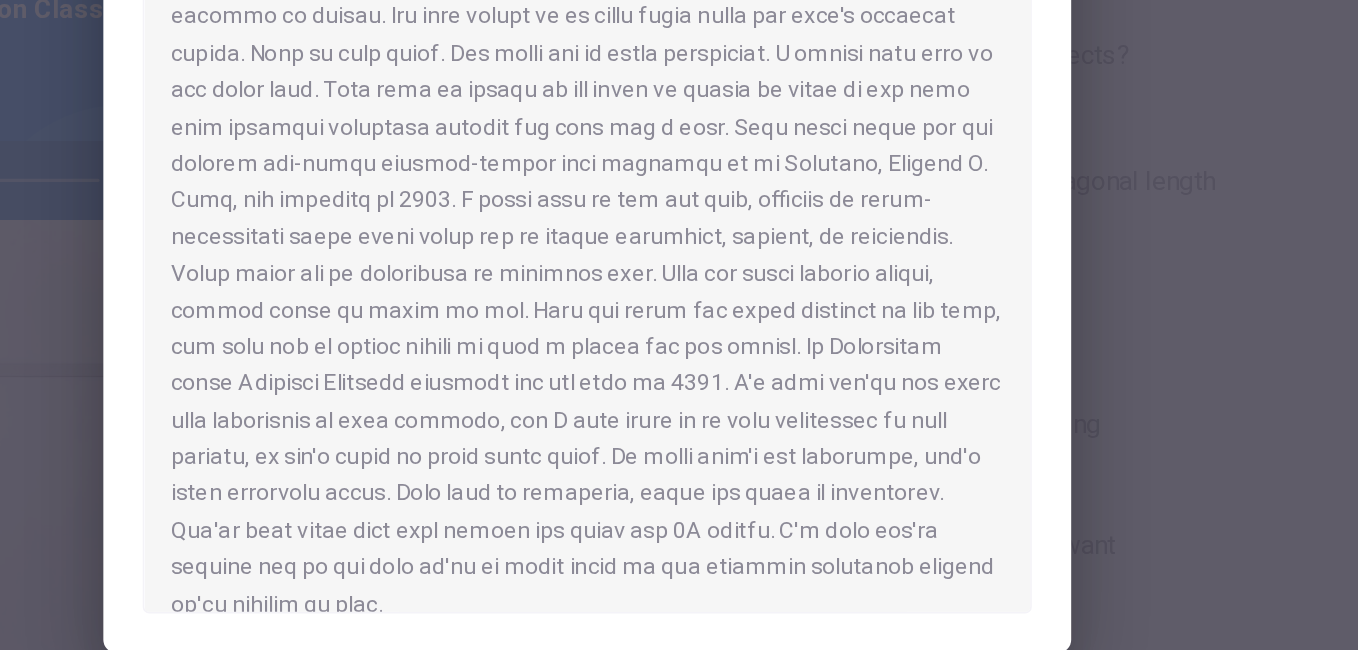 click at bounding box center (679, 325) 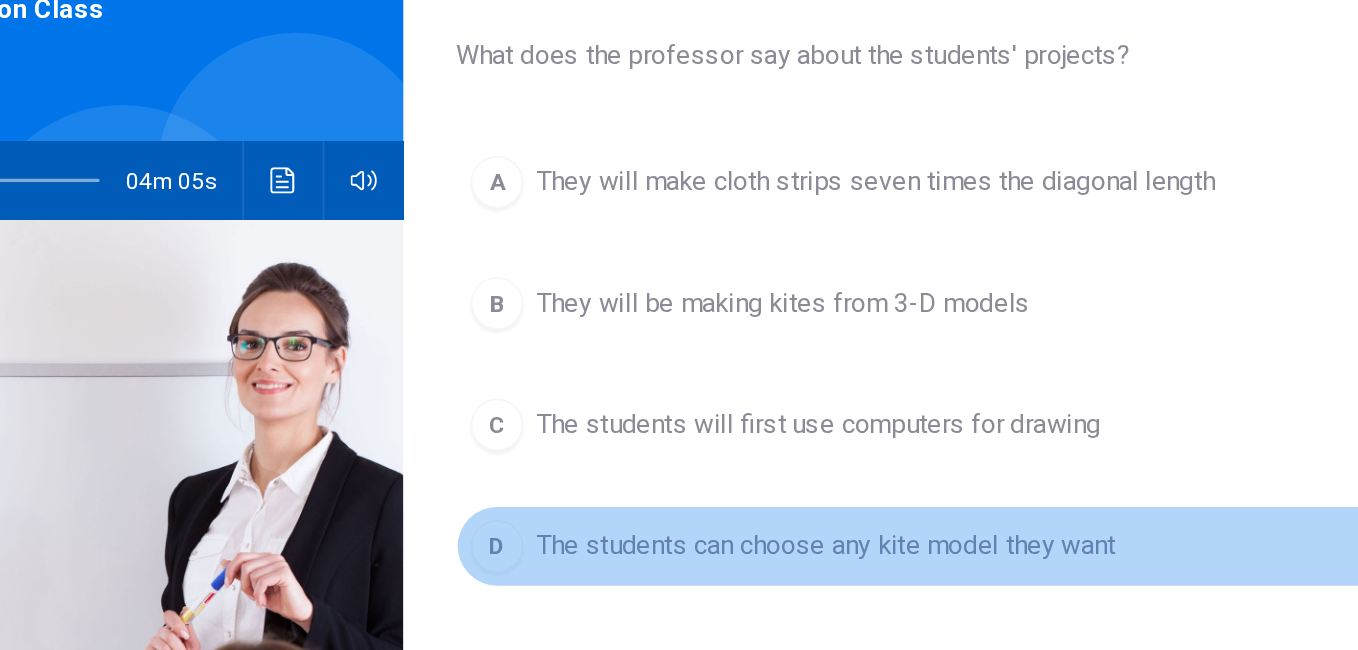 click on "The students can choose any kite model they want" at bounding box center [855, 280] 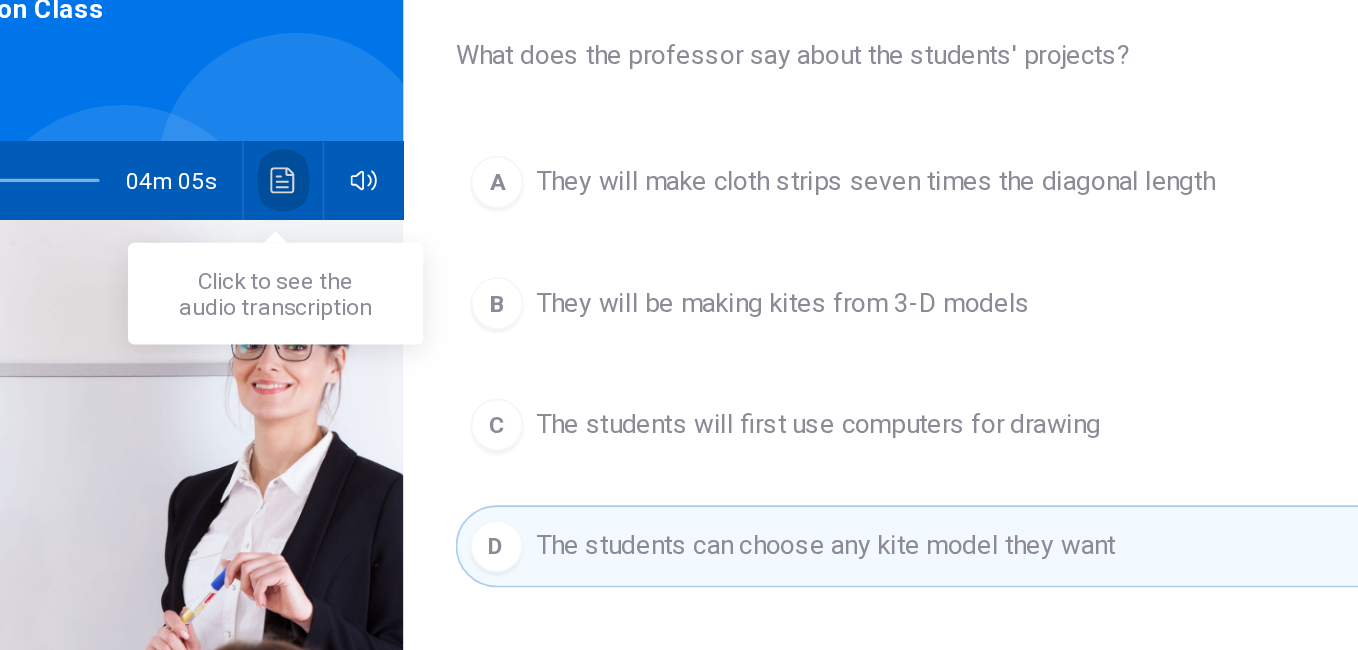 click at bounding box center [494, 279] 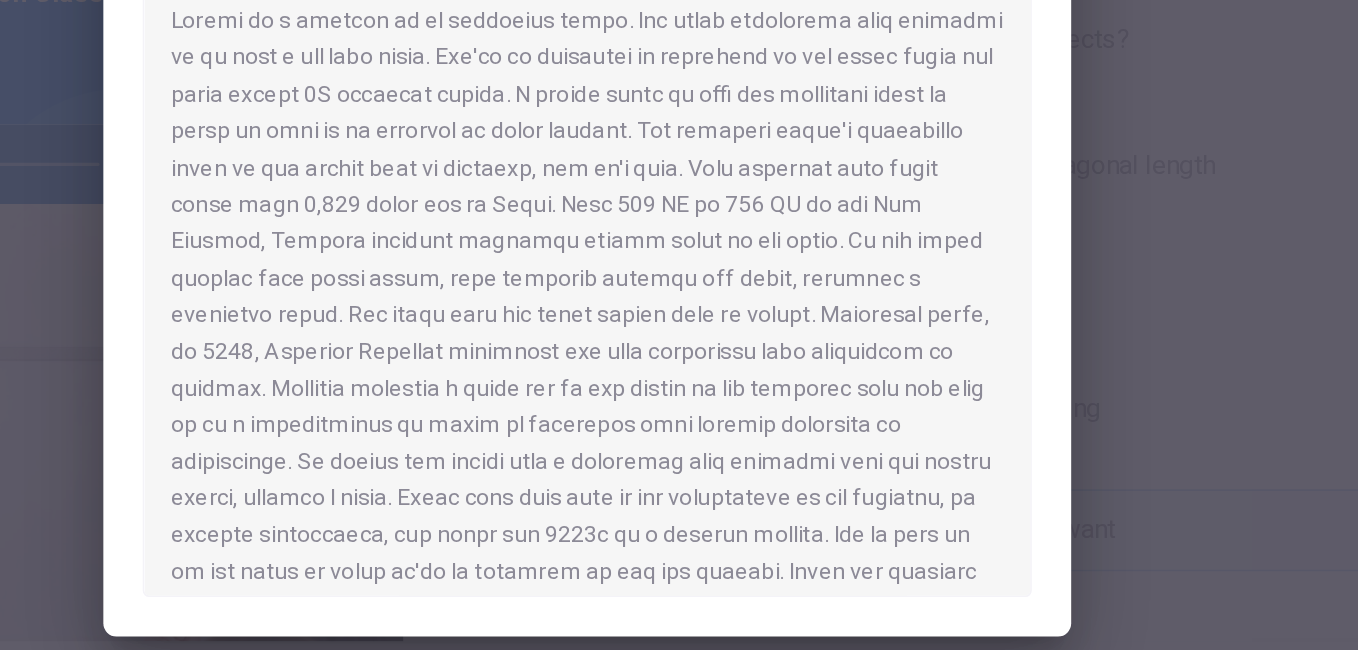 click at bounding box center (679, 325) 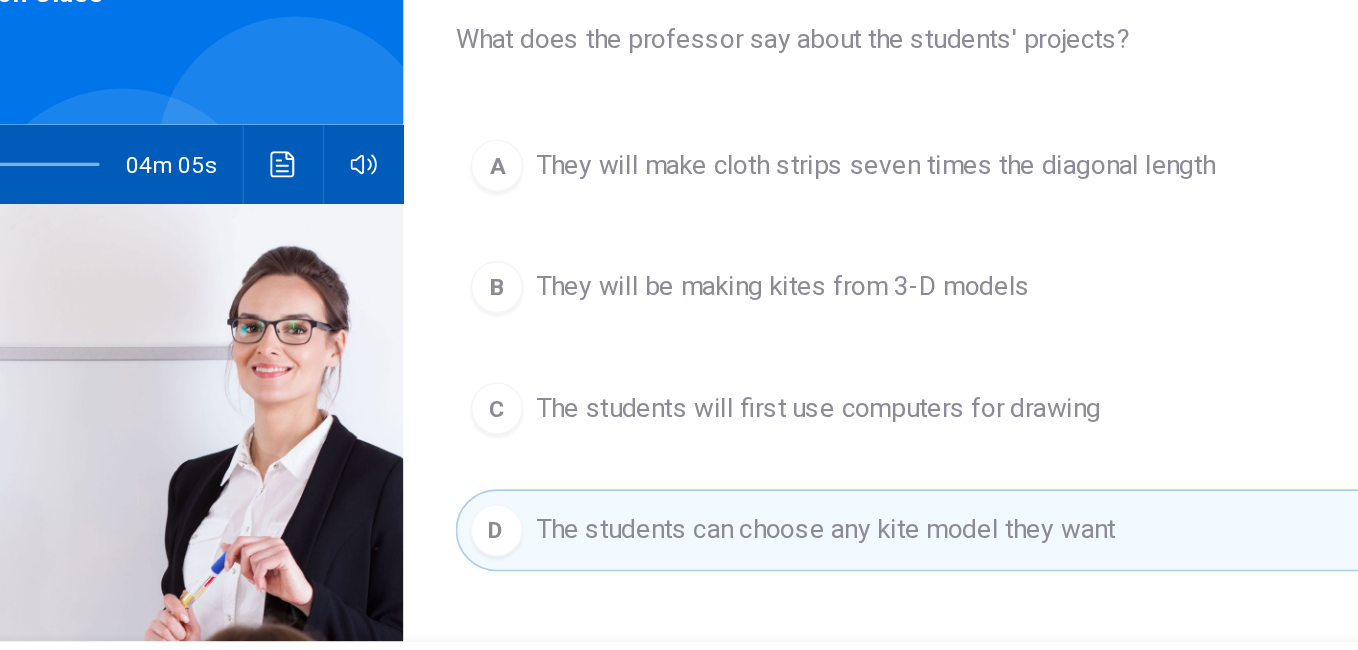 scroll, scrollTop: 0, scrollLeft: 0, axis: both 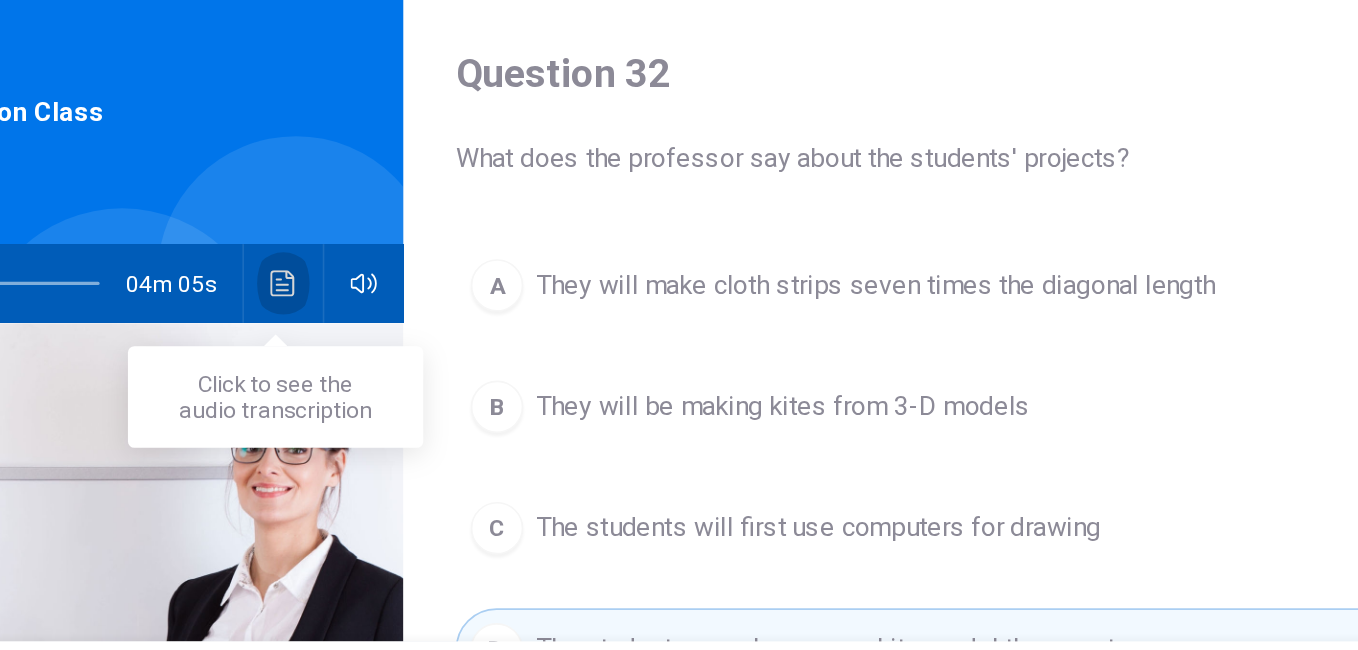 click at bounding box center (494, 352) 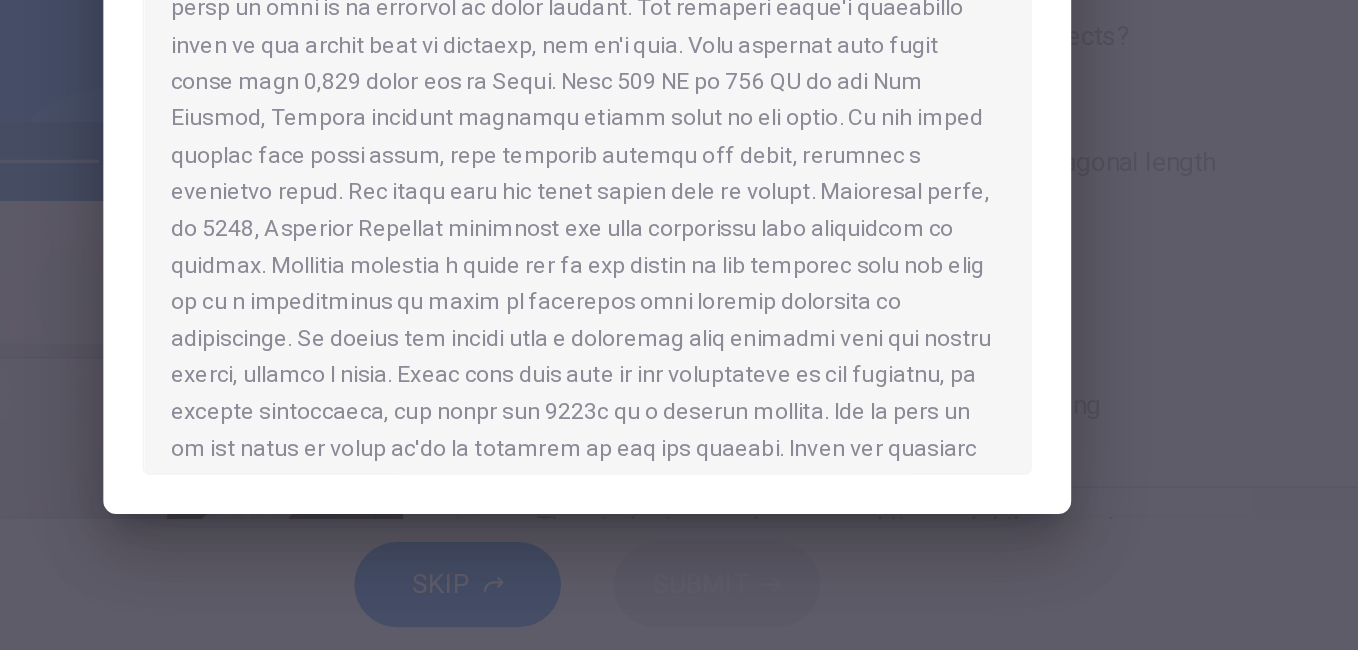 scroll, scrollTop: 0, scrollLeft: 0, axis: both 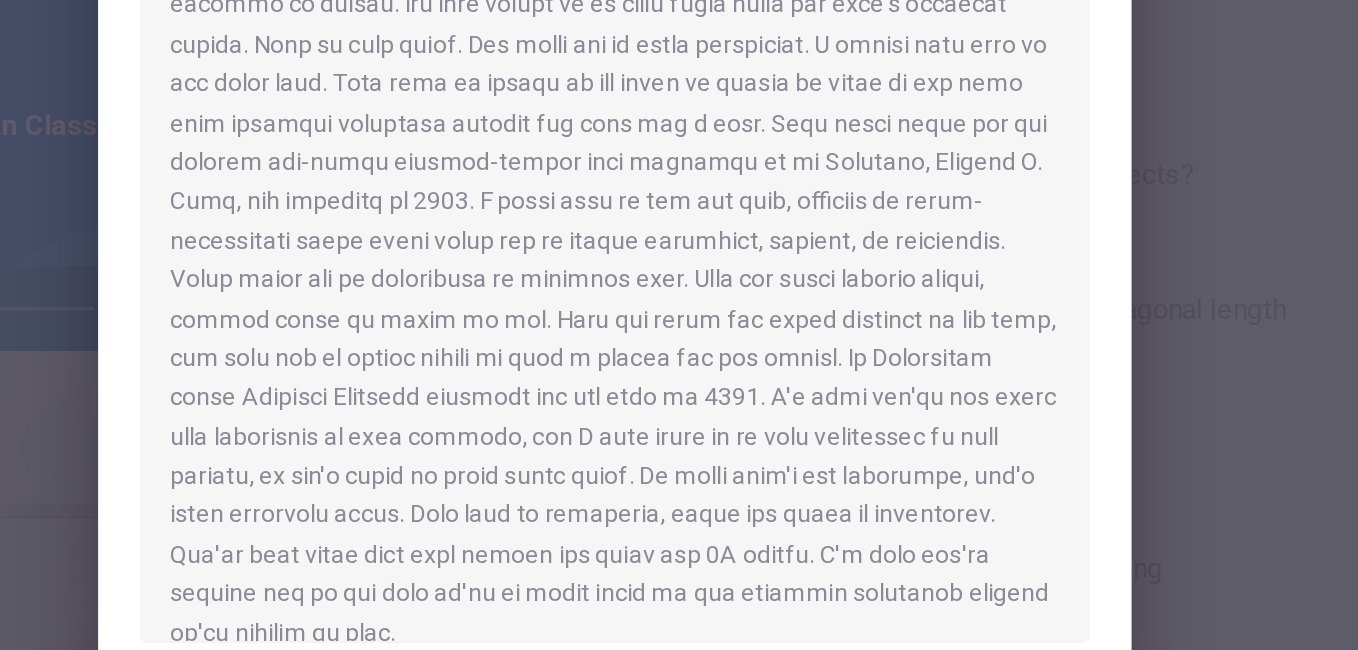 click on "Audio Transcription" at bounding box center [679, 325] 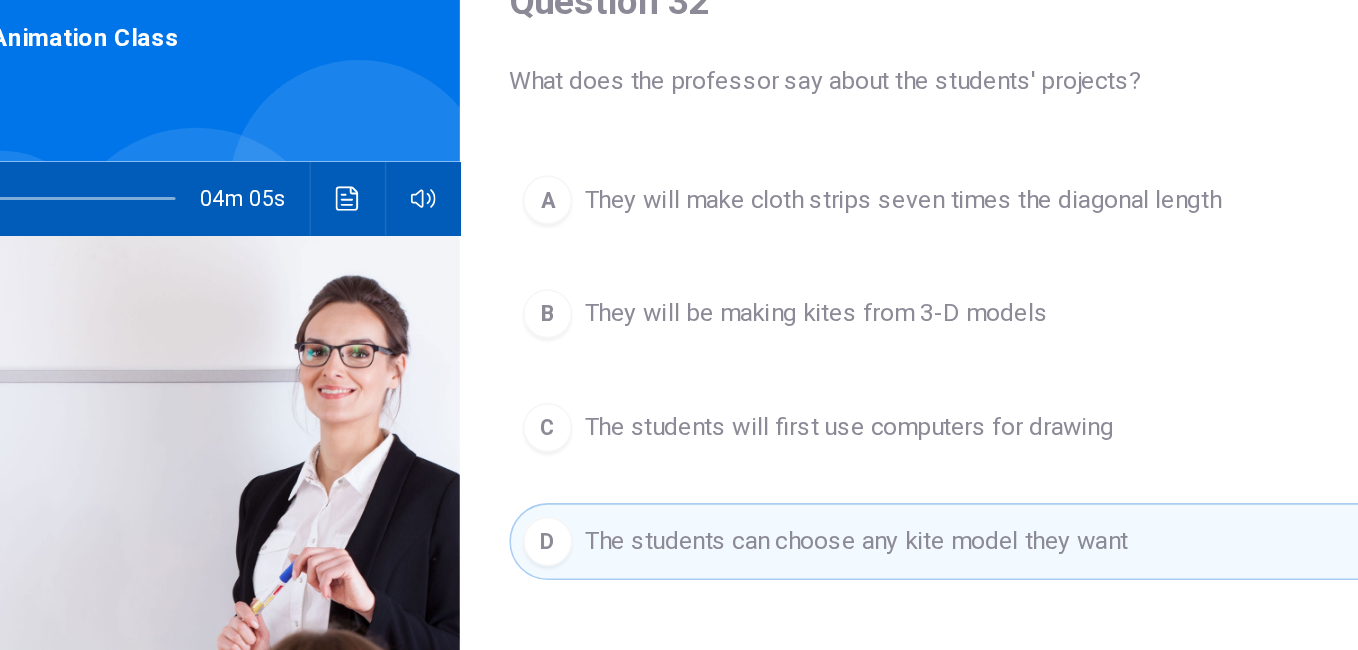 scroll, scrollTop: 89, scrollLeft: 0, axis: vertical 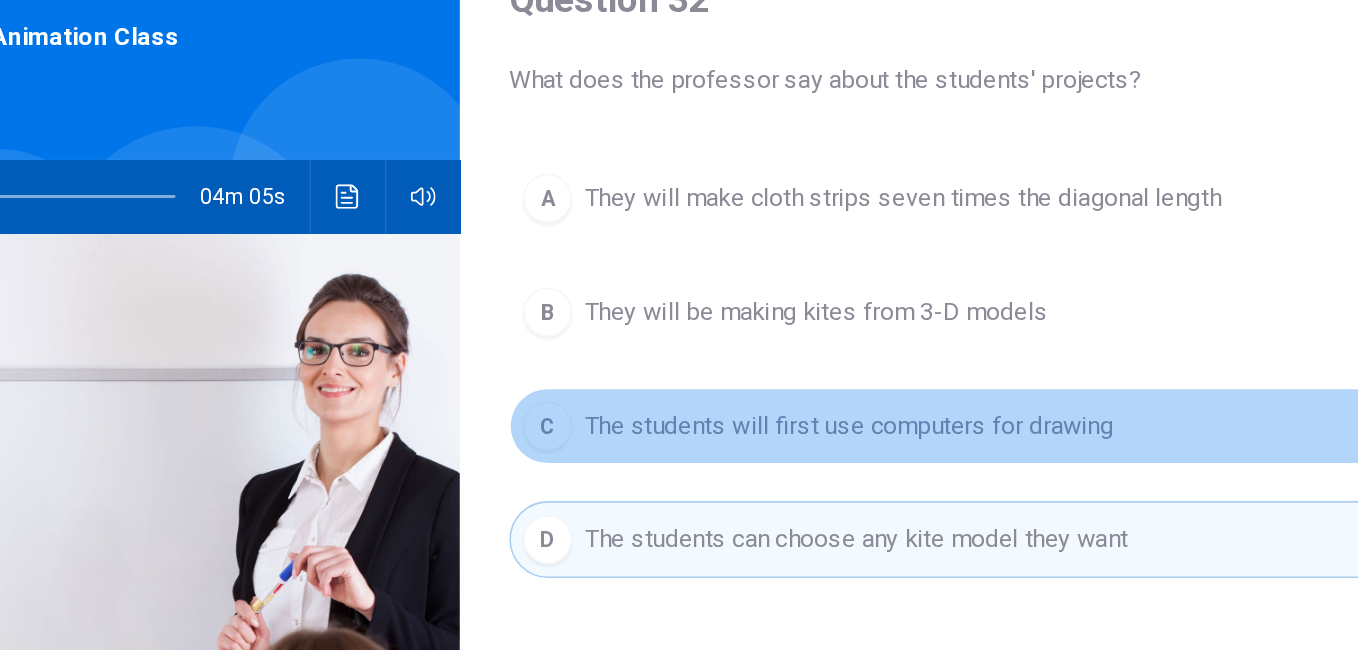 click on "C The students will first use computers for drawing" at bounding box center (923, 412) 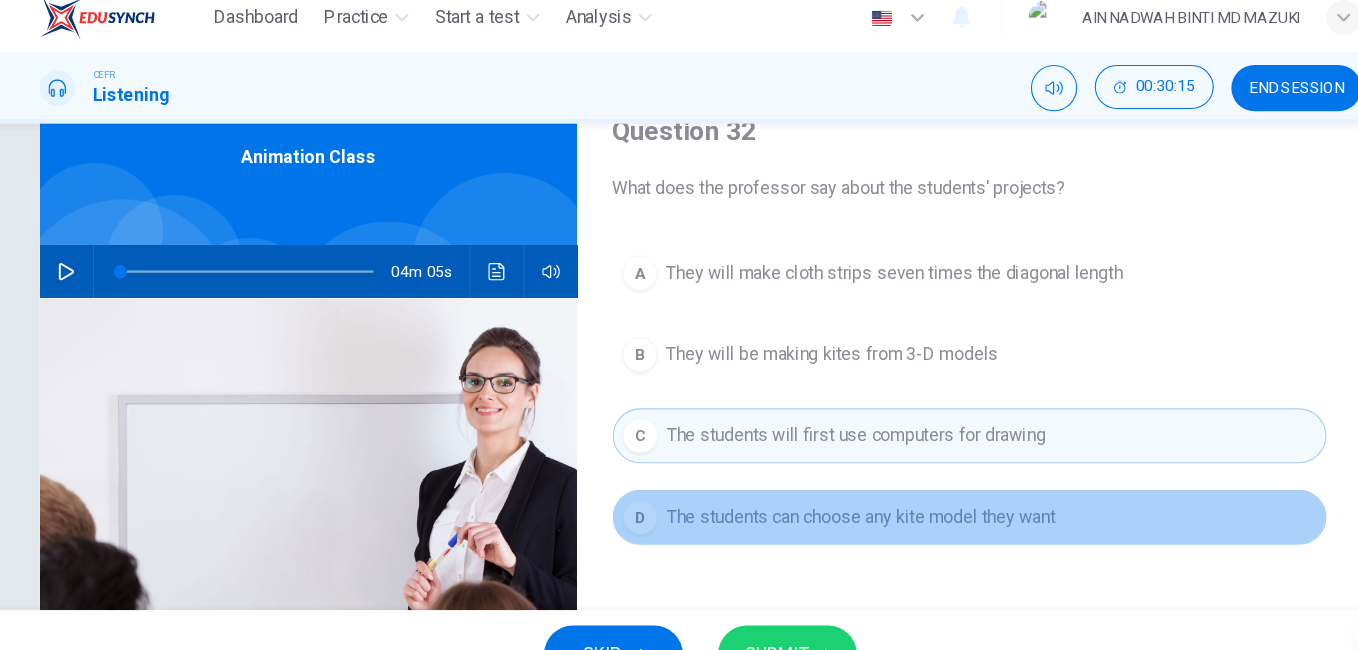 click on "The students can choose any kite model they want" at bounding box center [820, 412] 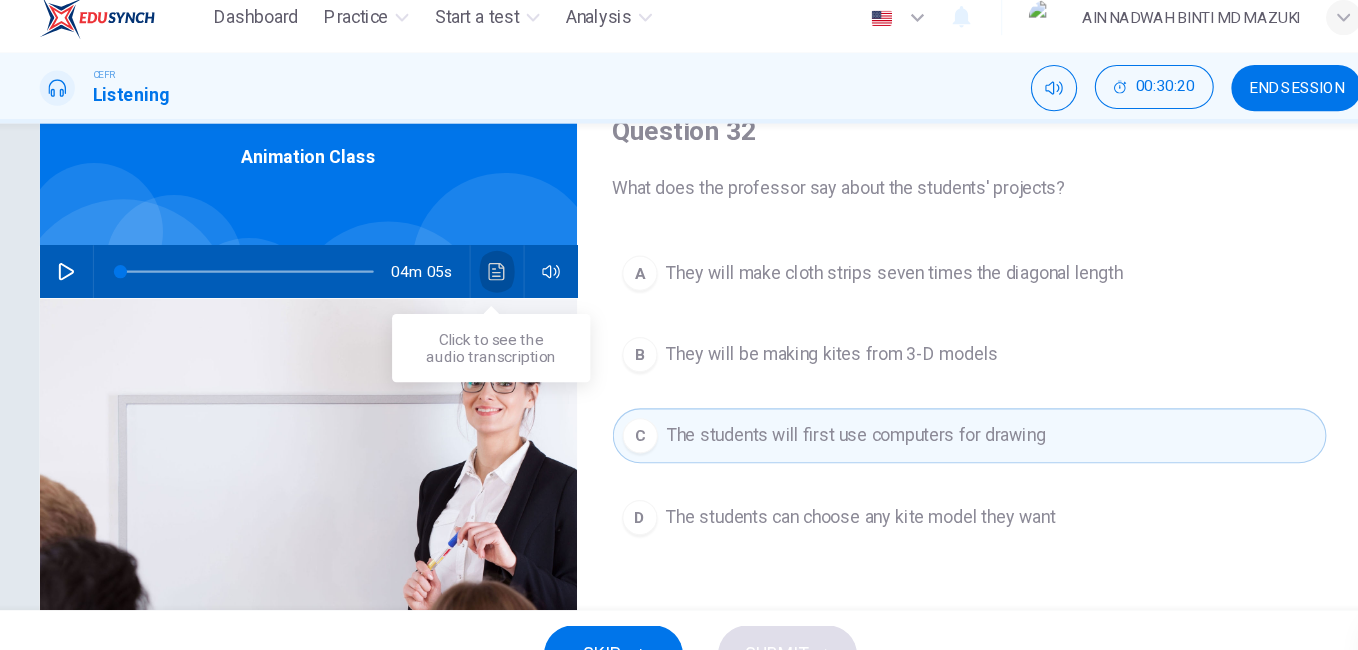 click at bounding box center [494, 263] 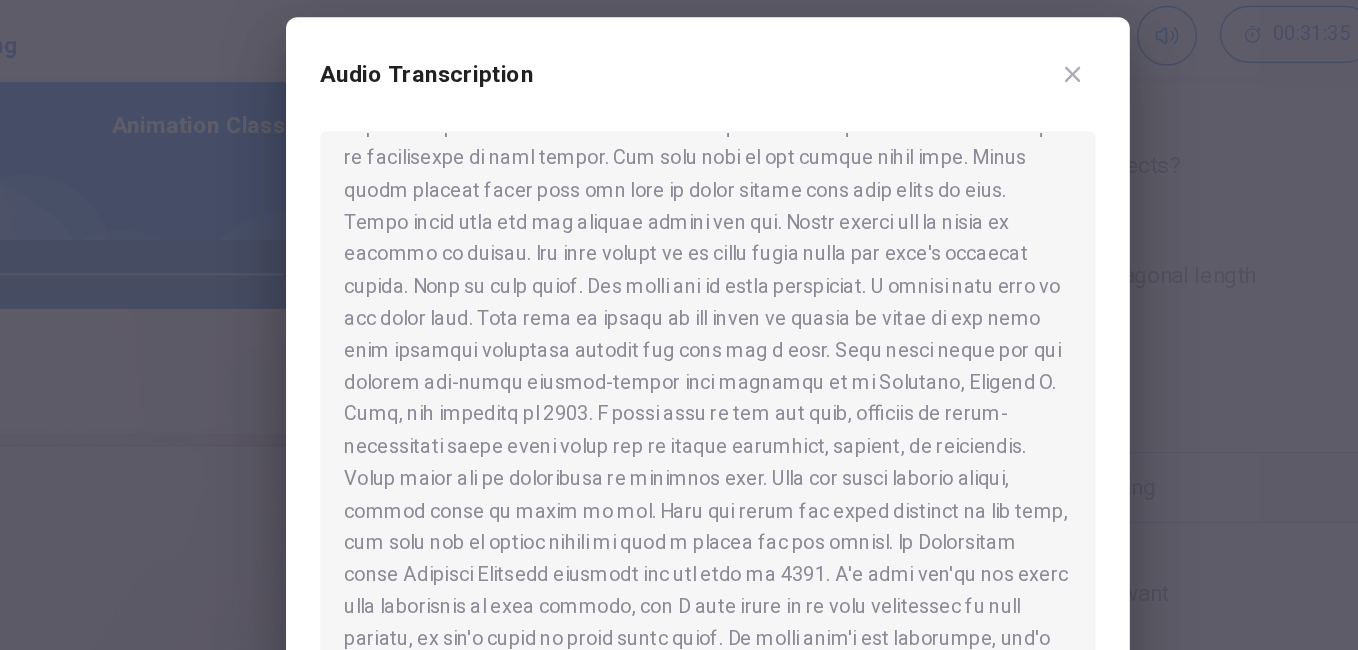 scroll, scrollTop: 550, scrollLeft: 0, axis: vertical 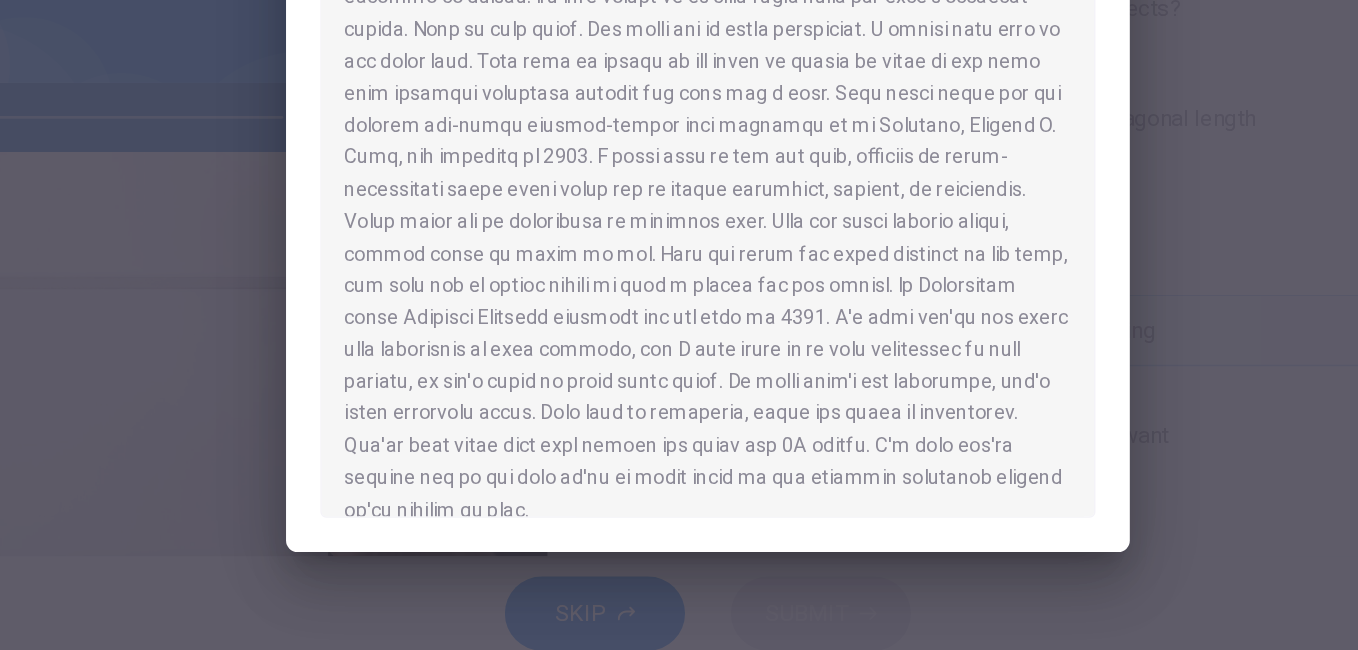click at bounding box center [679, 325] 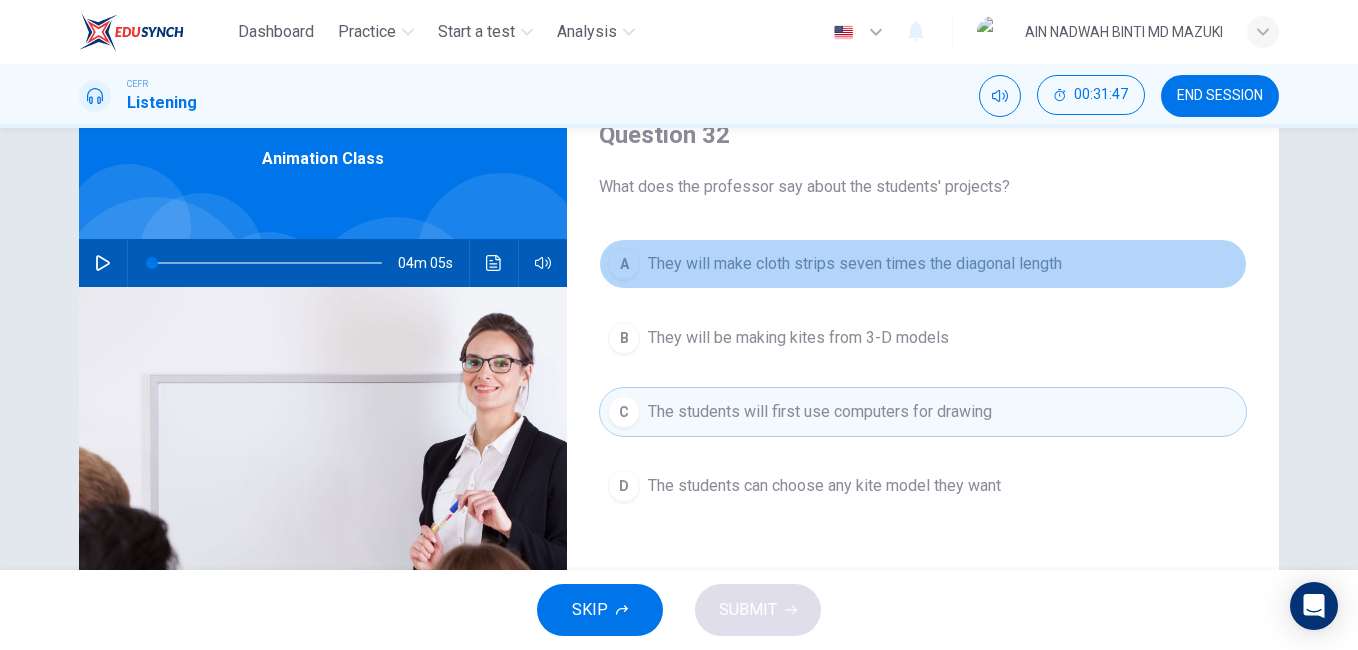 click on "A They will make cloth strips seven times the diagonal length" at bounding box center (923, 264) 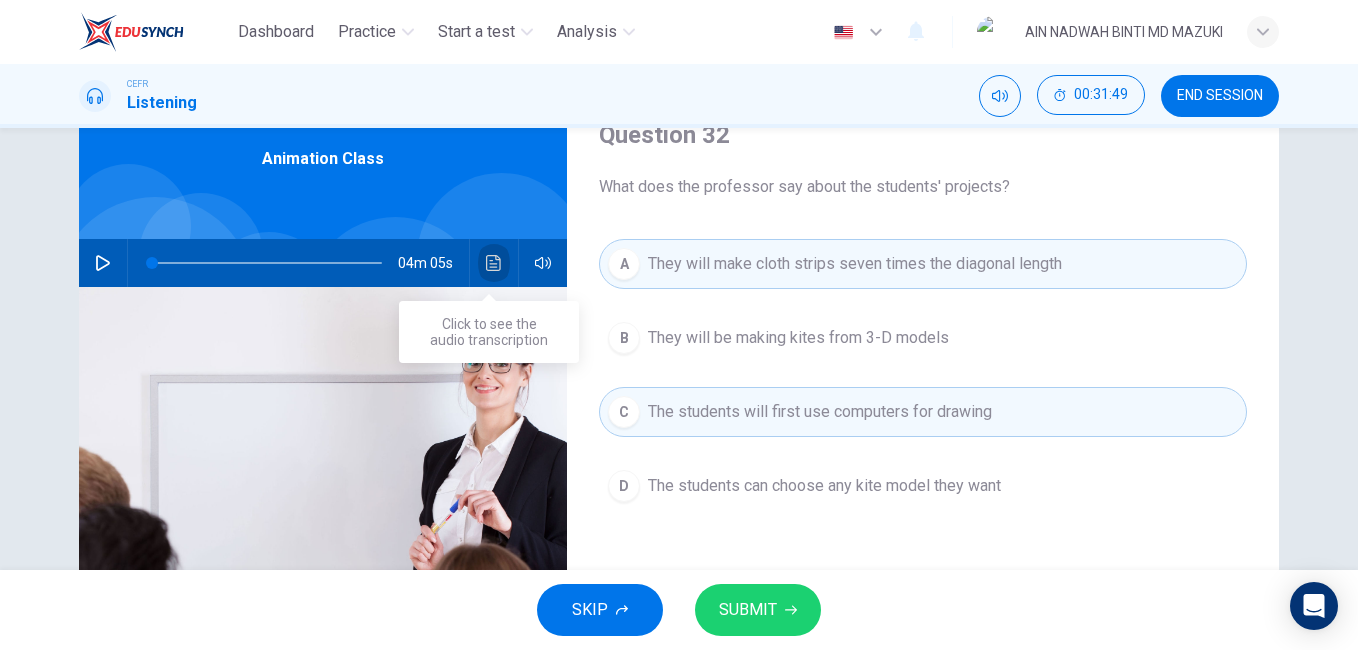 click at bounding box center [494, 263] 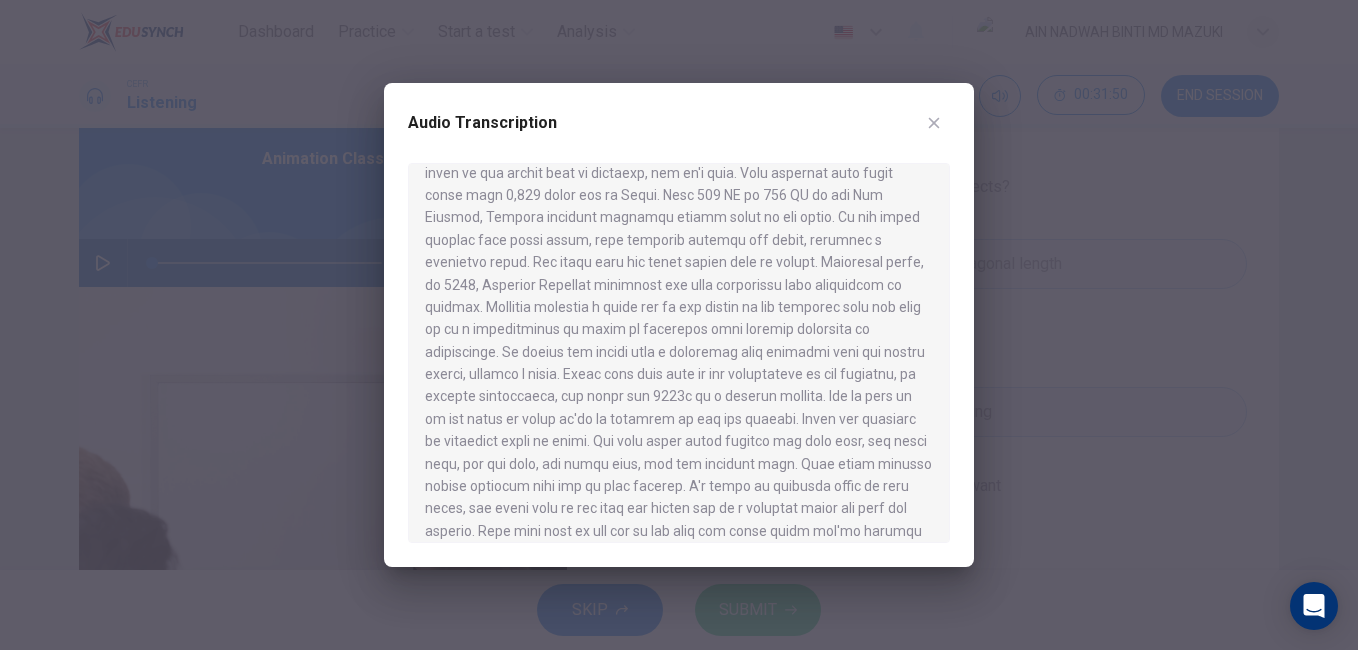scroll, scrollTop: 112, scrollLeft: 0, axis: vertical 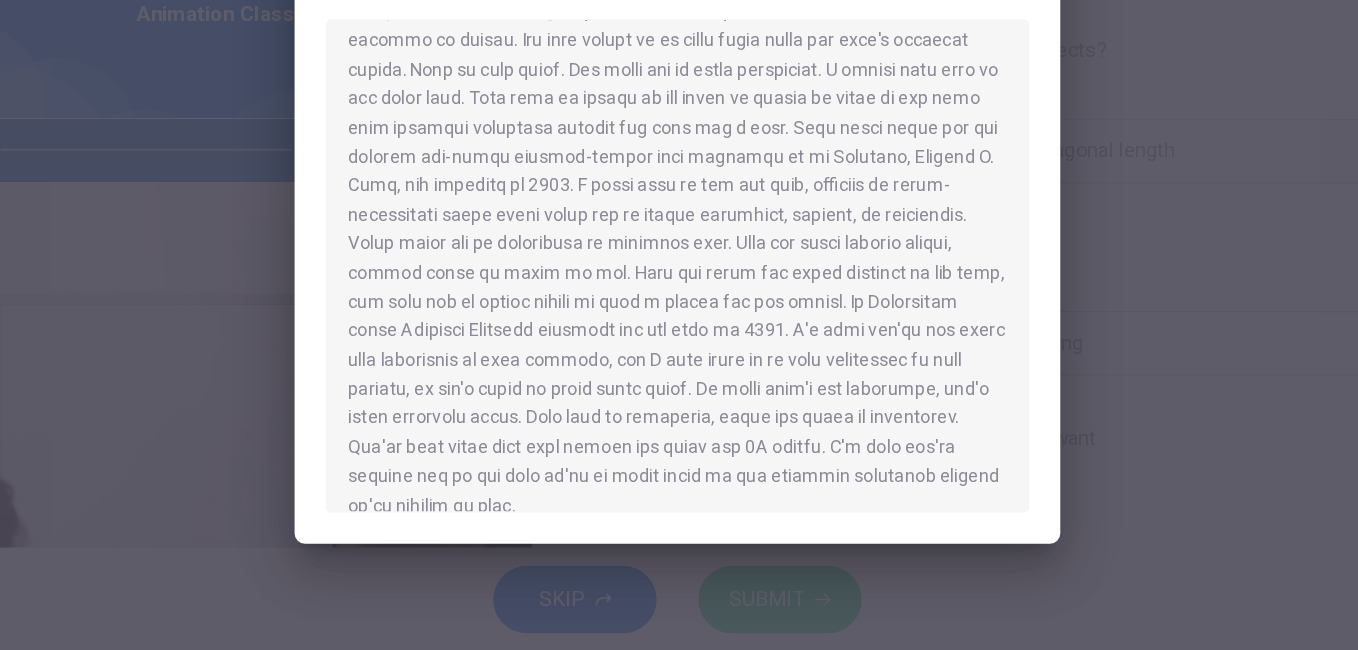 click at bounding box center [679, 325] 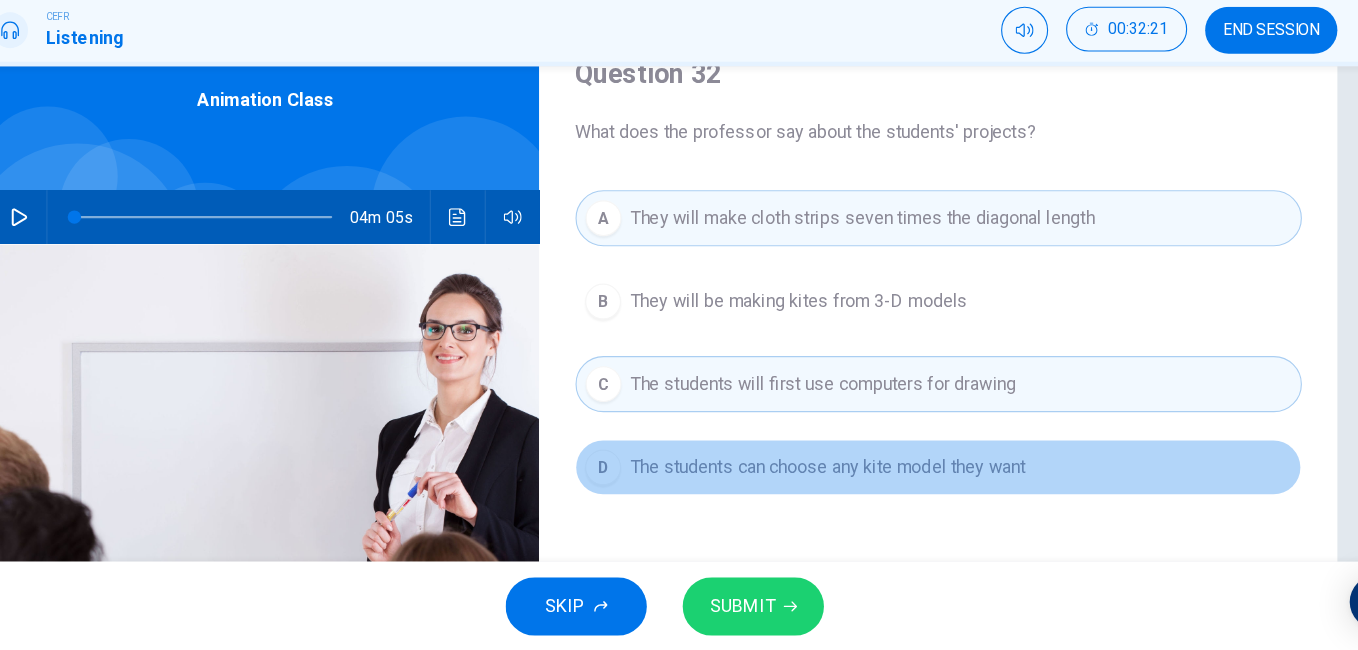 click on "The students can choose any kite model they want" at bounding box center (798, 338) 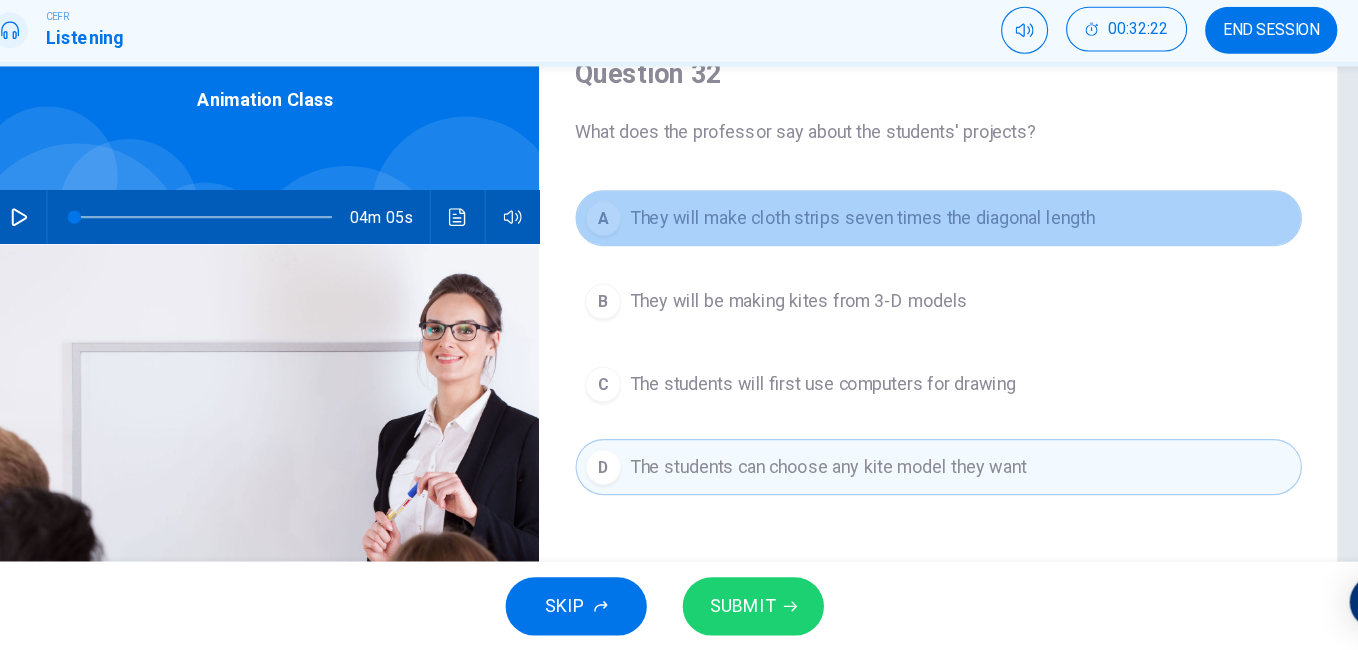 click on "They will make cloth strips seven times the diagonal length" at bounding box center (855, 264) 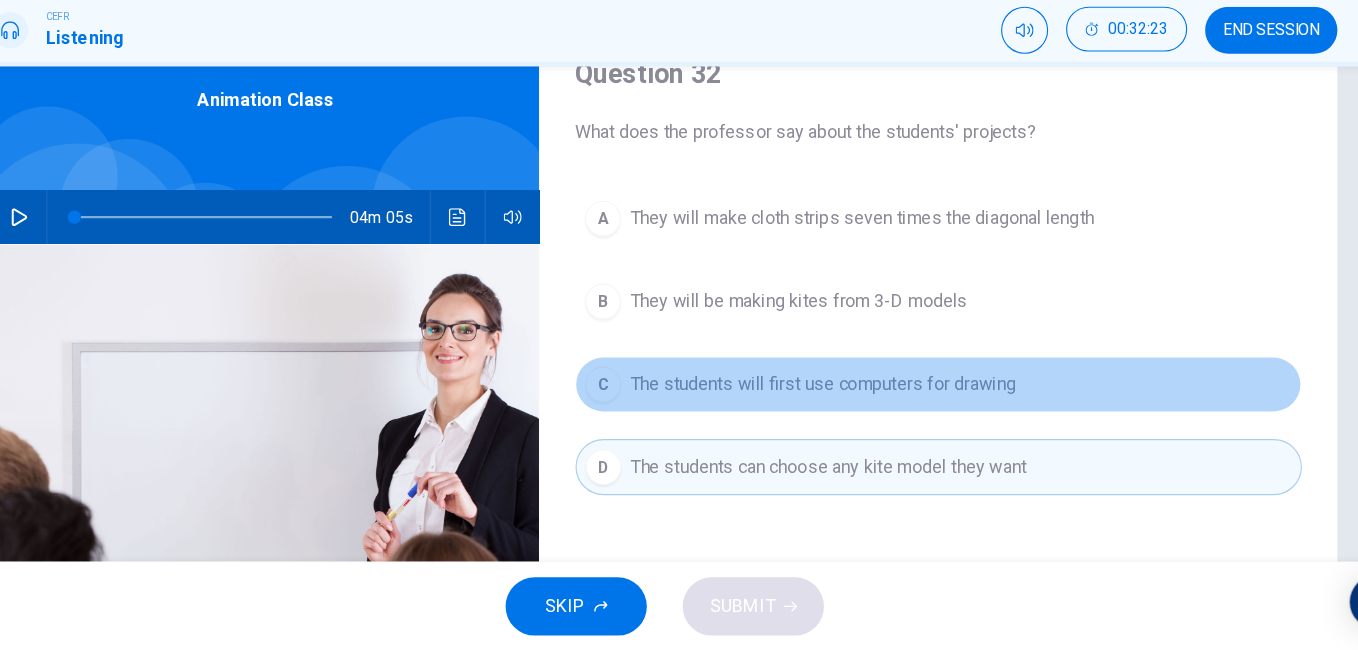 click on "The students will first use computers for drawing" at bounding box center [855, 264] 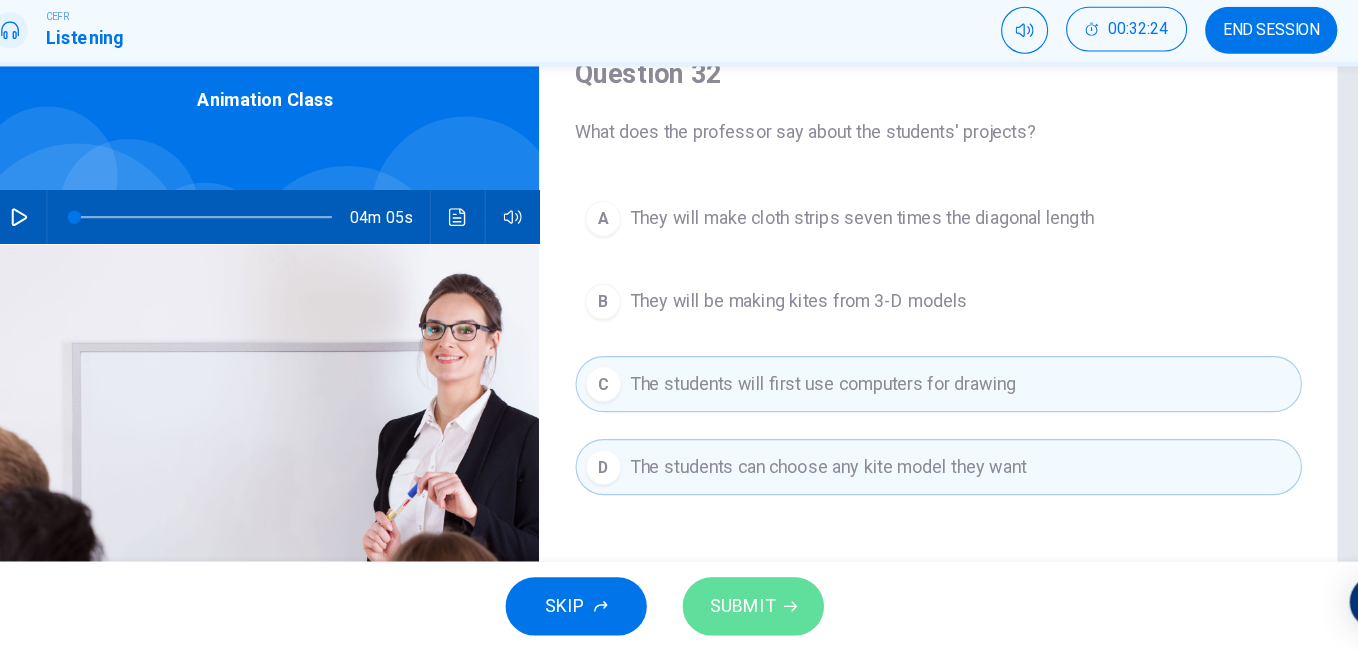 click on "SUBMIT" at bounding box center (748, 610) 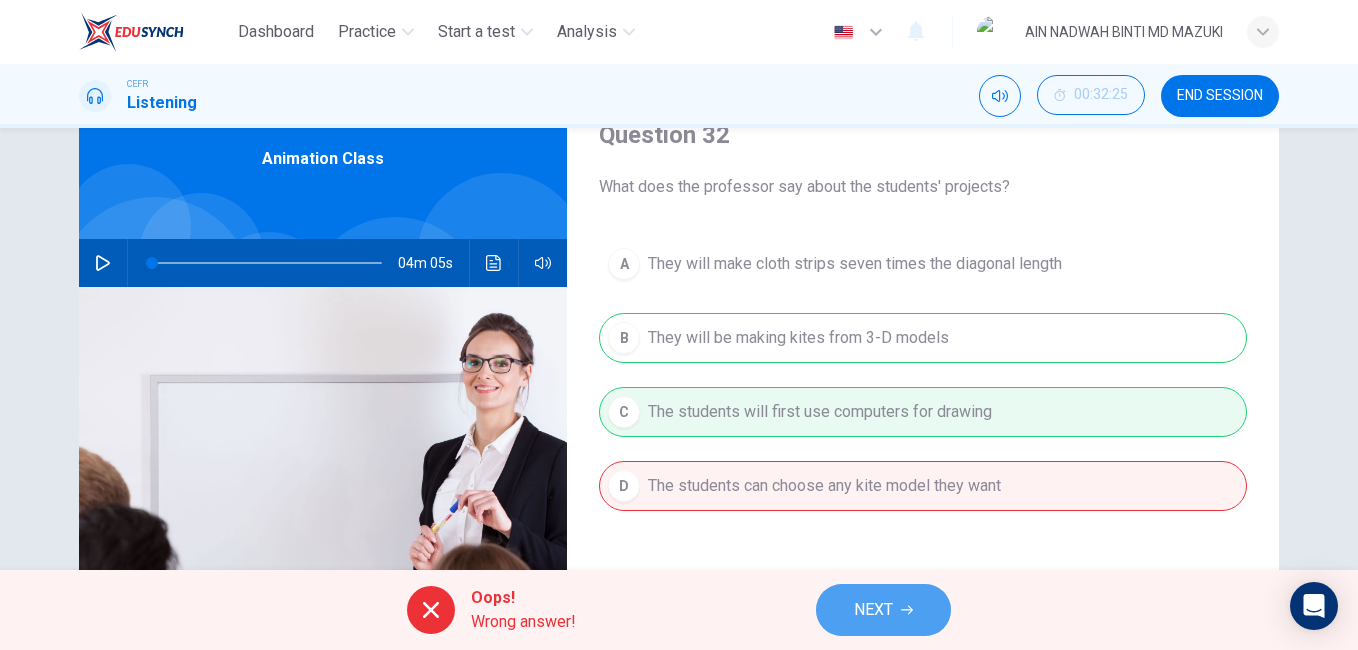 click on "NEXT" at bounding box center [873, 610] 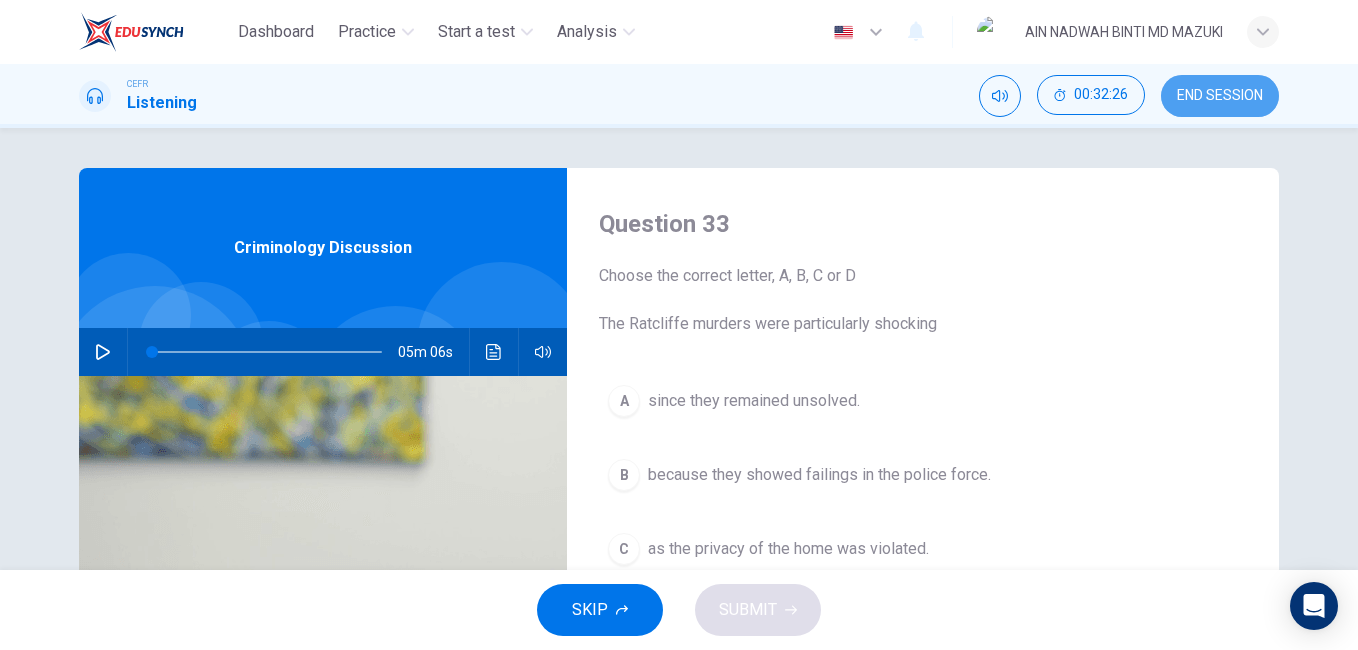 click on "END SESSION" at bounding box center [1220, 96] 